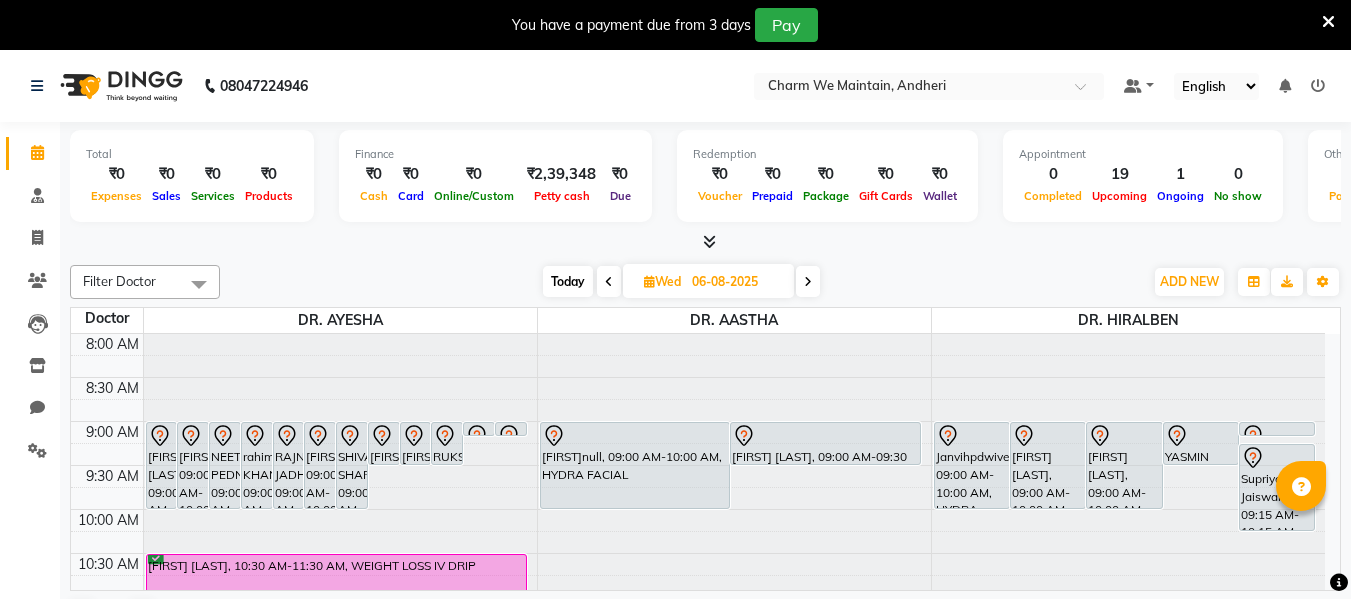 scroll, scrollTop: 50, scrollLeft: 0, axis: vertical 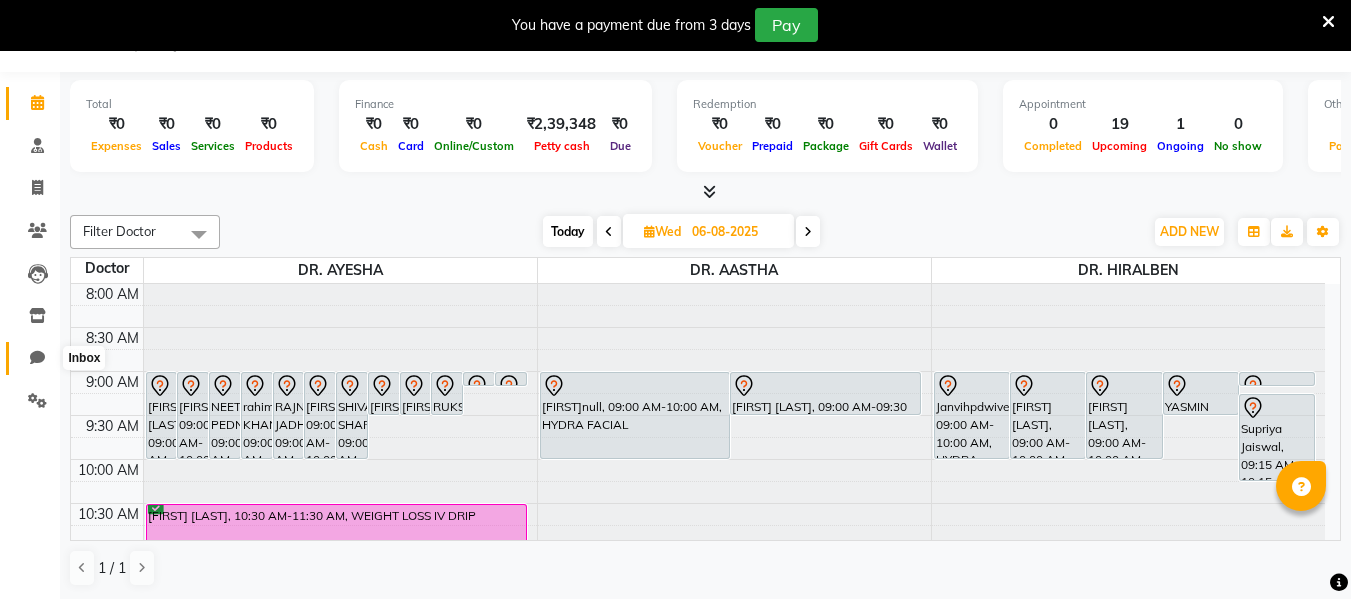 click 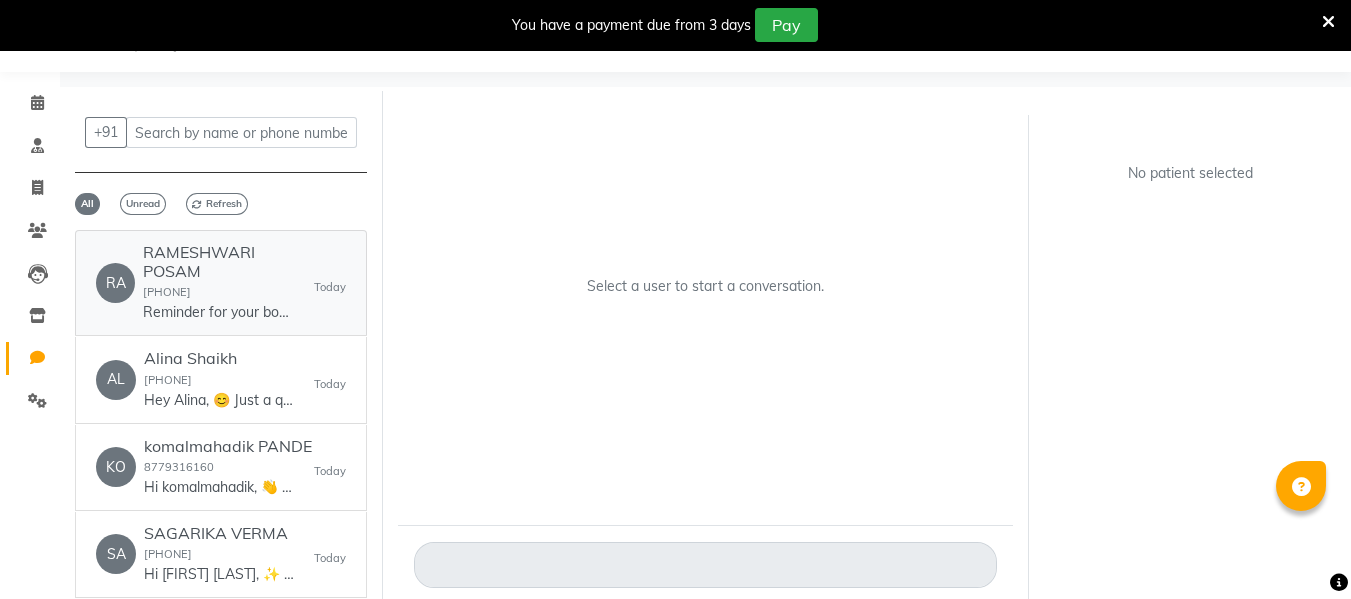 click on "RAMESHWARI POSAM" 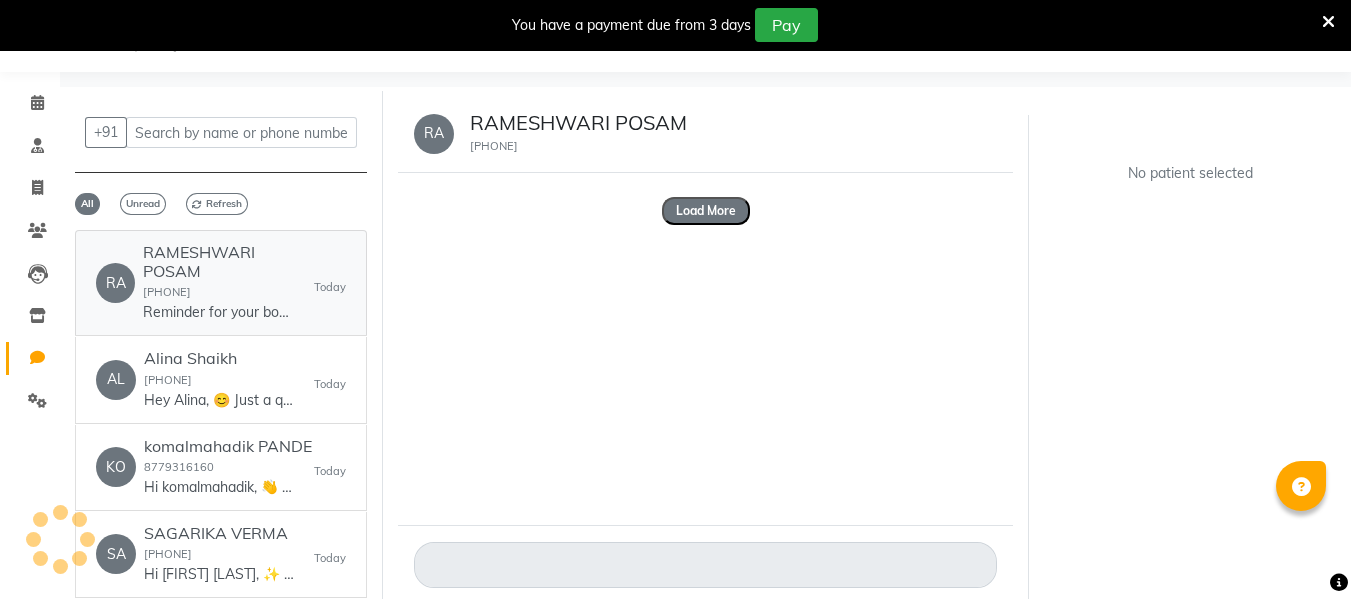 scroll, scrollTop: 0, scrollLeft: 0, axis: both 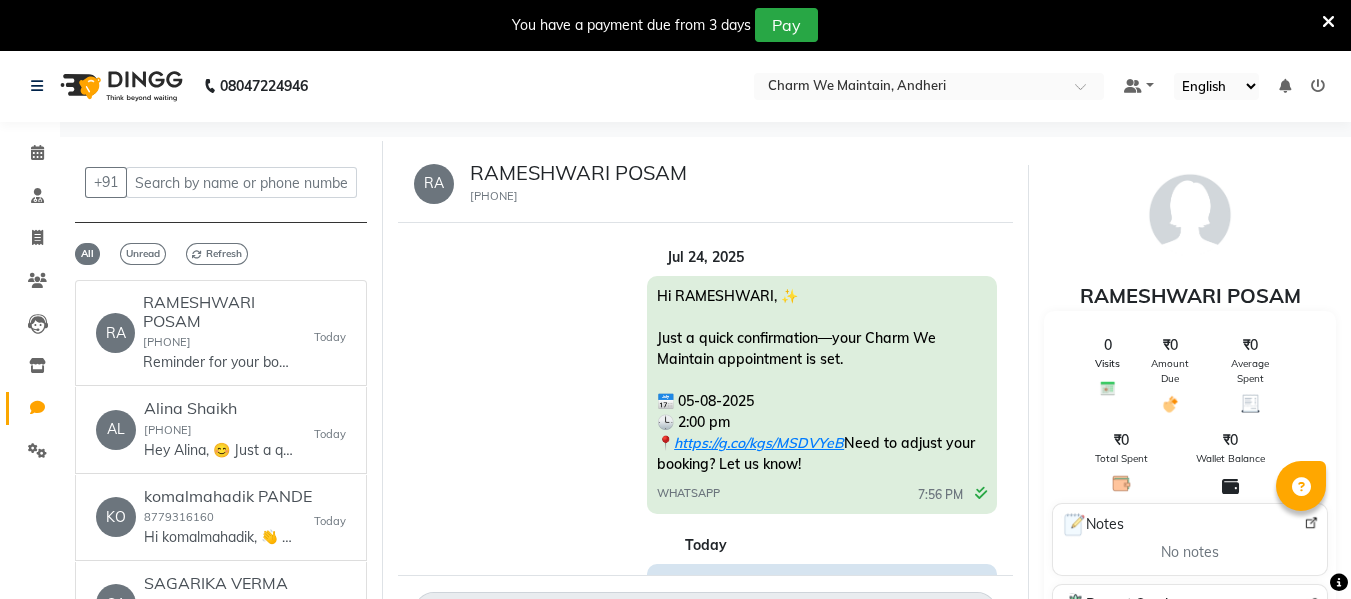 drag, startPoint x: 538, startPoint y: 198, endPoint x: 463, endPoint y: 203, distance: 75.16648 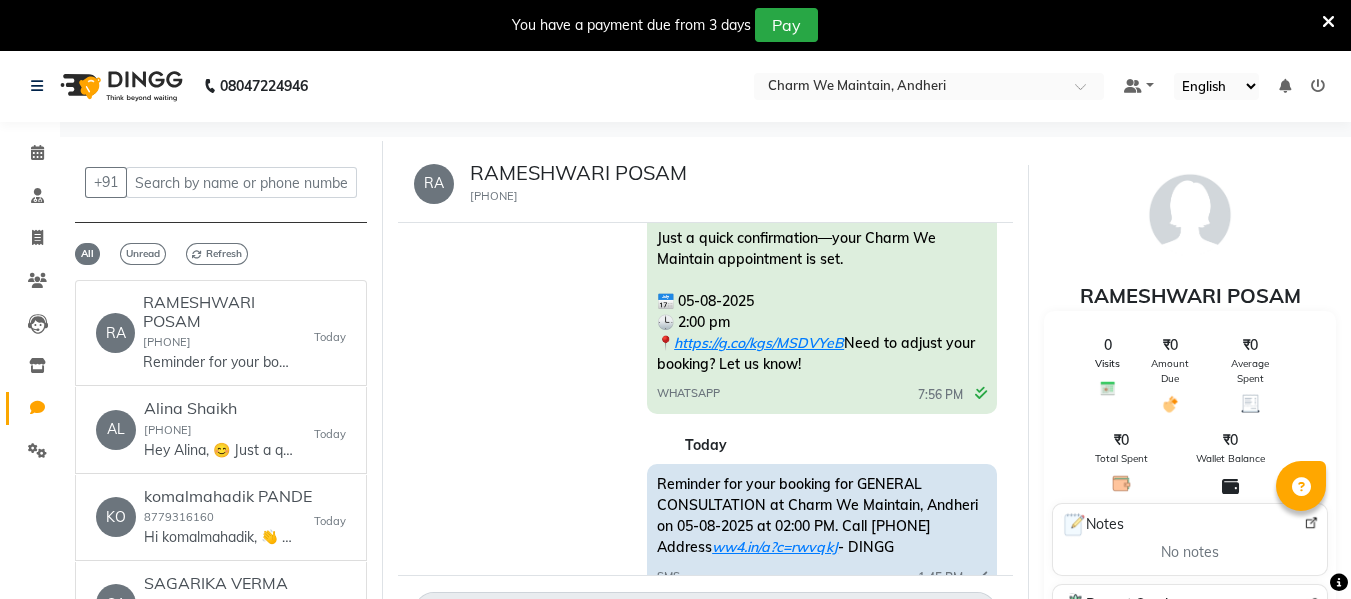 scroll, scrollTop: 180, scrollLeft: 0, axis: vertical 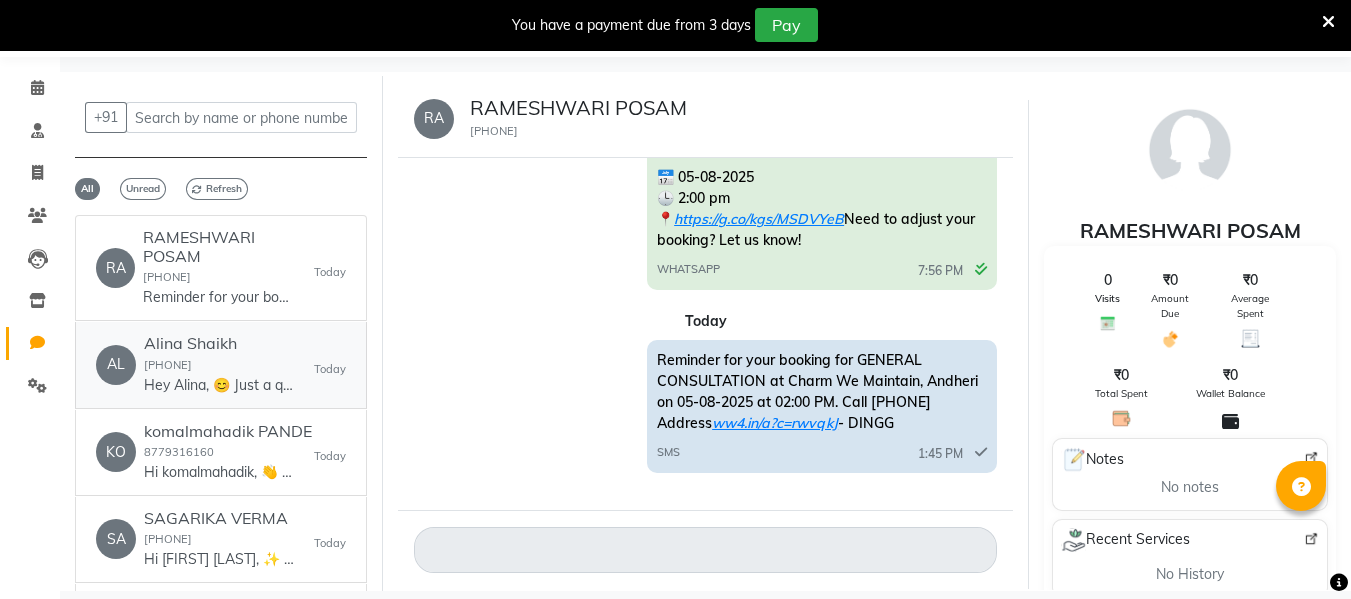 click on "[PHONE]" 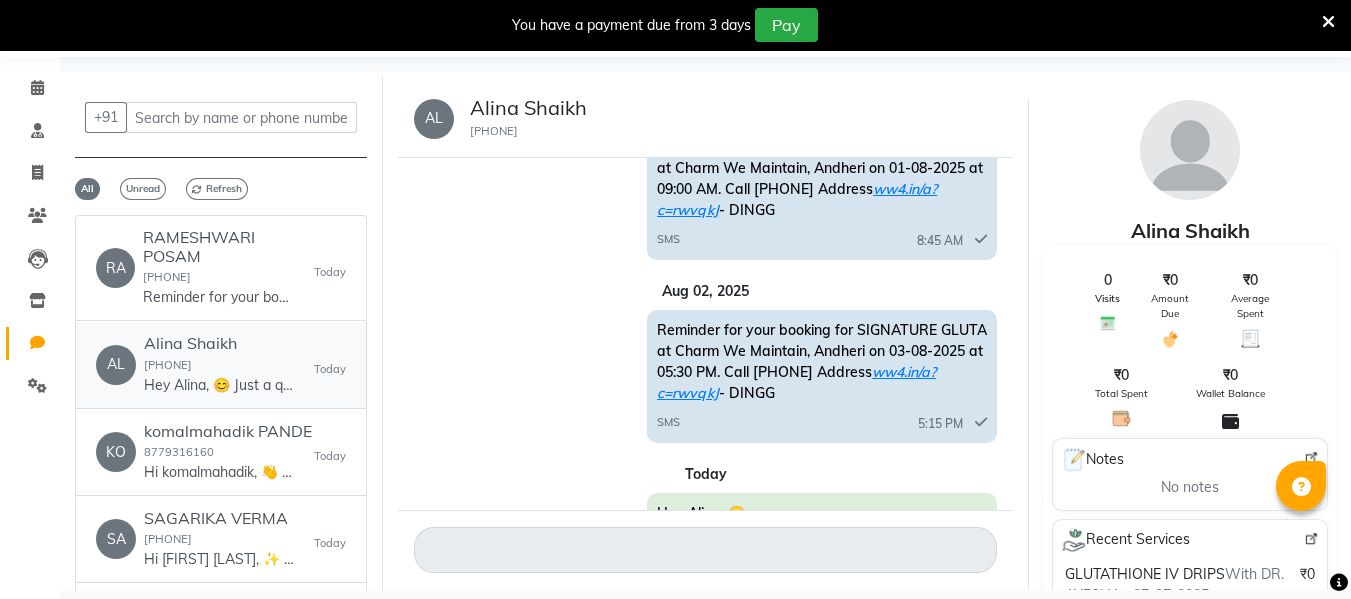 scroll, scrollTop: 212, scrollLeft: 0, axis: vertical 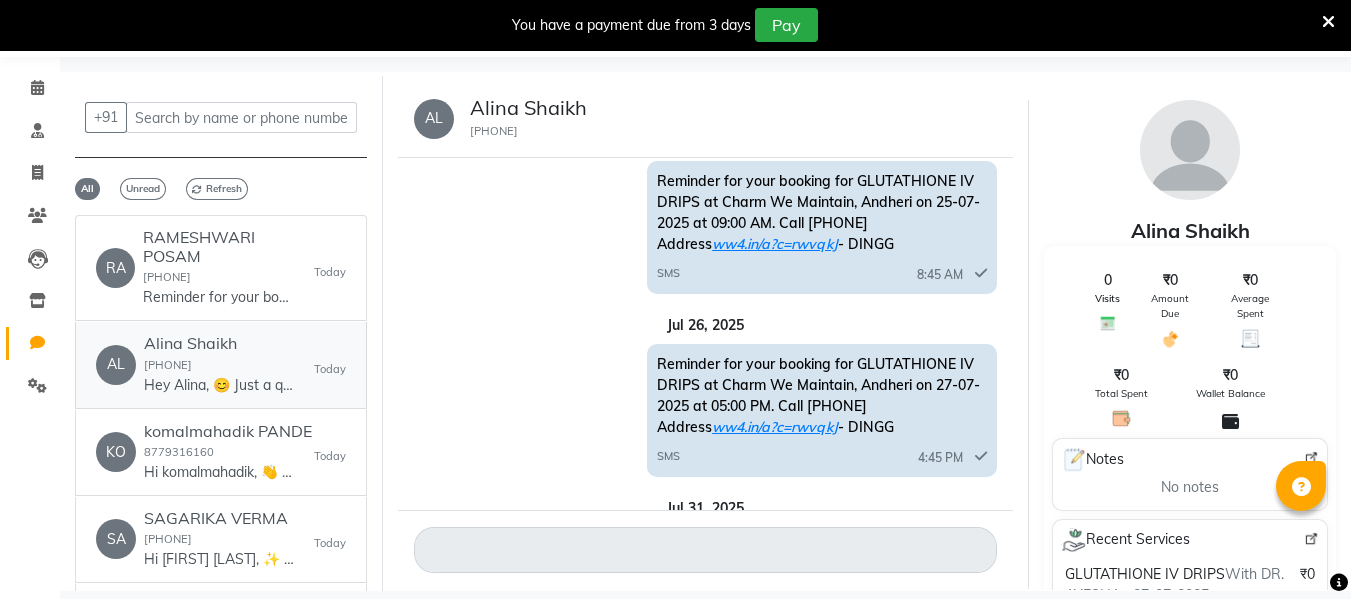 click on "AL   Alina Shaikh  9867404730  Hey Alina, 😊
Just a quick reminder—your appointment at Charm We Maintain is confirmed.
📅 Today at 2:30 pm
📍 ww4.in/a?c=rwvqkJ
See you soon! Let us know if you need any changes.   Today" 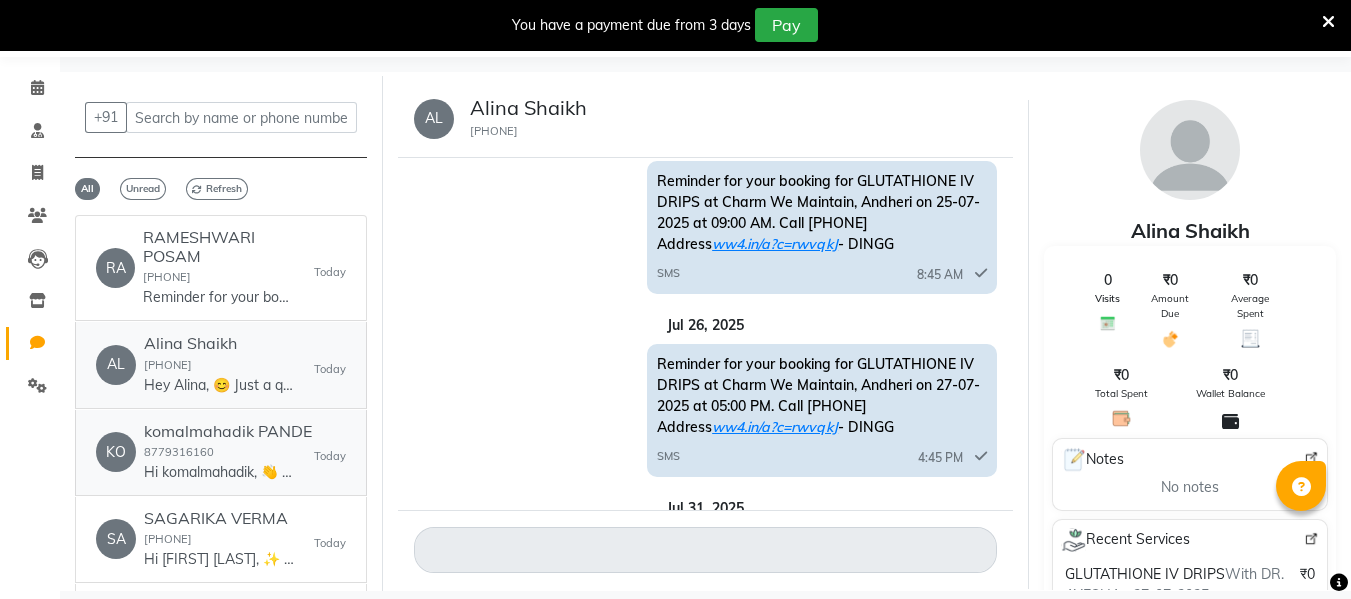scroll, scrollTop: 880, scrollLeft: 0, axis: vertical 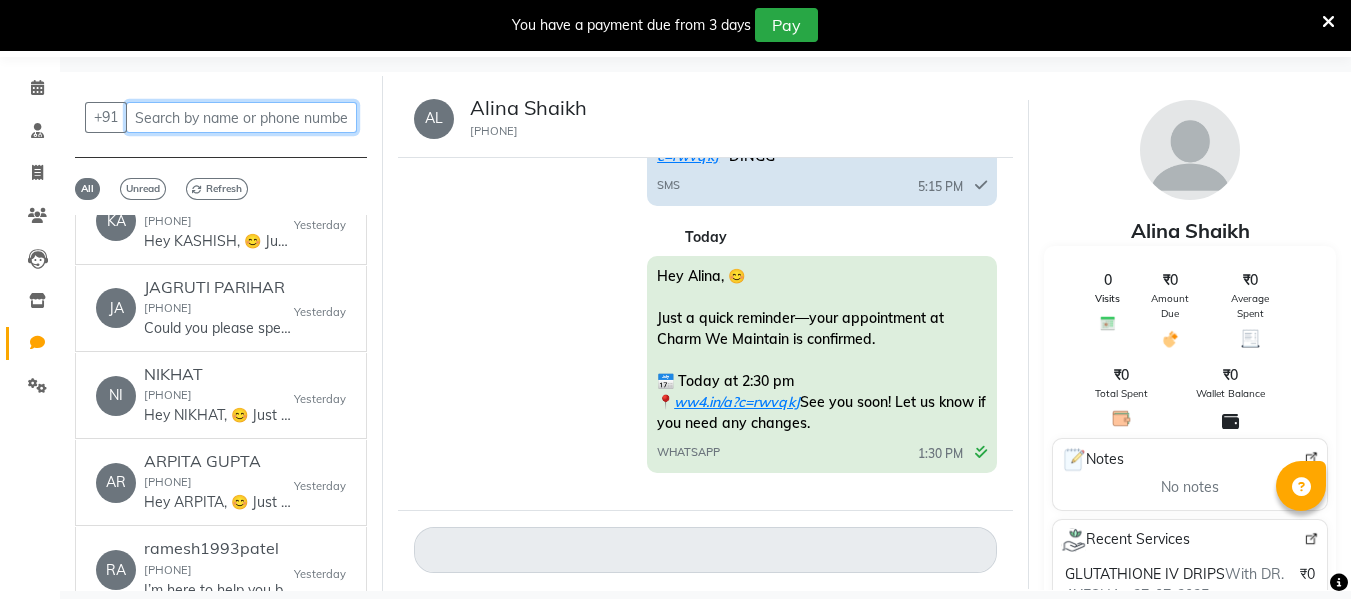 click 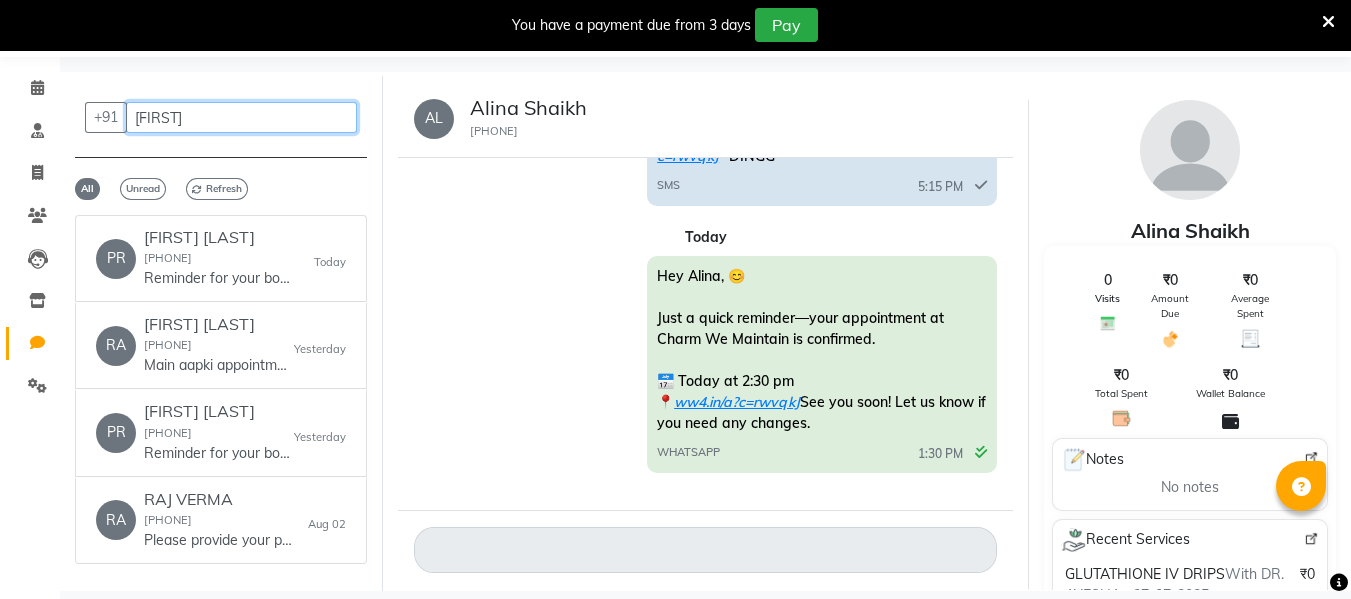 scroll, scrollTop: 0, scrollLeft: 0, axis: both 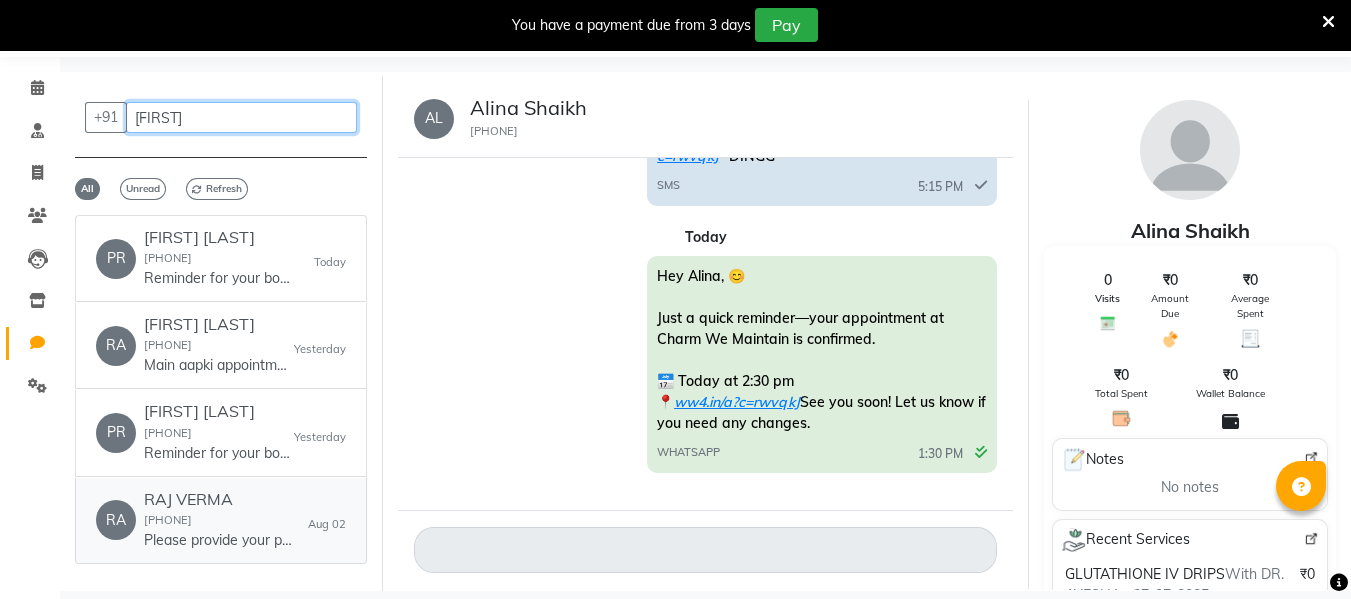 type on "RAJ" 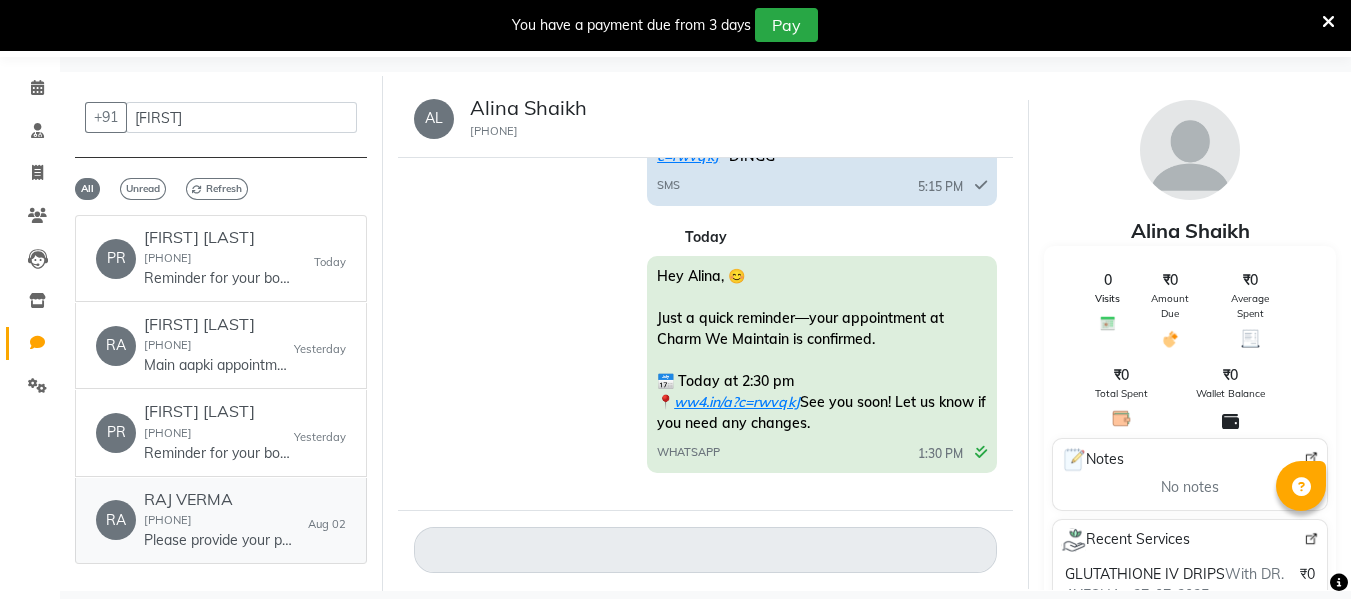 click on "[PHONE]" 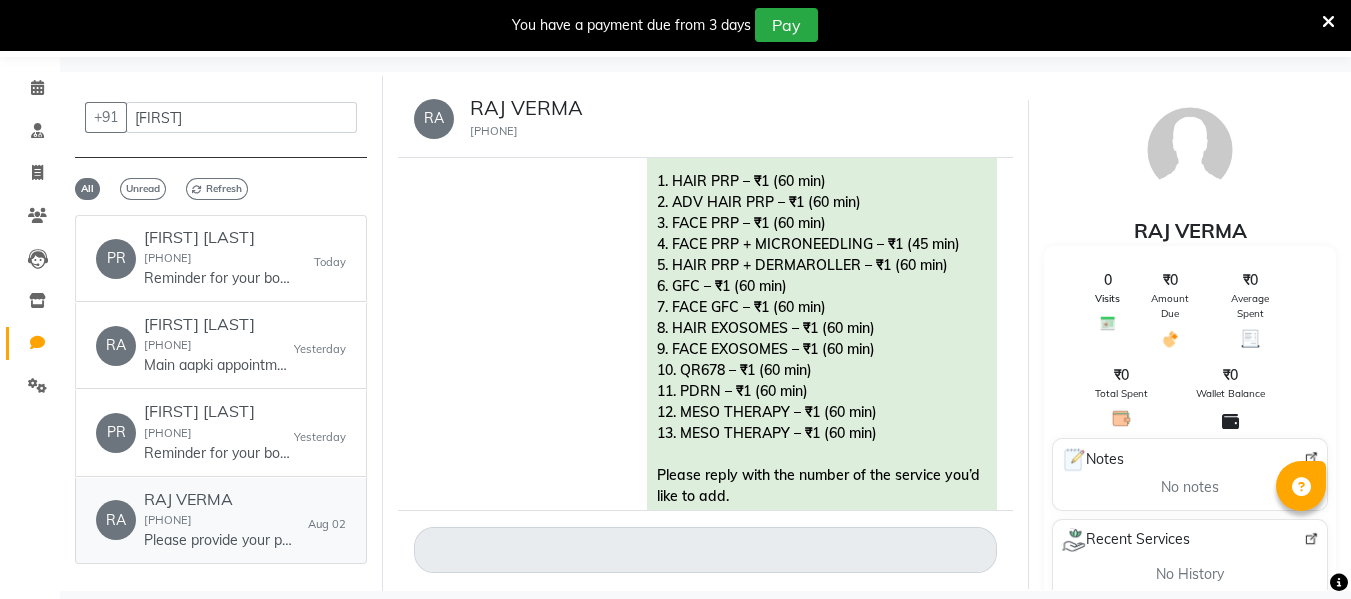 scroll, scrollTop: 1969, scrollLeft: 0, axis: vertical 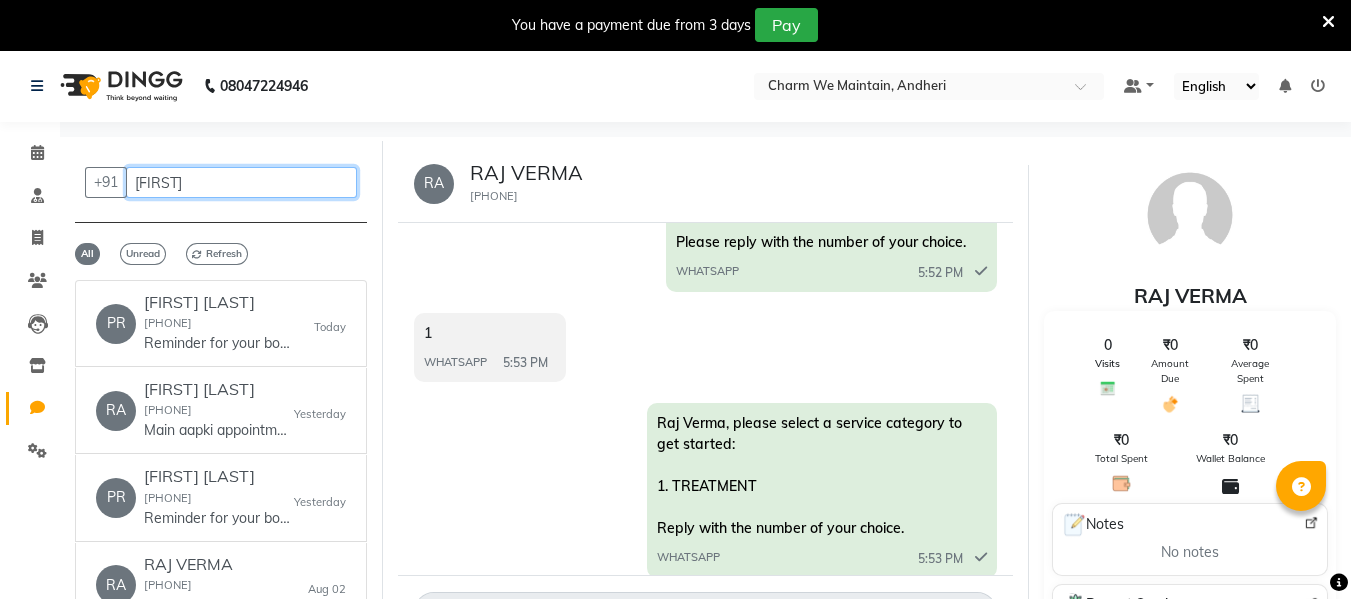 click on "RAJ" 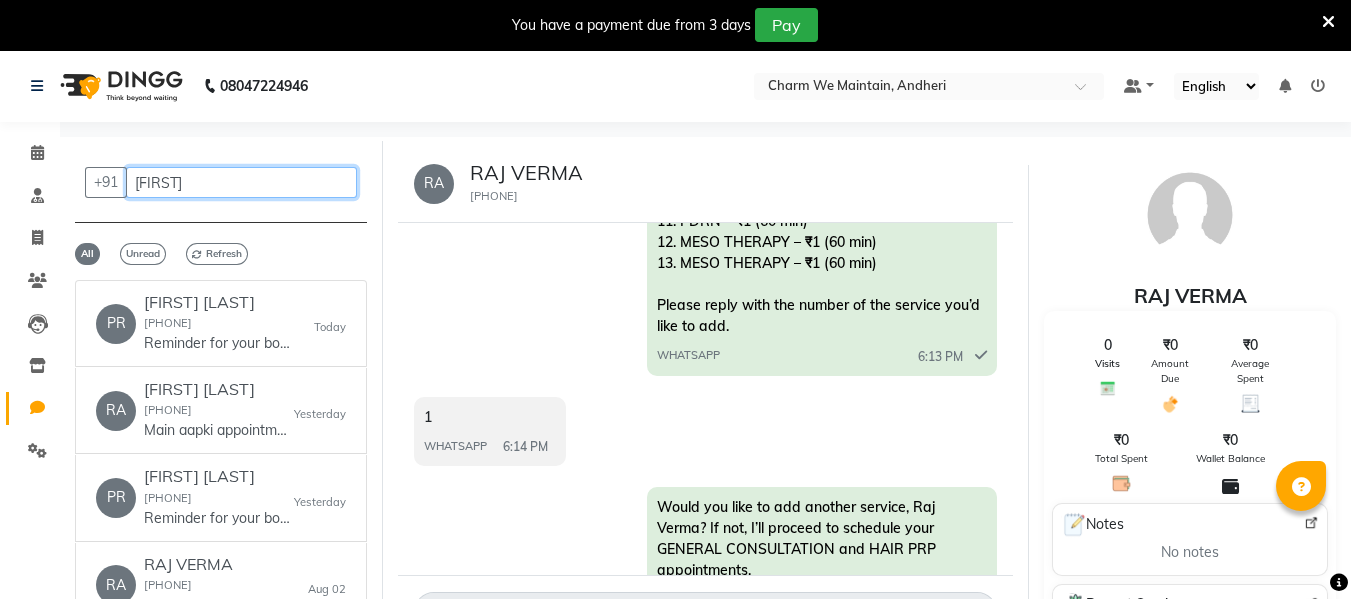 scroll, scrollTop: 2205, scrollLeft: 0, axis: vertical 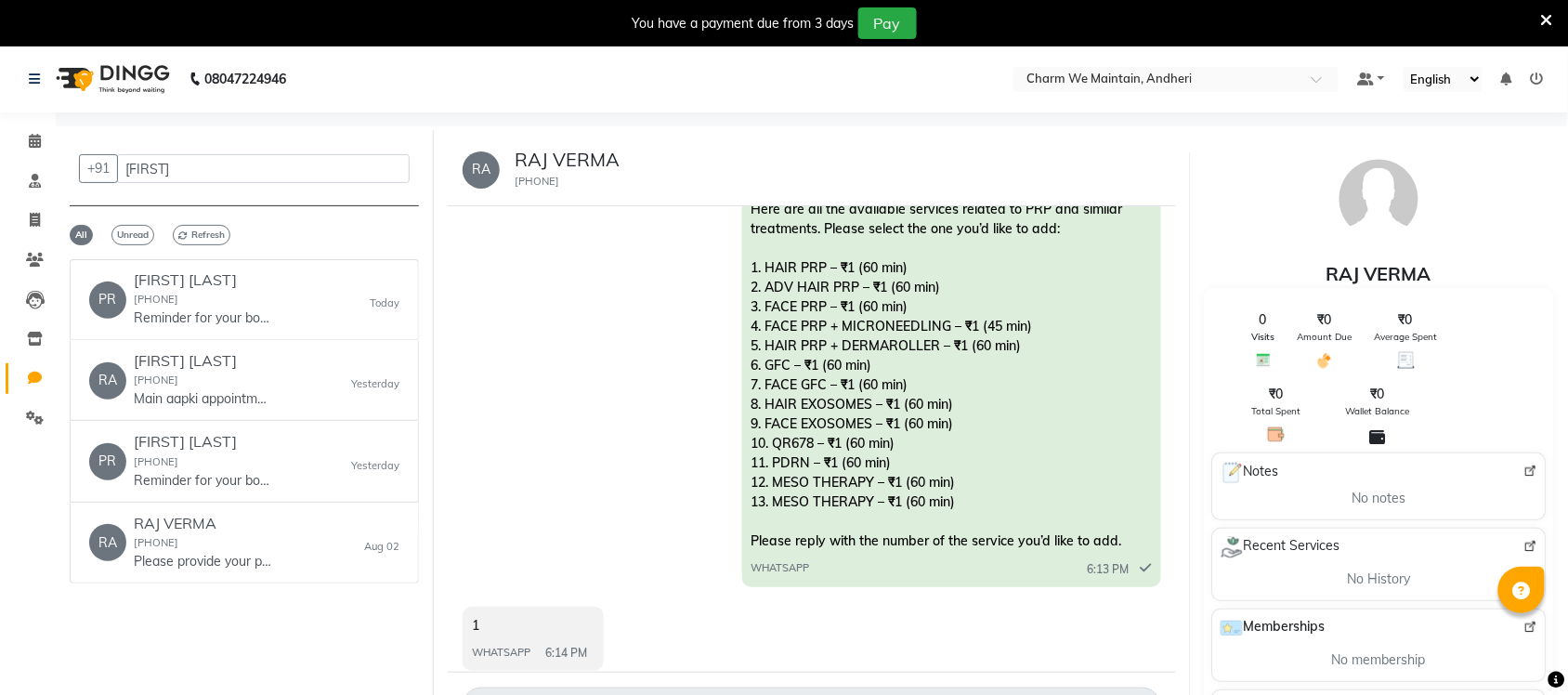 drag, startPoint x: 1138, startPoint y: 7, endPoint x: 791, endPoint y: 179, distance: 387.2893 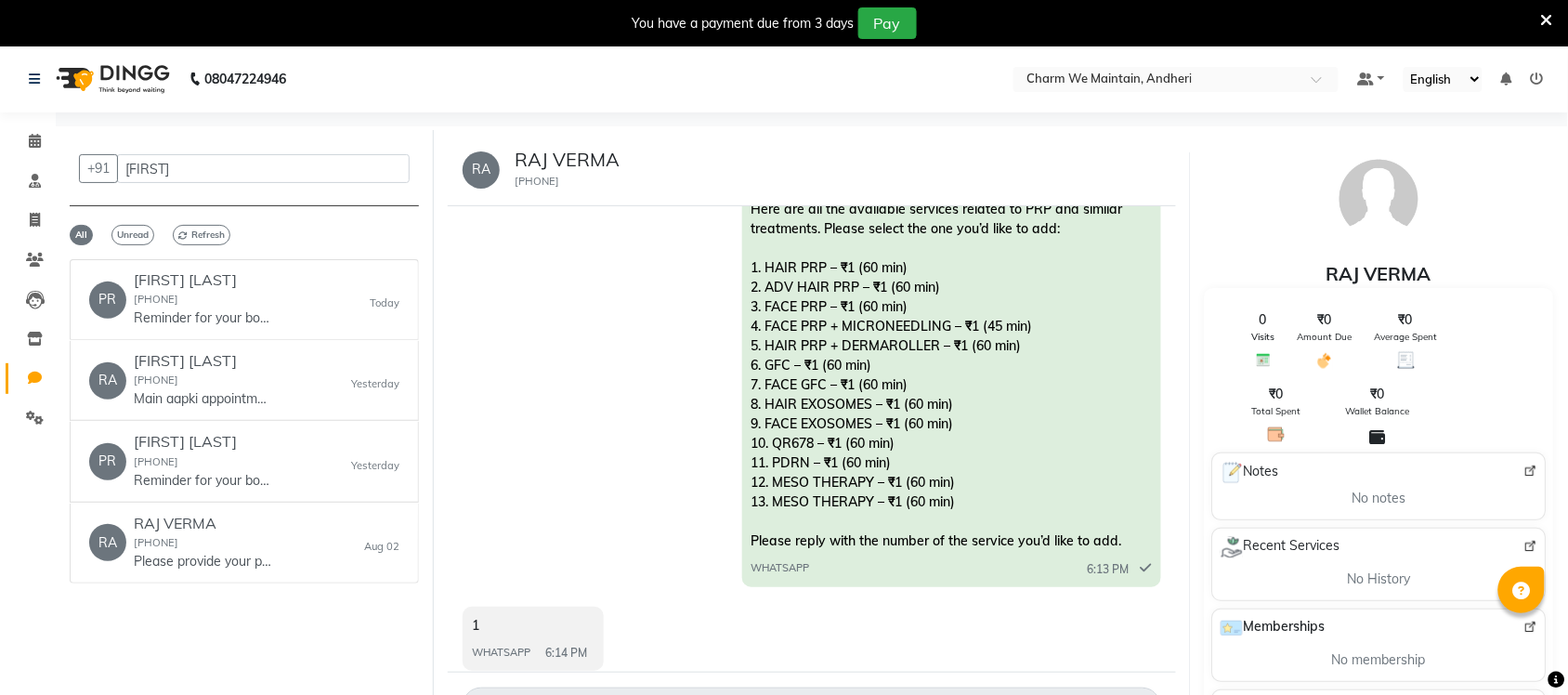 scroll, scrollTop: 0, scrollLeft: 0, axis: both 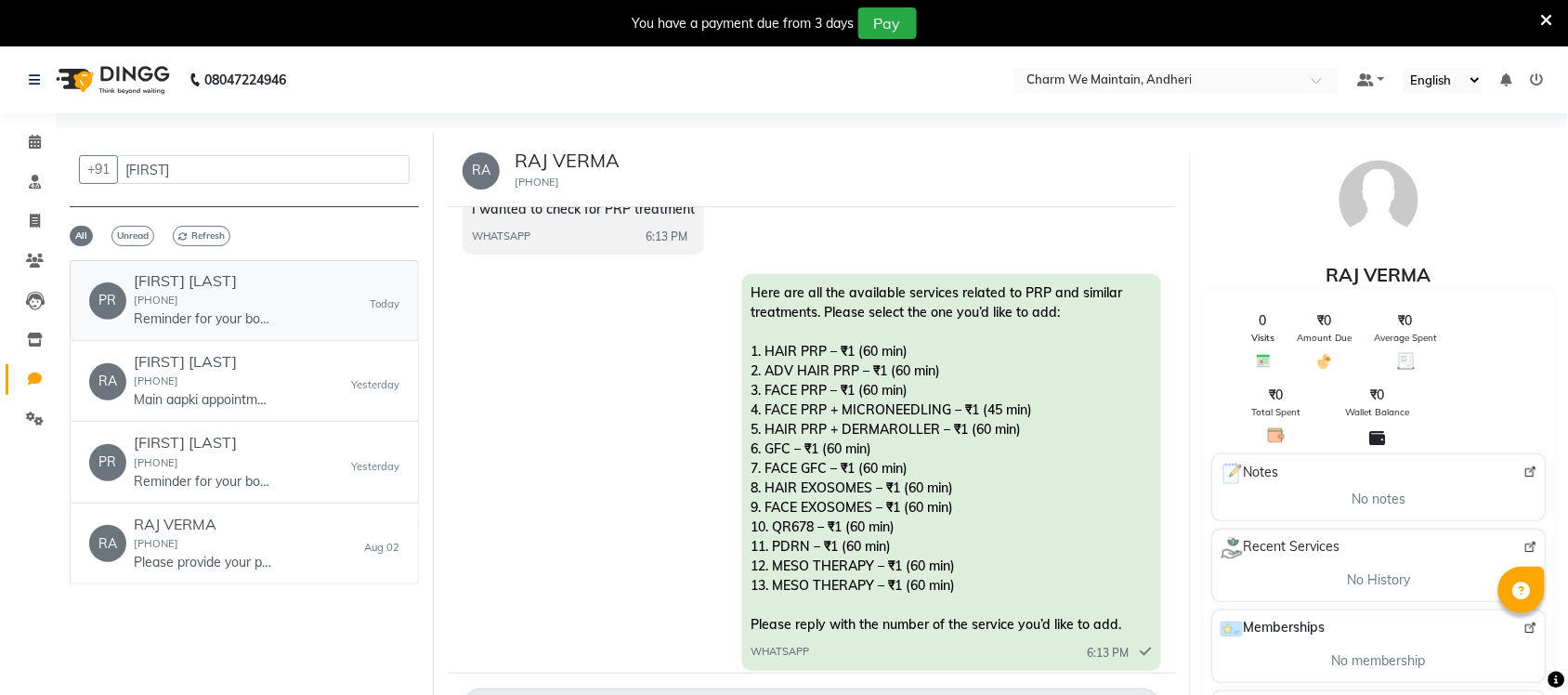 click on "PR   PRAJAKTA KAPADNE  8788225949  Reminder for your booking for CLASSIC GLUTA  at Charm We Maintain, Andheri on 05-08-2025 at 09:00 AM. Call 9167851623 Address ww4.in/a?c=rwvqkJ - DINGG   Today" 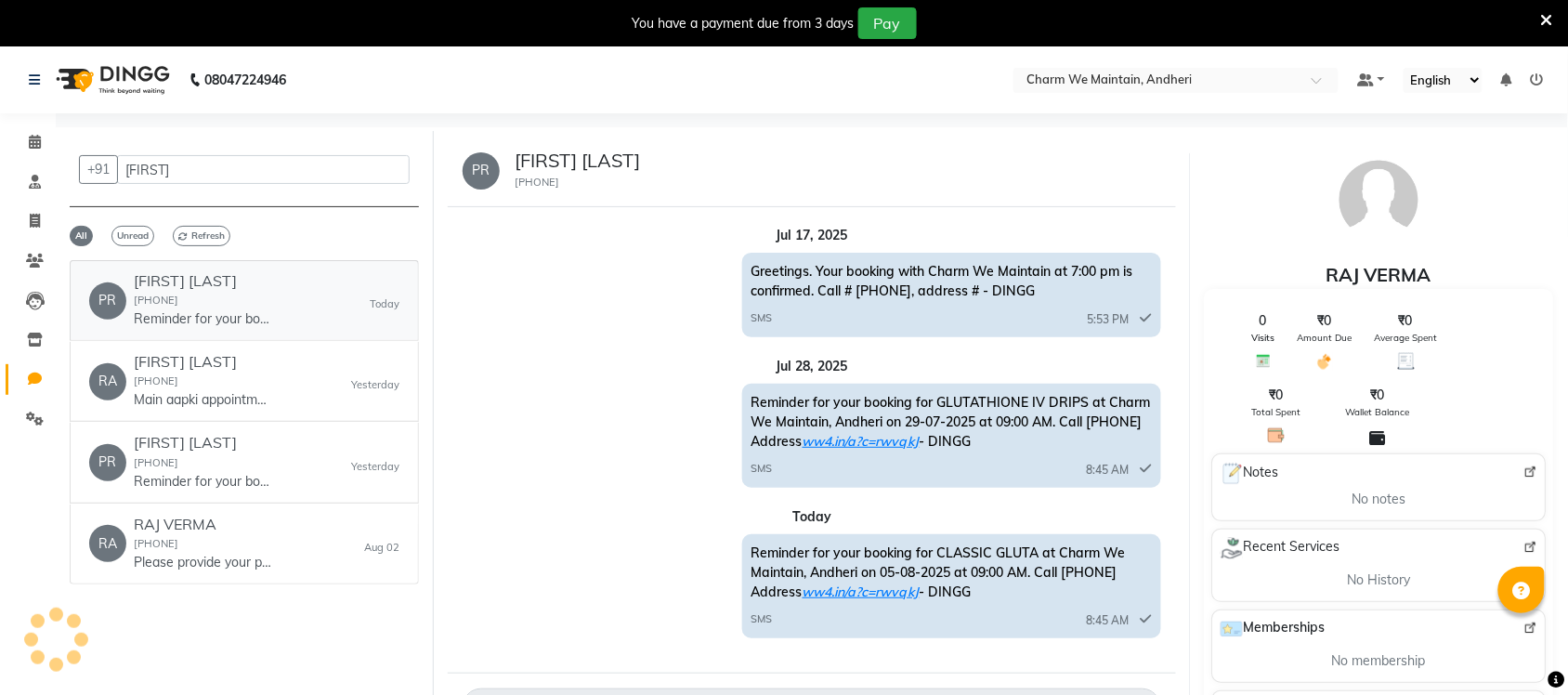 scroll, scrollTop: 3, scrollLeft: 0, axis: vertical 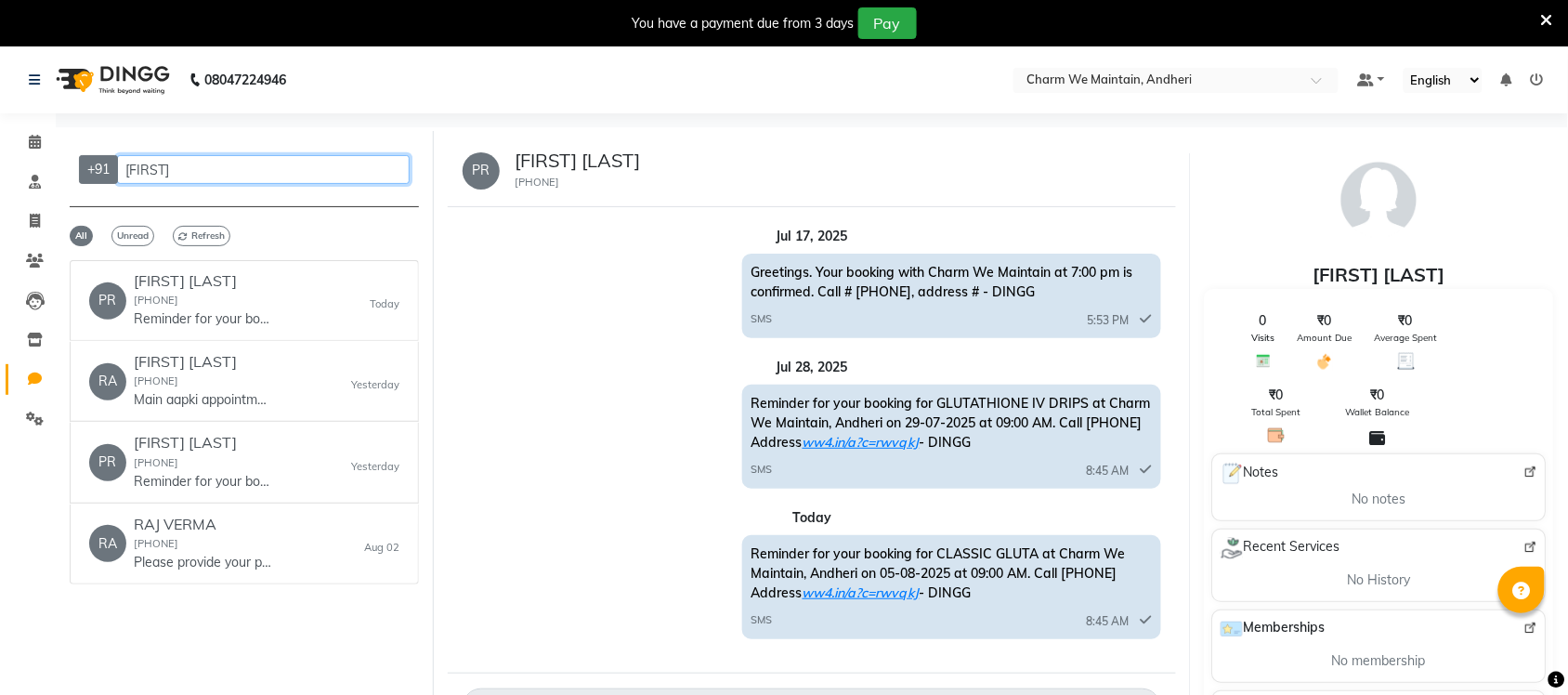 drag, startPoint x: 192, startPoint y: 174, endPoint x: 117, endPoint y: 156, distance: 77.129761 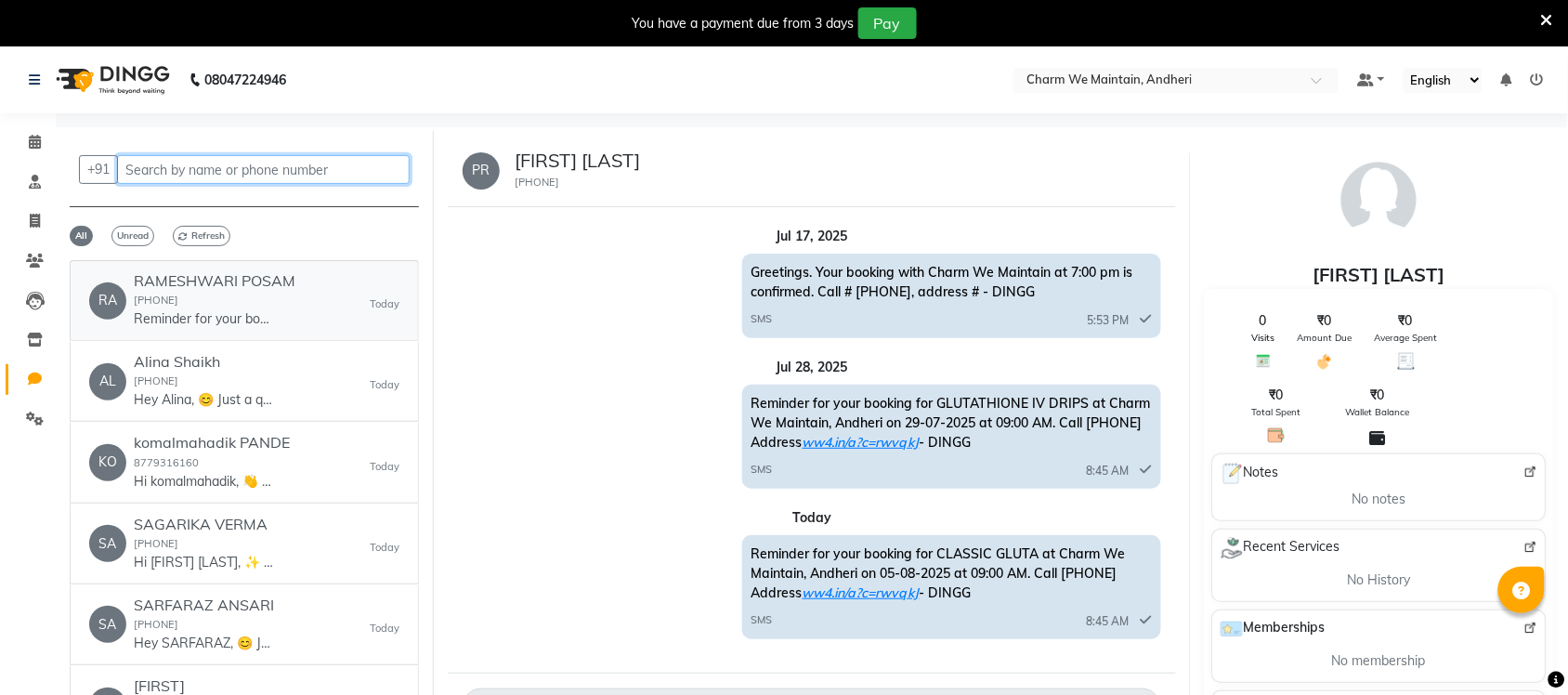 type 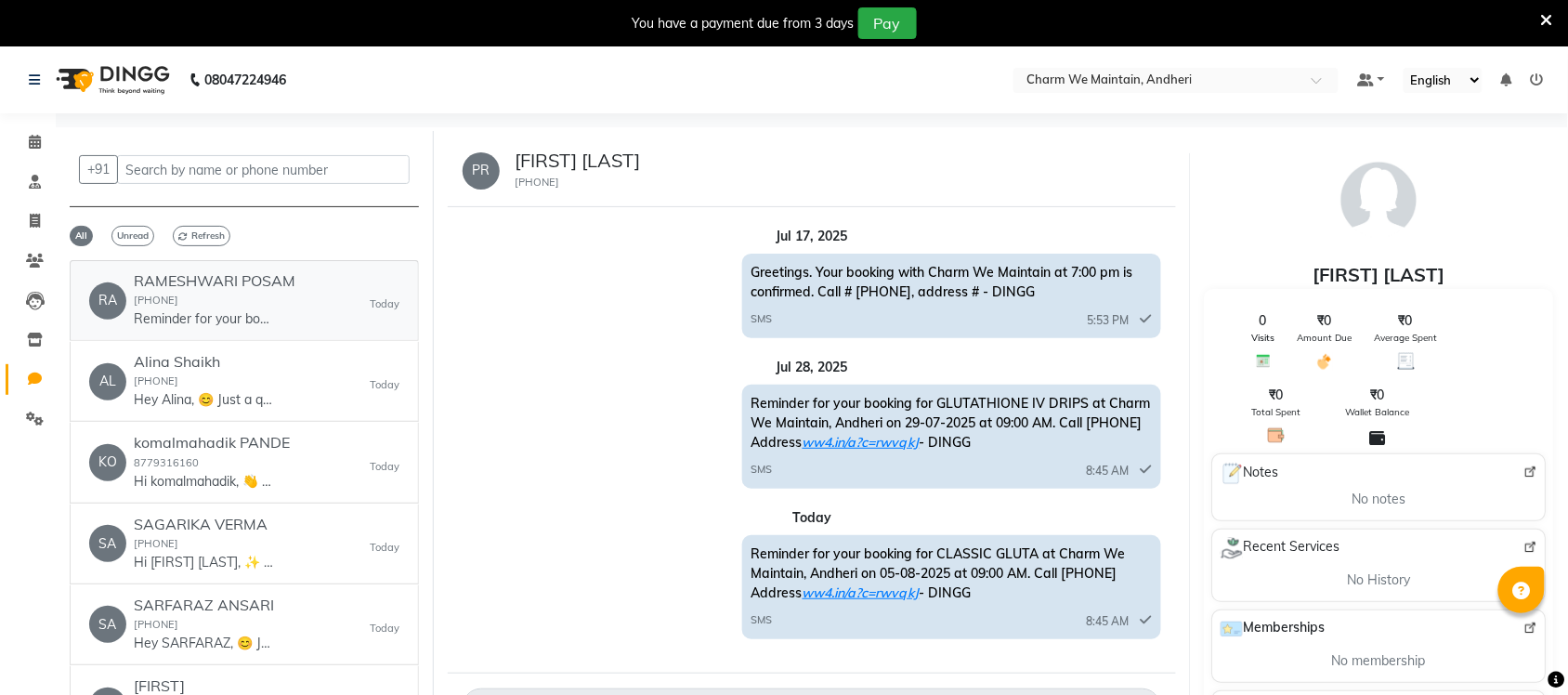 click on "Reminder for your booking for GENERAL CONSULTATION at Charm We Maintain, Andheri on 05-08-2025 at 02:00 PM. Call [PHONE] Address ww4.in/a?c=rwvqkJ - DINGG" 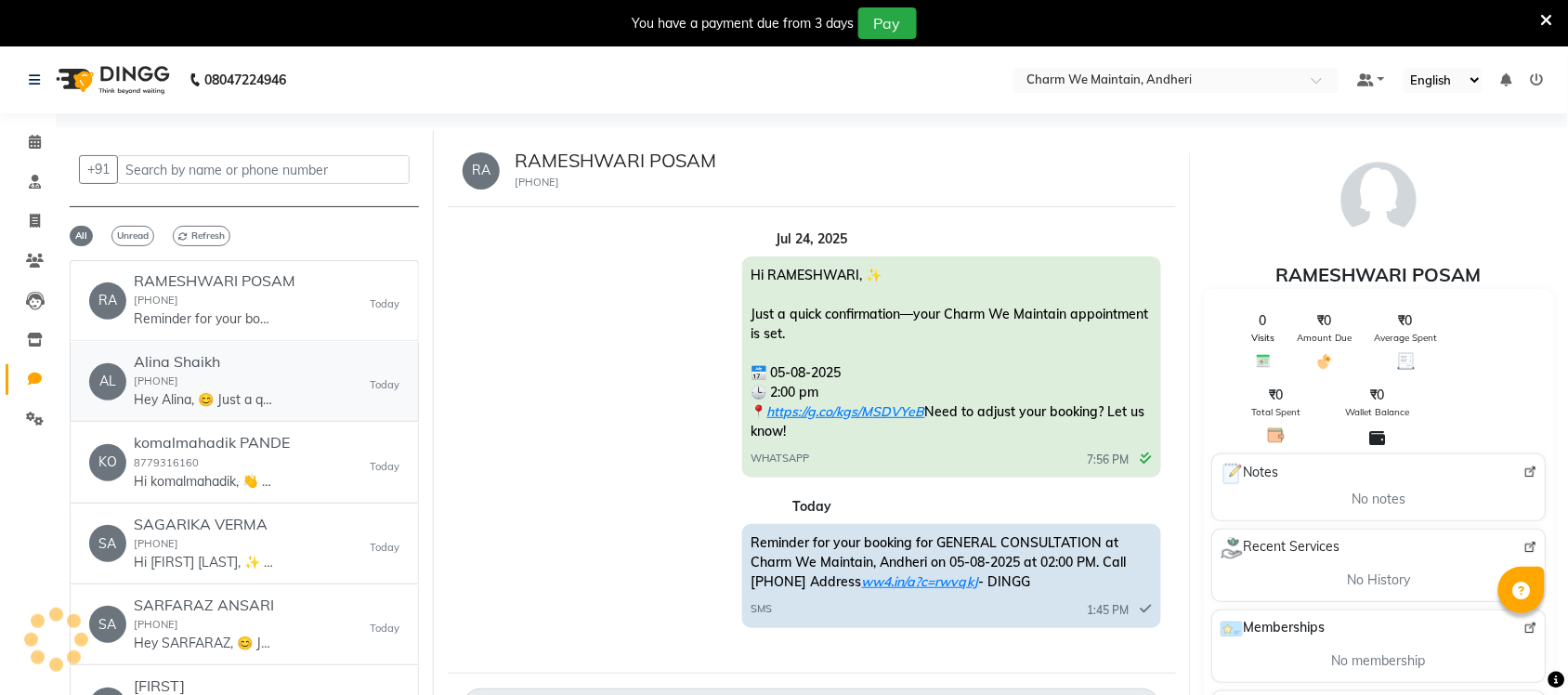 click on "Hey Alina, 😊
Just a quick reminder—your appointment at Charm We Maintain is confirmed.
📅 Today at 2:30 pm
📍 ww4.in/a?c=rwvqkJ
See you soon! Let us know if you need any changes." 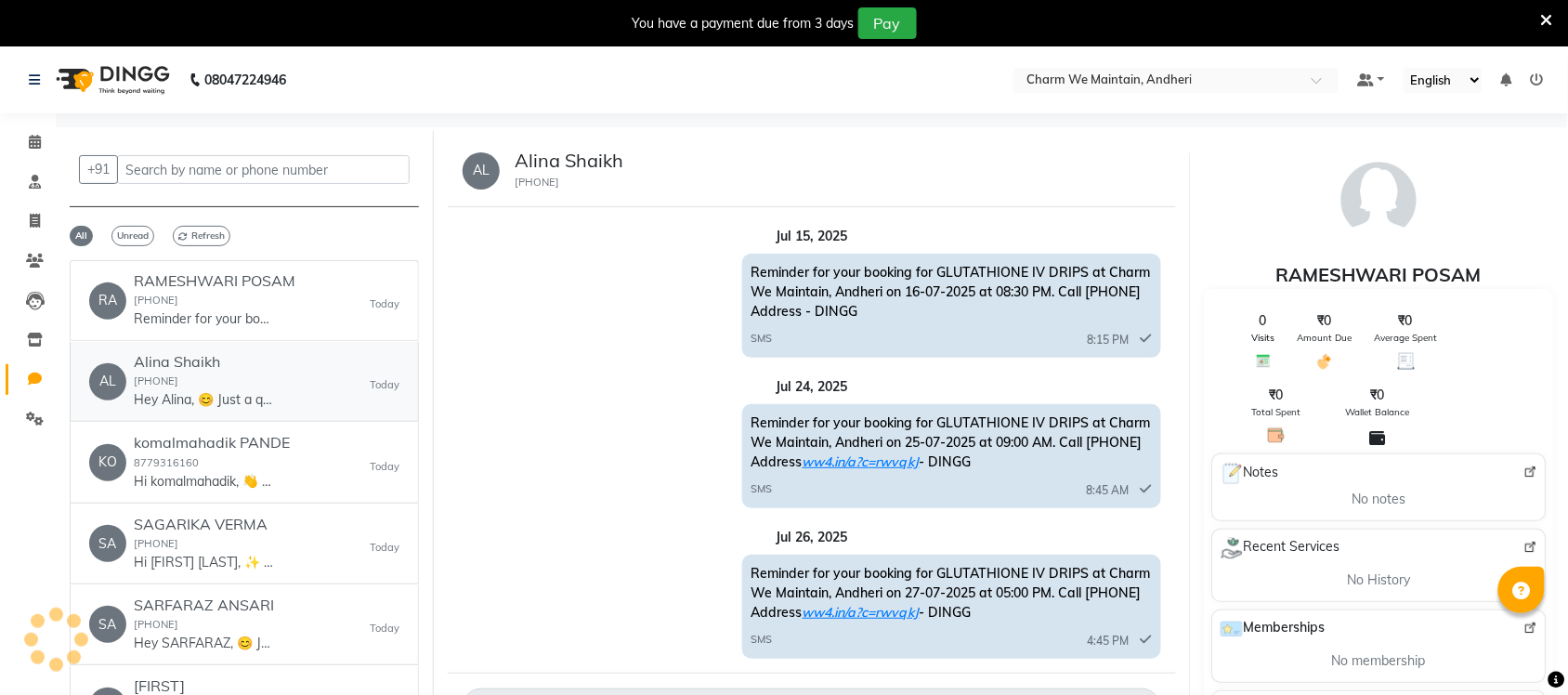 scroll, scrollTop: 562, scrollLeft: 0, axis: vertical 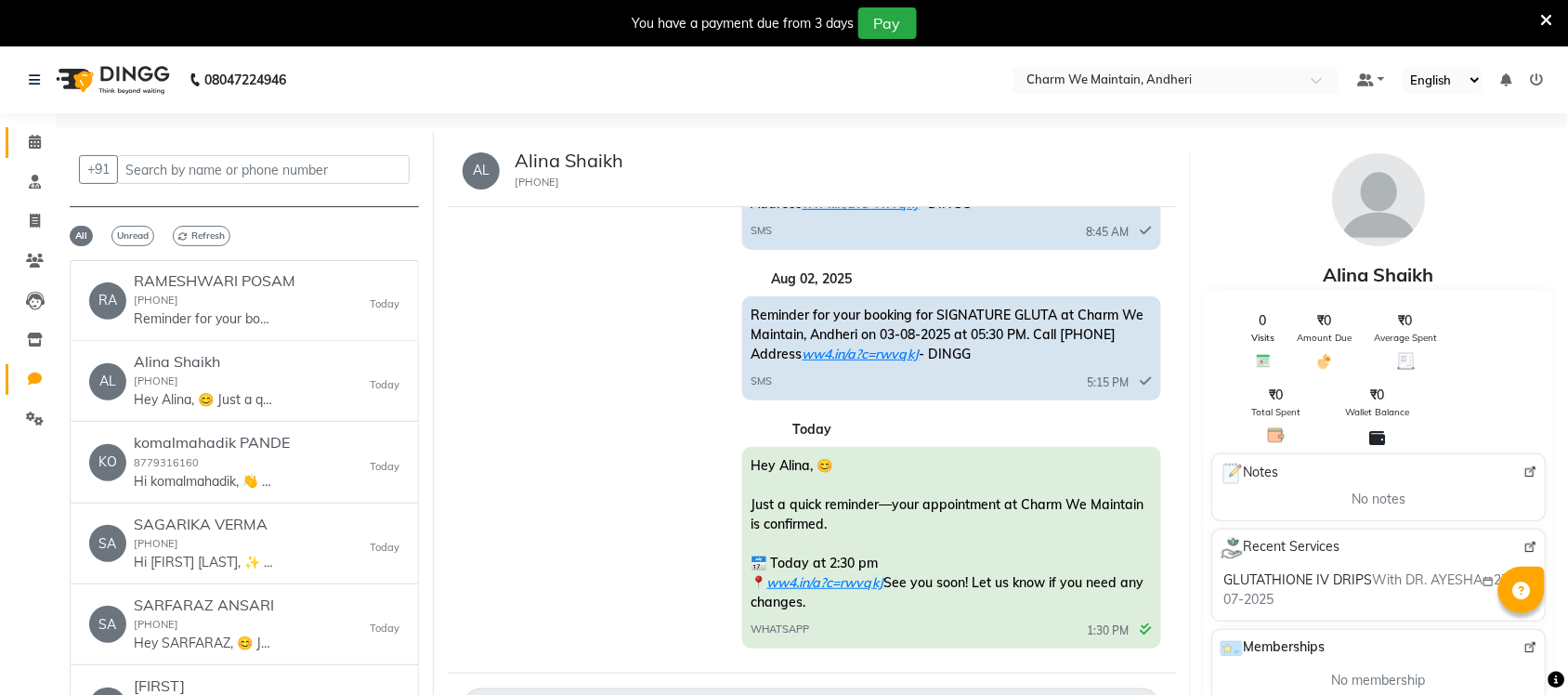 click on "Calendar" 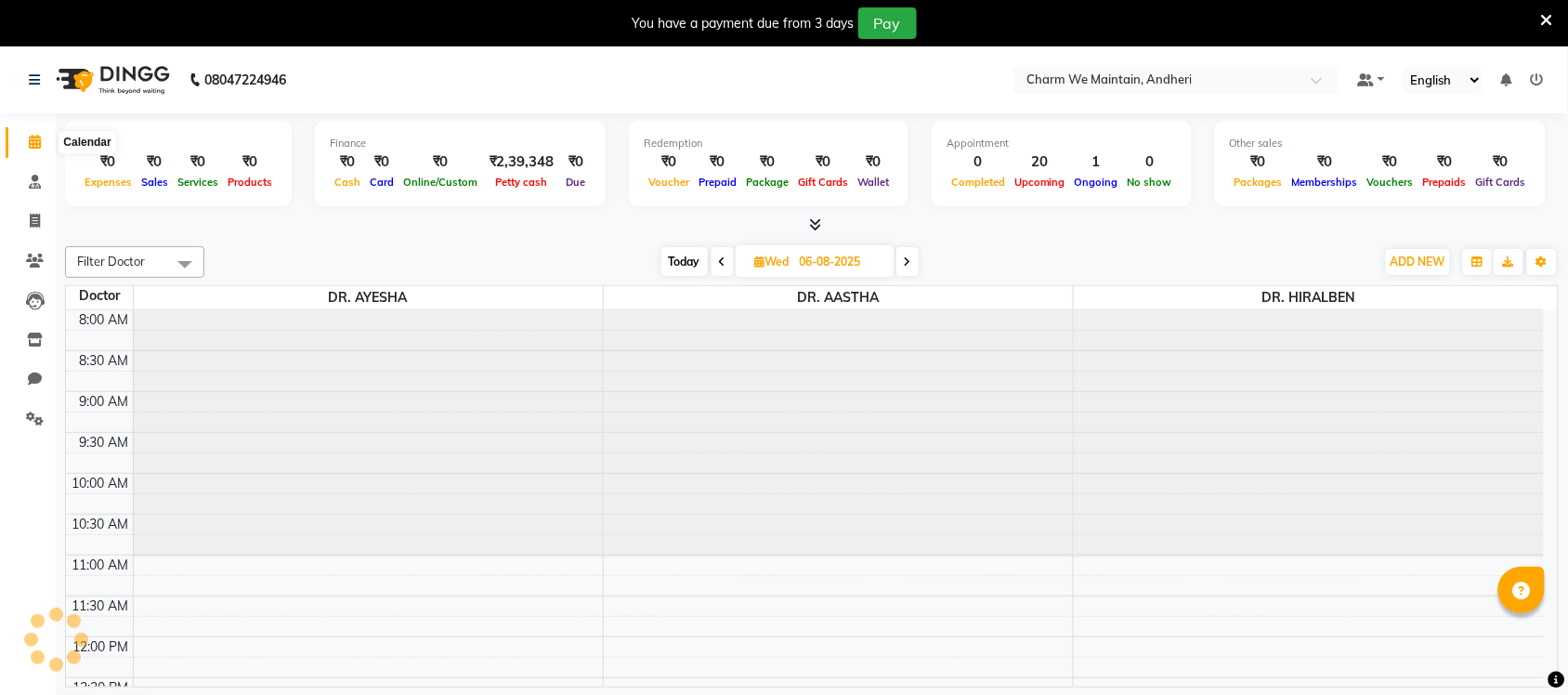 scroll, scrollTop: 0, scrollLeft: 0, axis: both 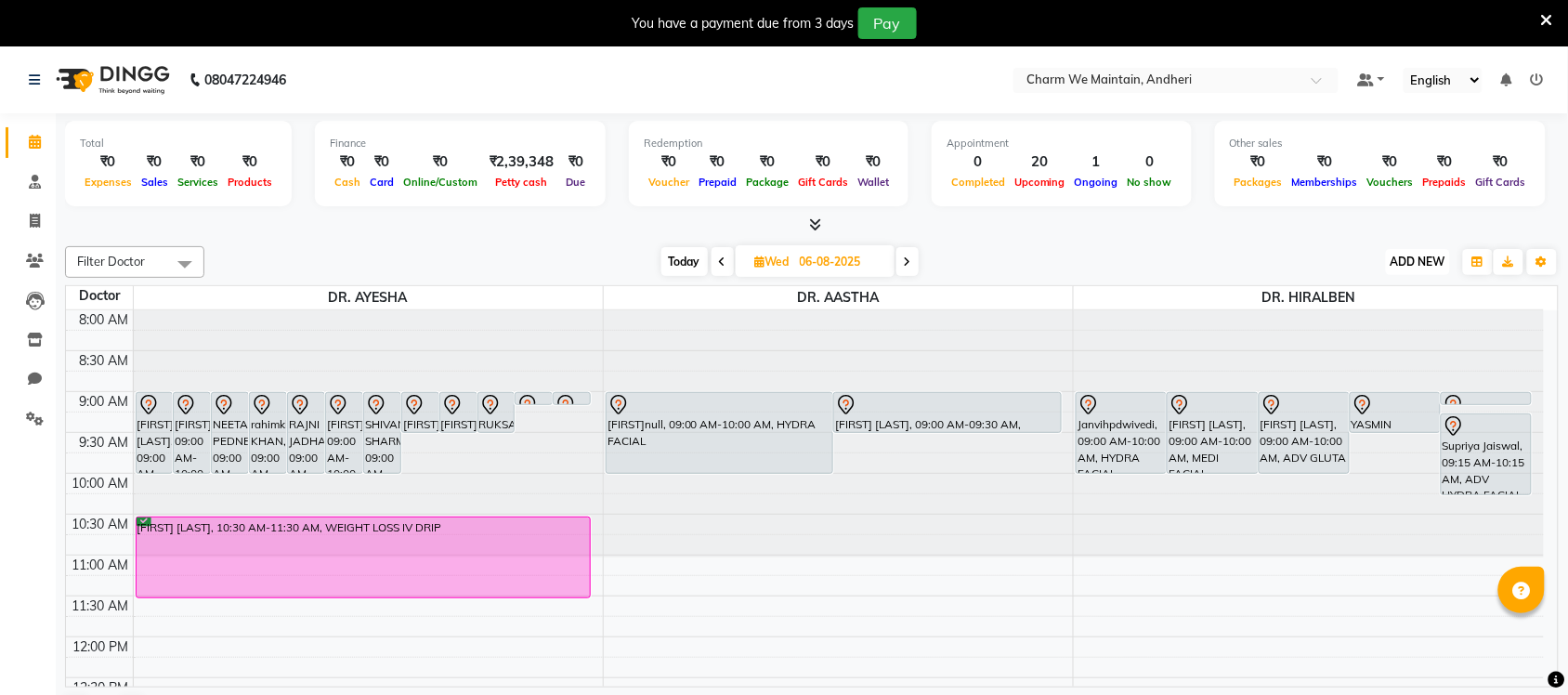 click on "ADD NEW" at bounding box center [1418, 261] 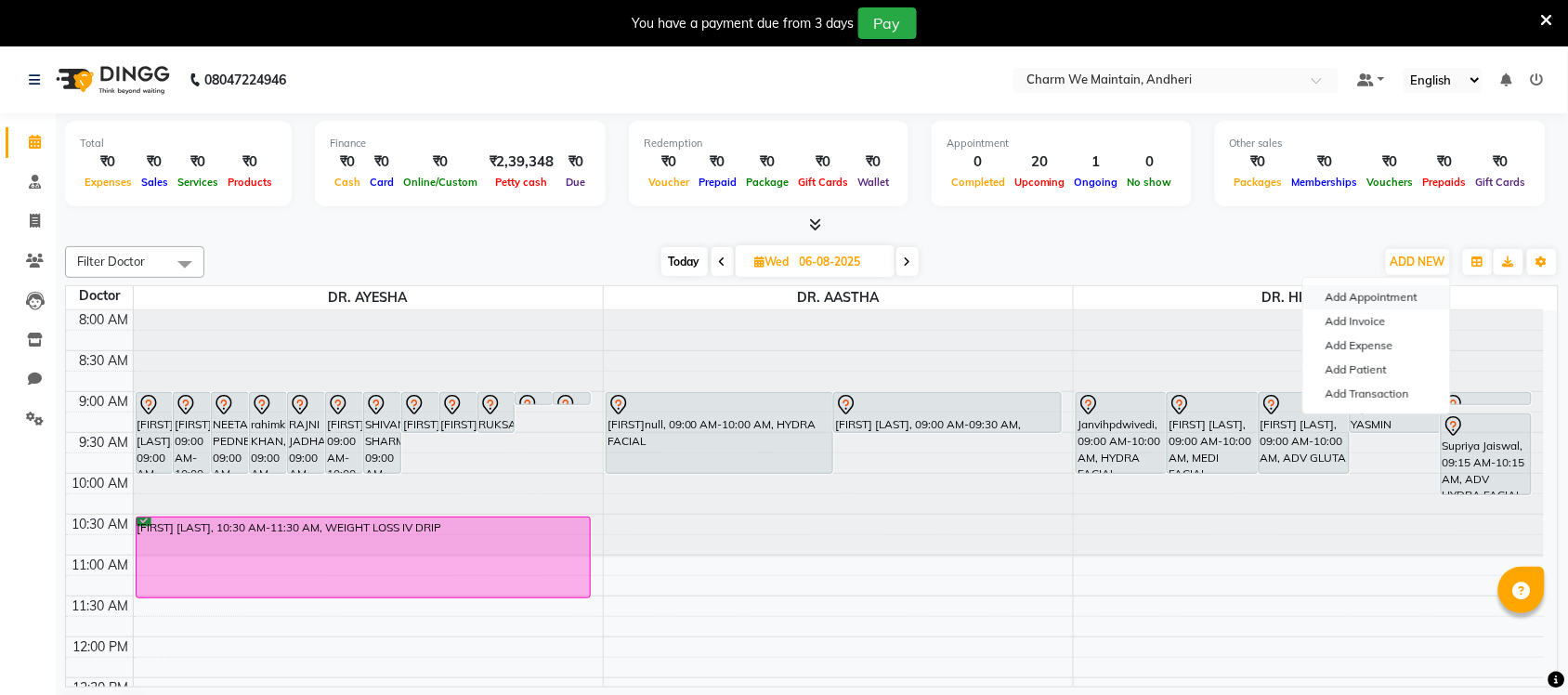 click on "Add Appointment" at bounding box center (1377, 297) 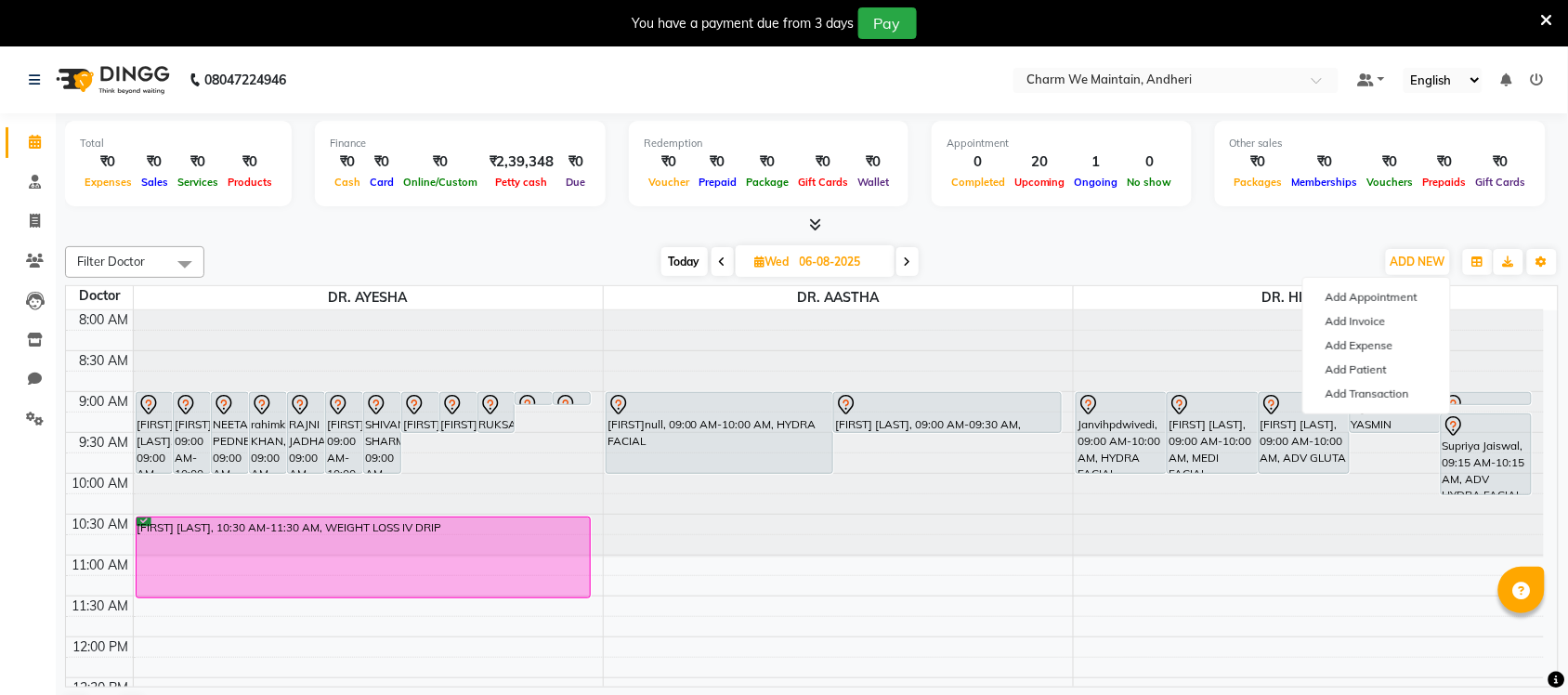 select on "tentative" 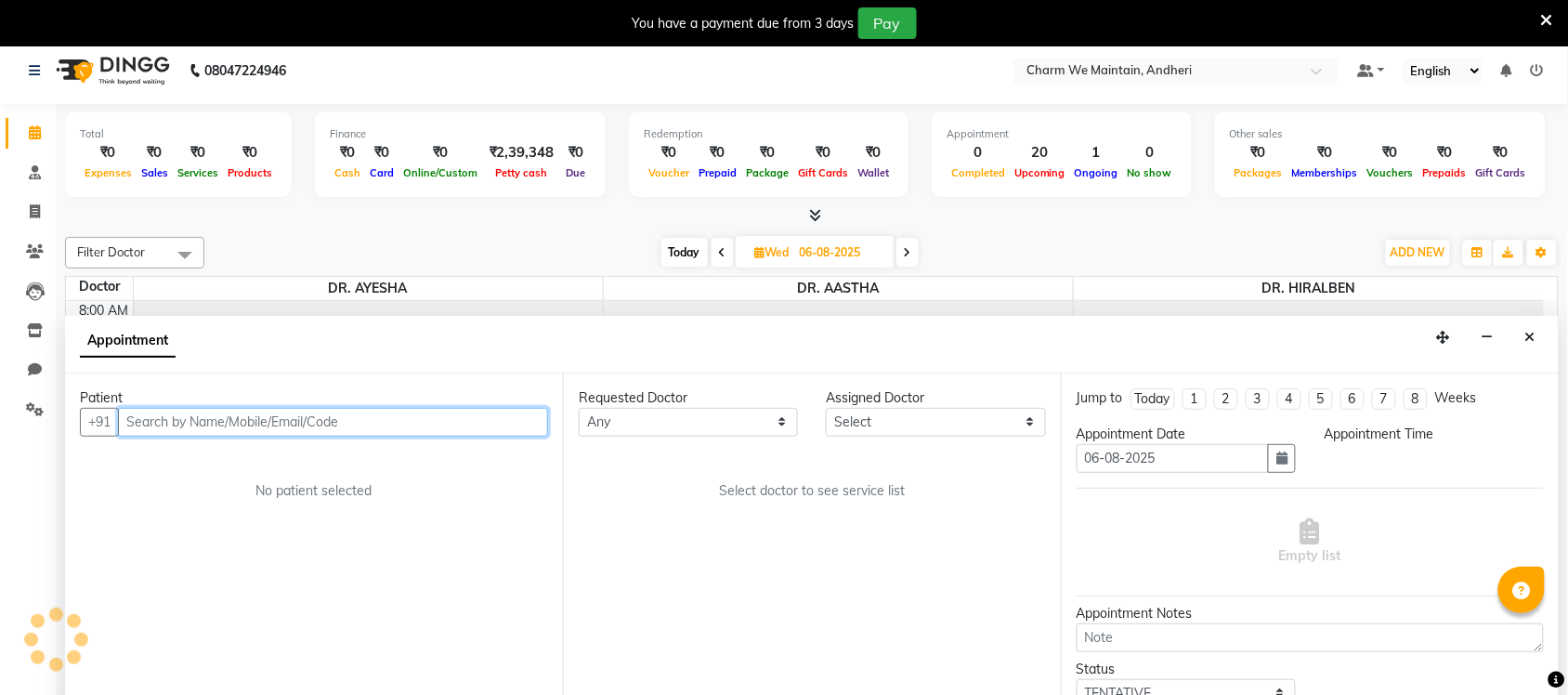 select on "540" 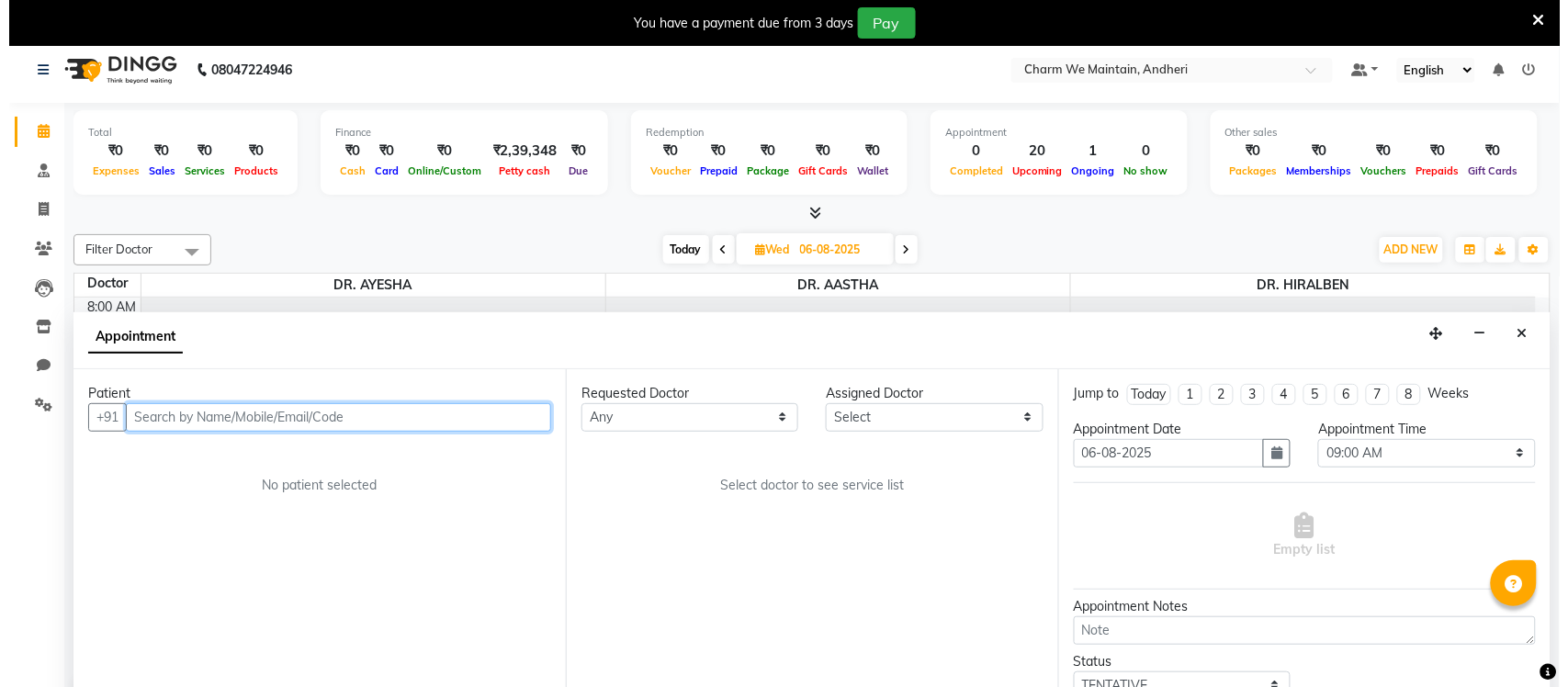 scroll, scrollTop: 46, scrollLeft: 0, axis: vertical 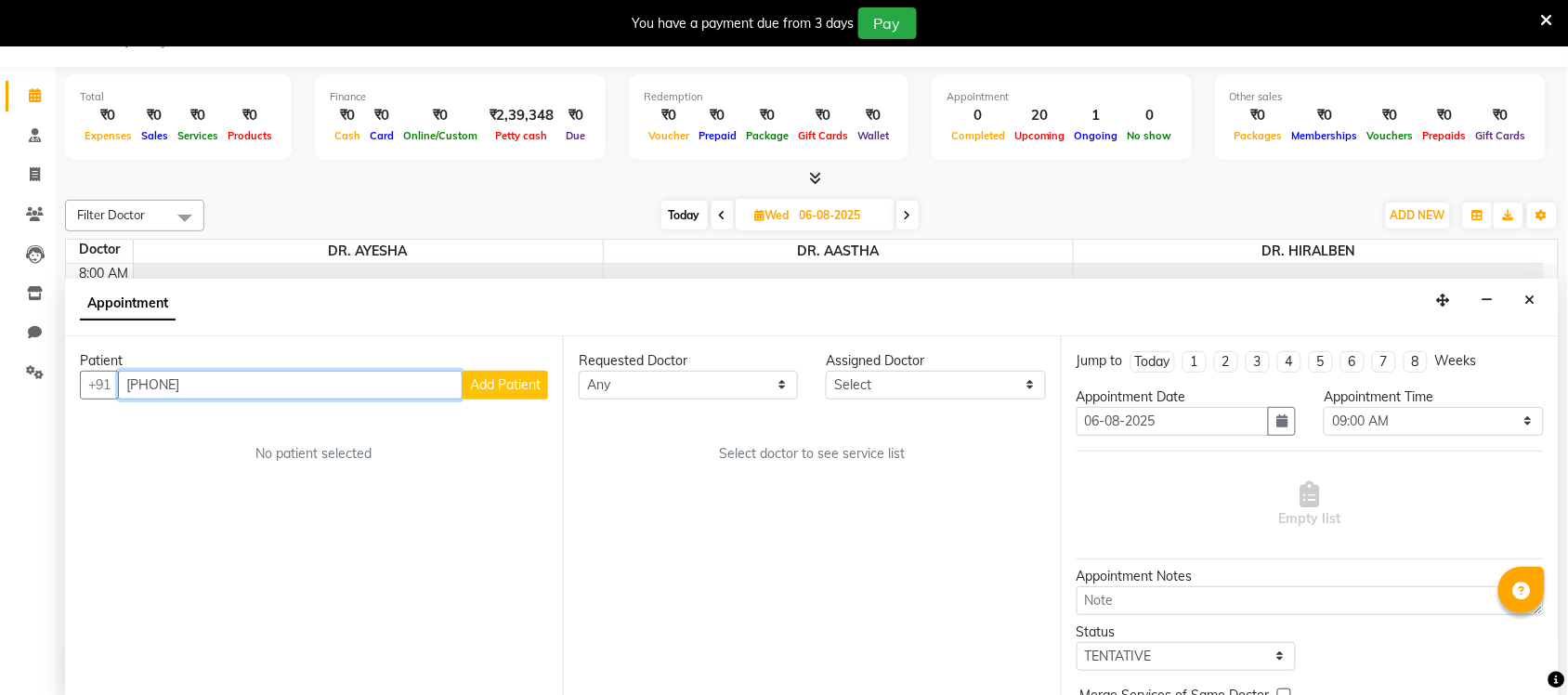 type on "[PHONE]" 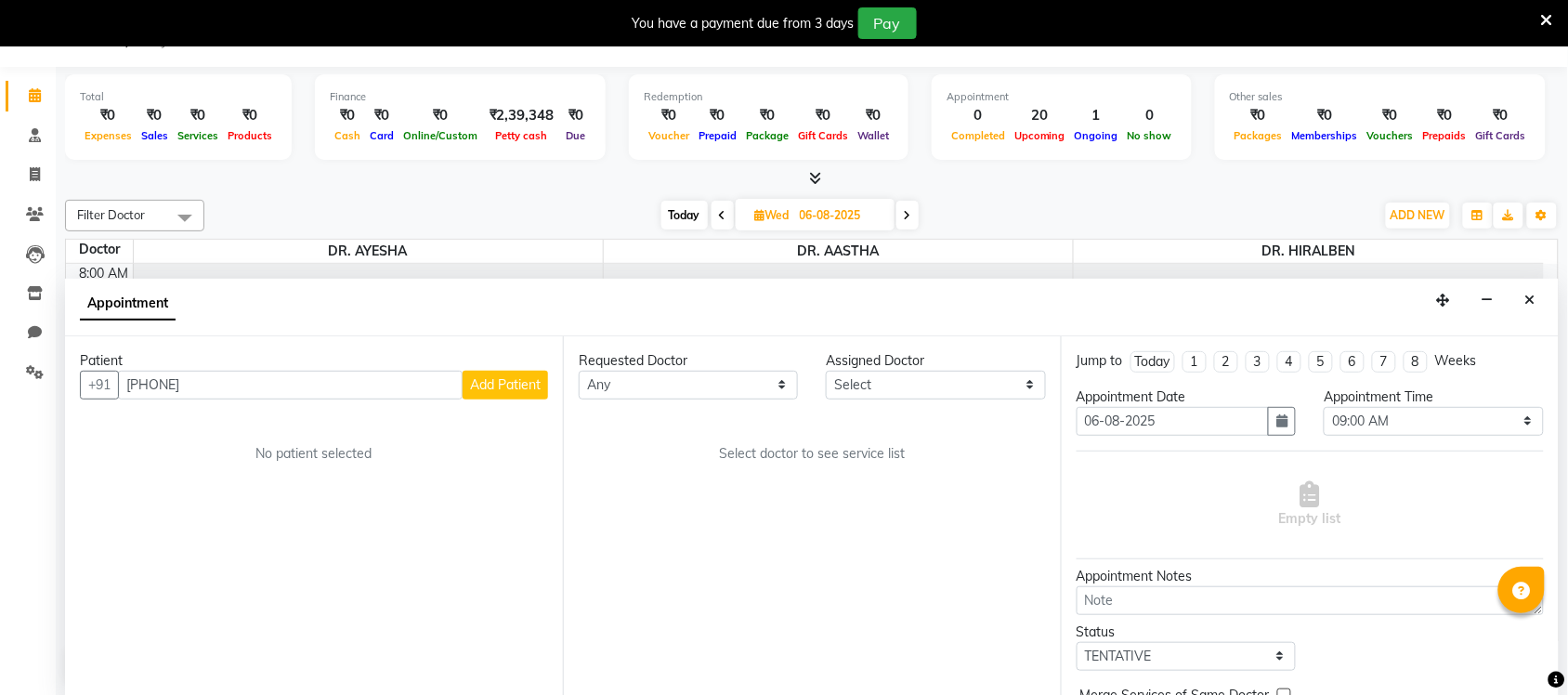 click on "Add Patient" at bounding box center [505, 385] 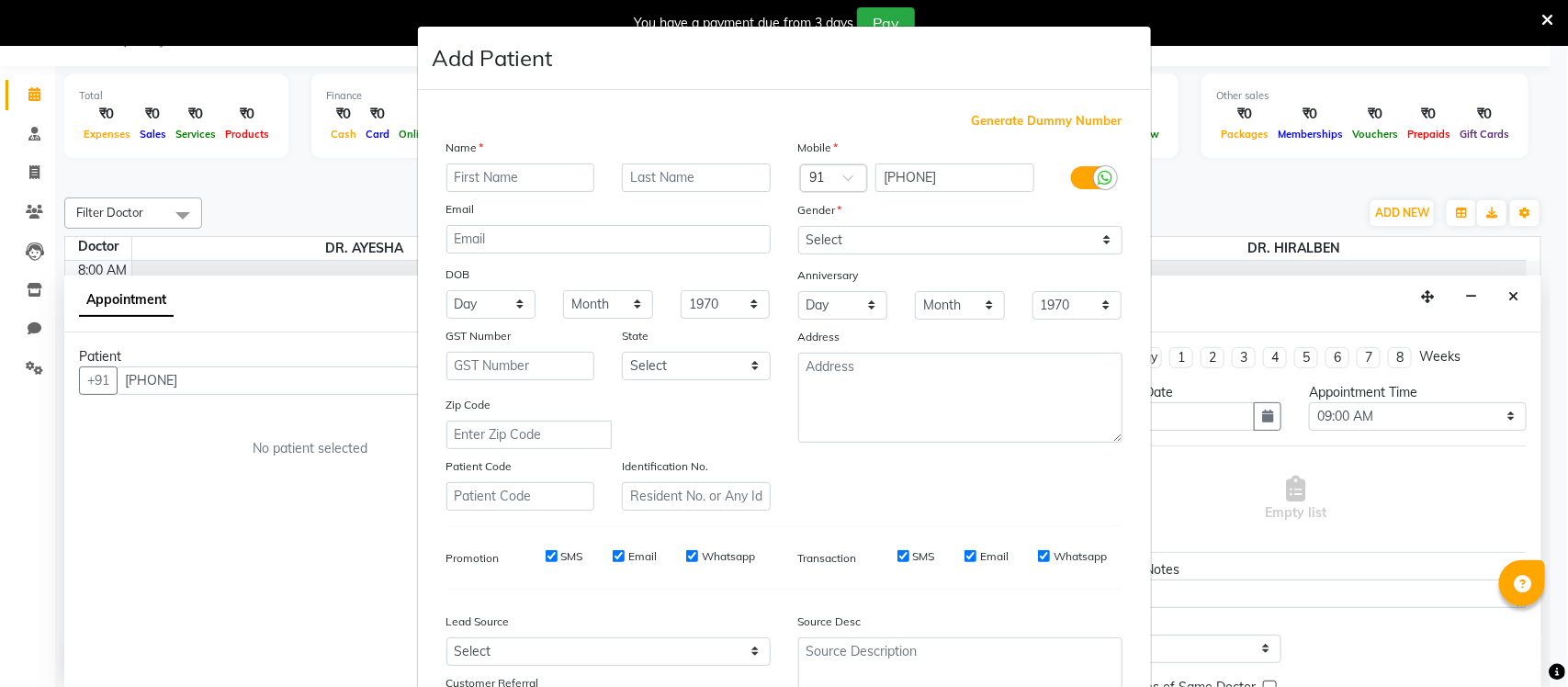 click at bounding box center [521, 177] 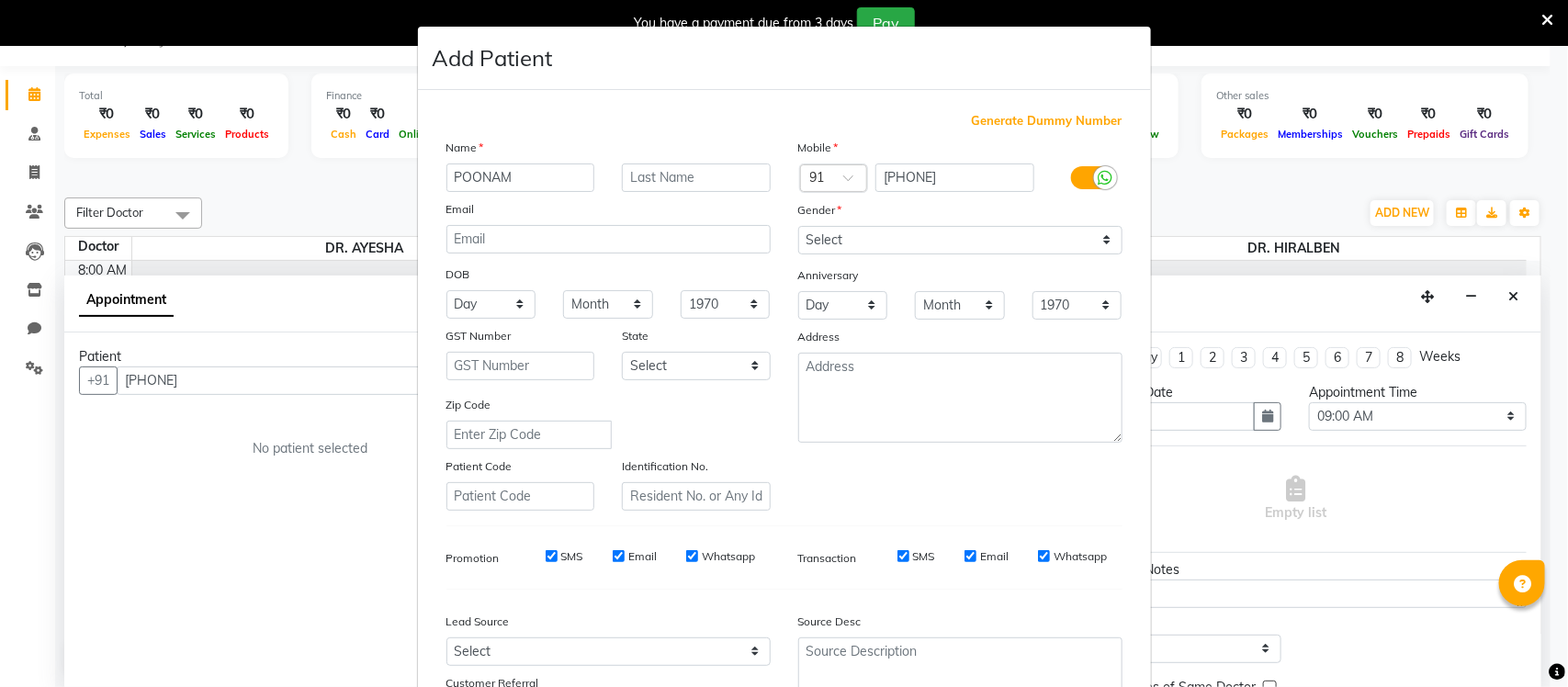 type on "POONAM" 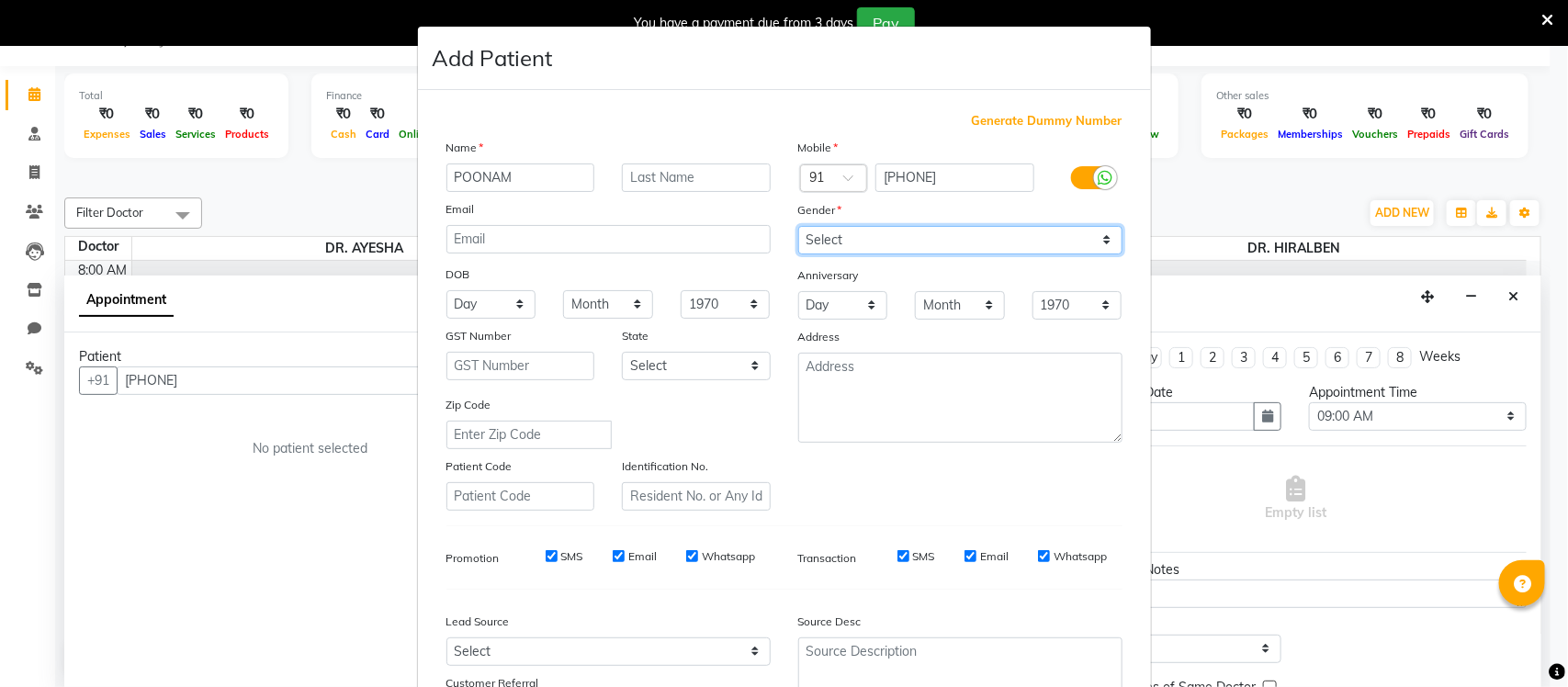 click on "Select Male Female Other Prefer Not To Say" at bounding box center [960, 240] 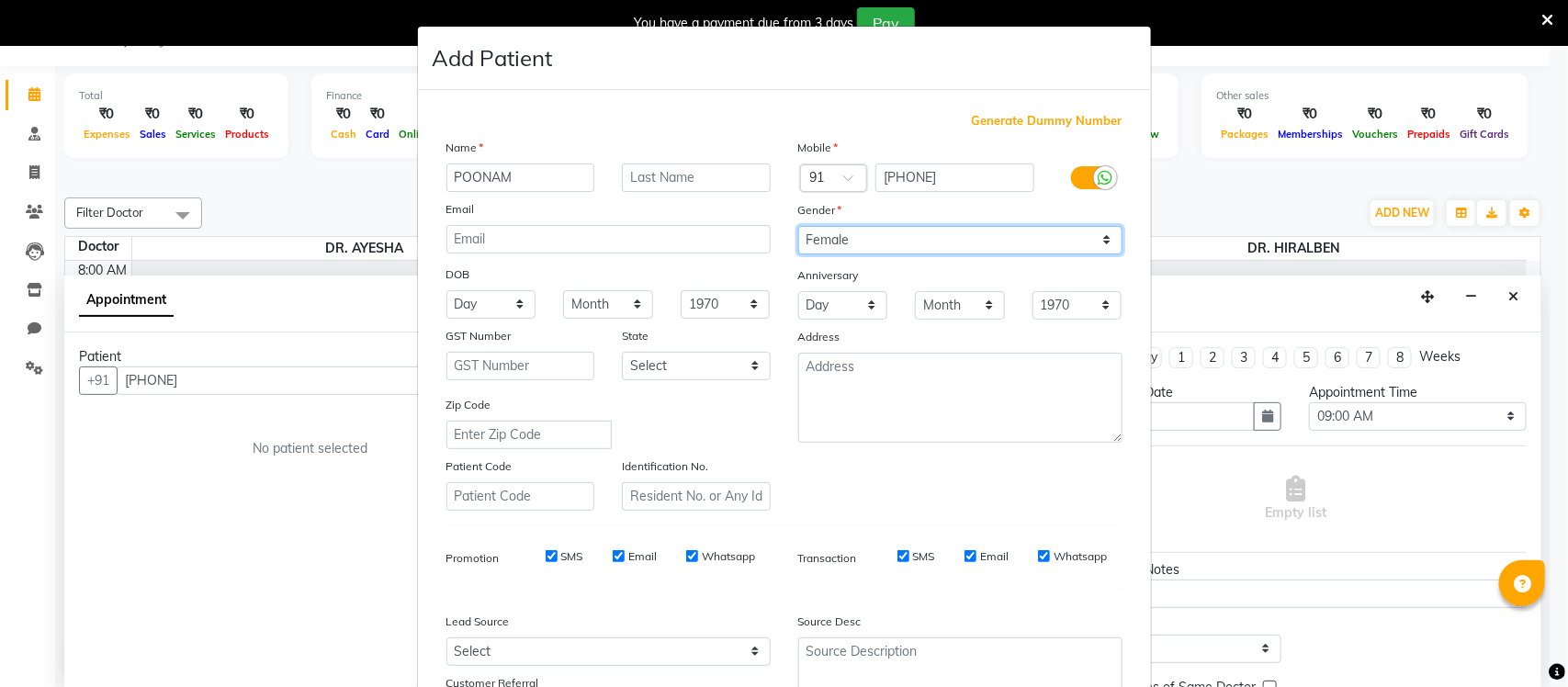 click on "Select Male Female Other Prefer Not To Say" at bounding box center (960, 240) 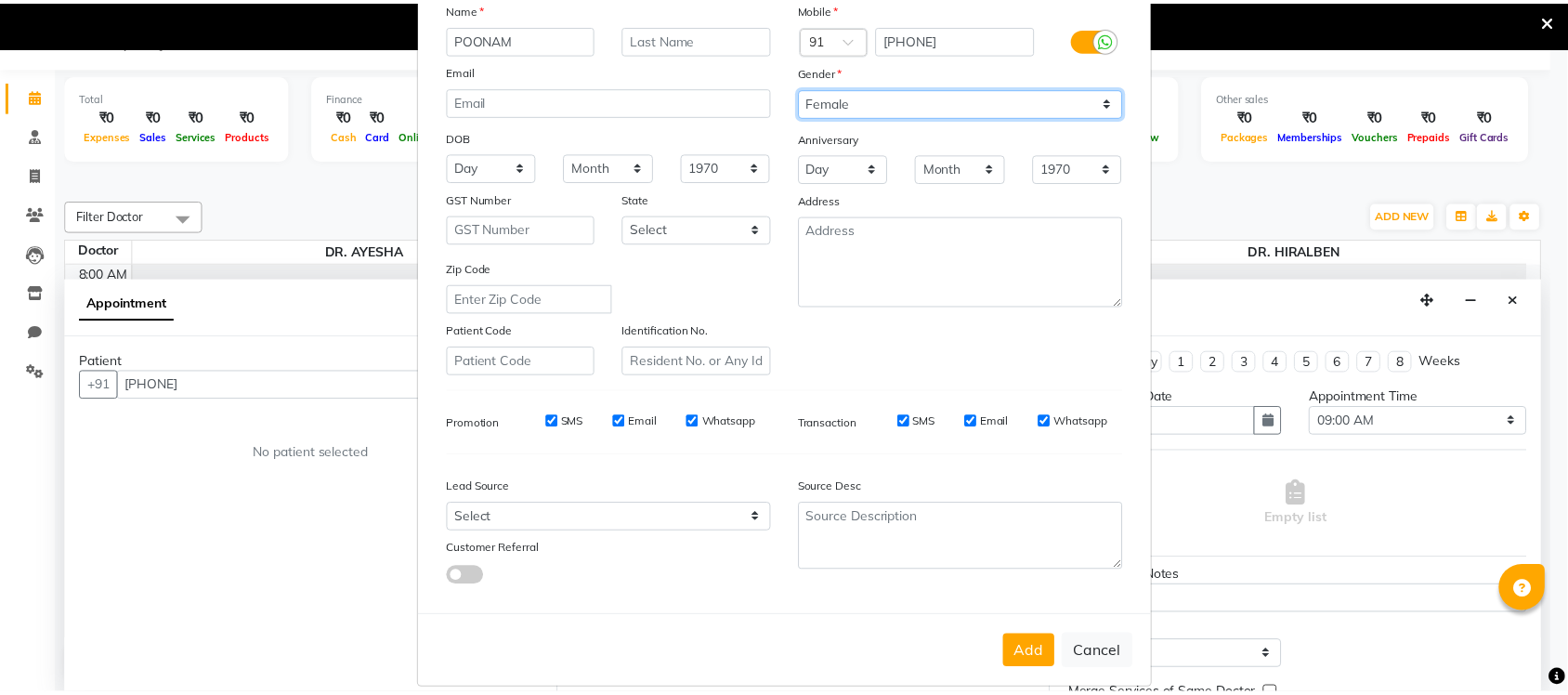 scroll, scrollTop: 155, scrollLeft: 0, axis: vertical 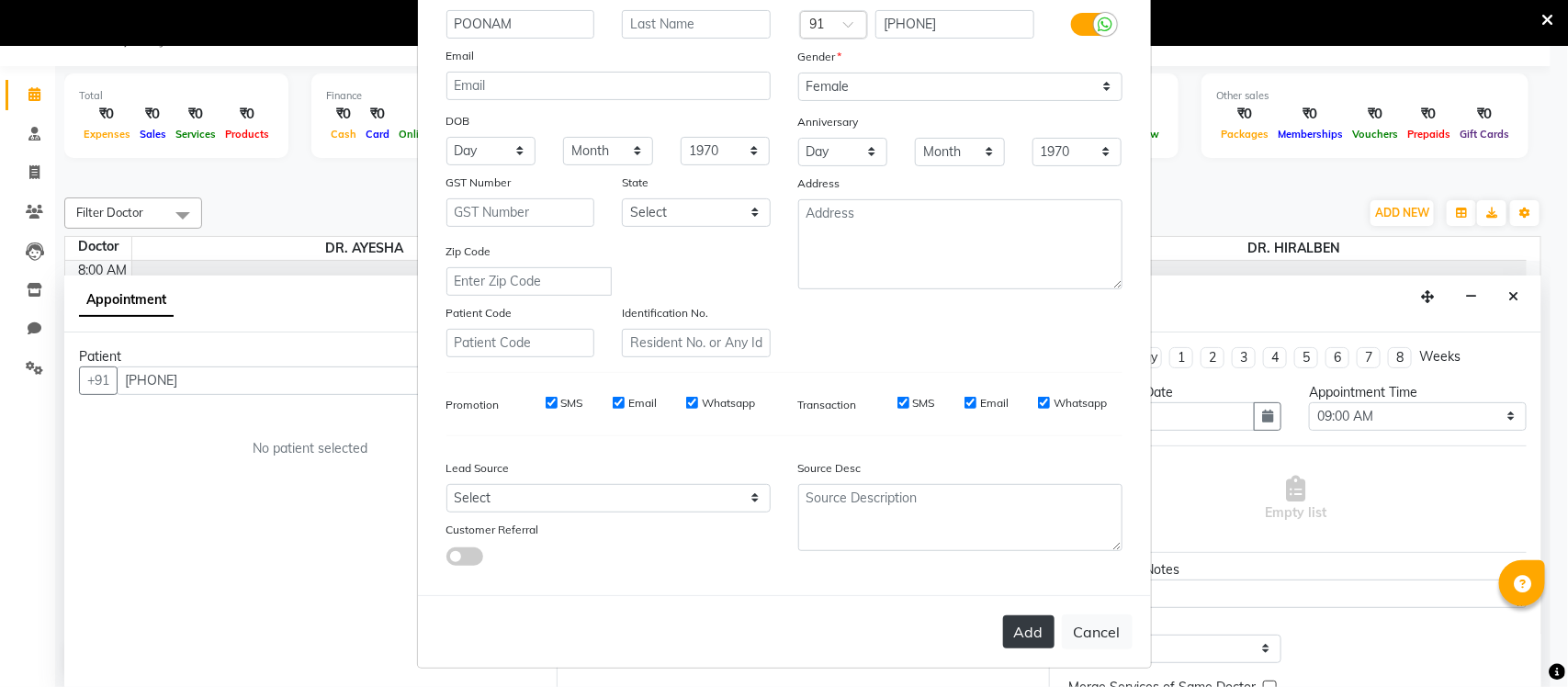 click on "Add" at bounding box center (1029, 632) 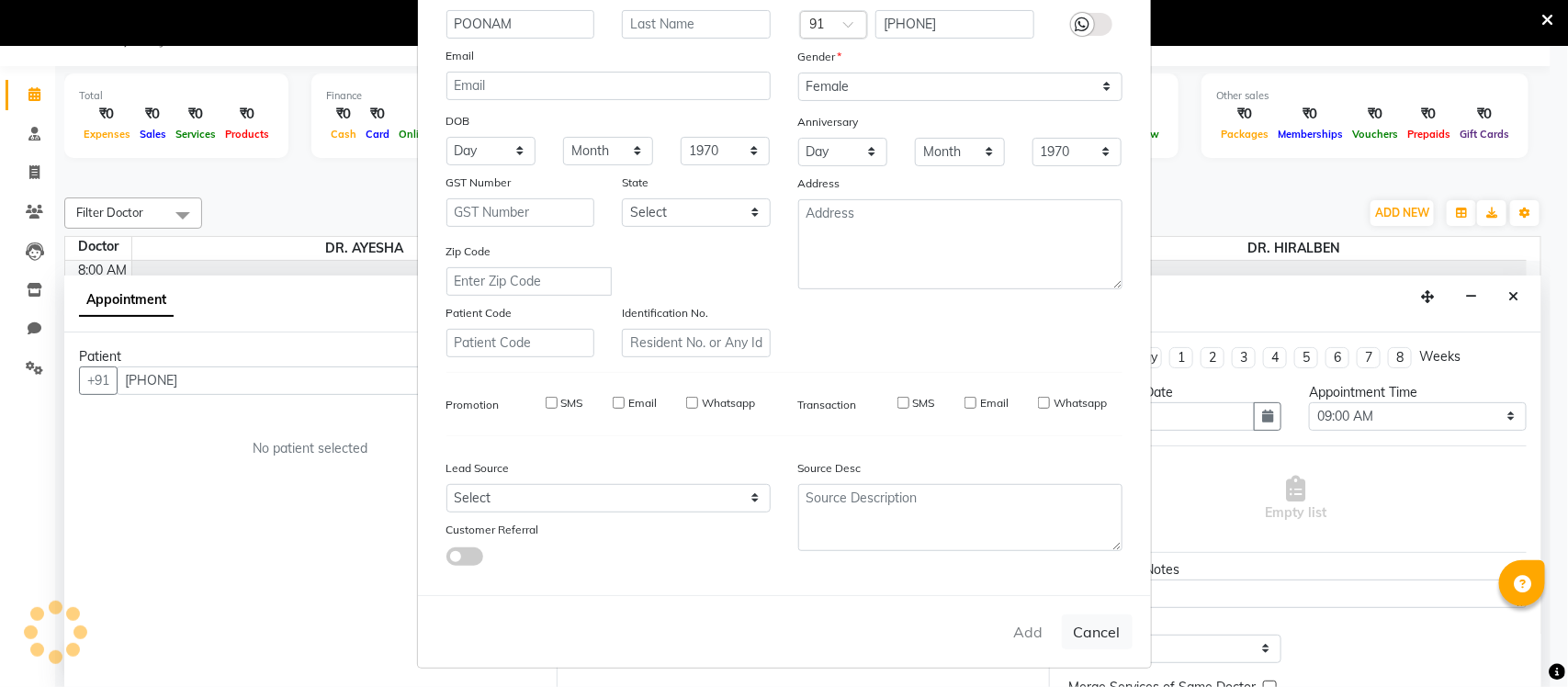 type 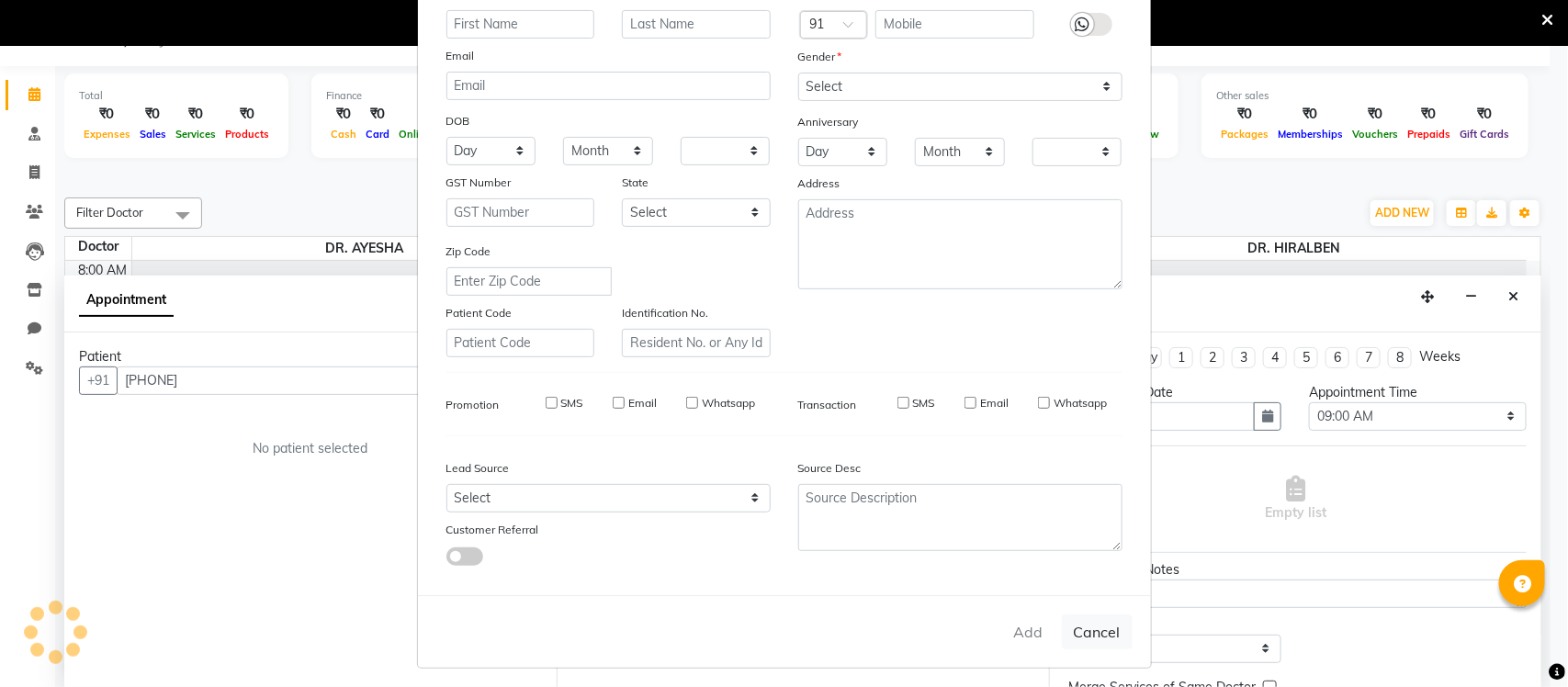 checkbox on "false" 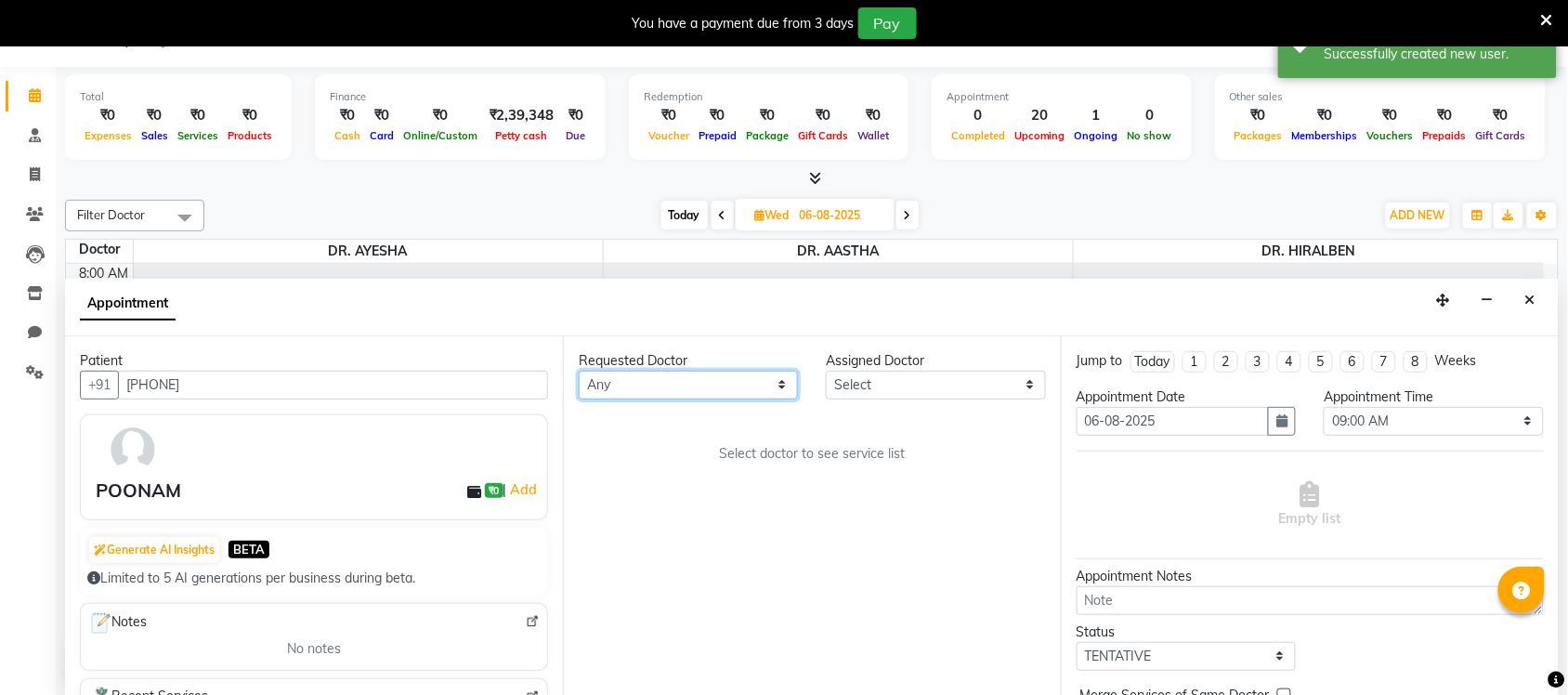 click on "Any DR. AASTHA	 DR. AYESHA	 DR. HIRALBEN" at bounding box center (688, 385) 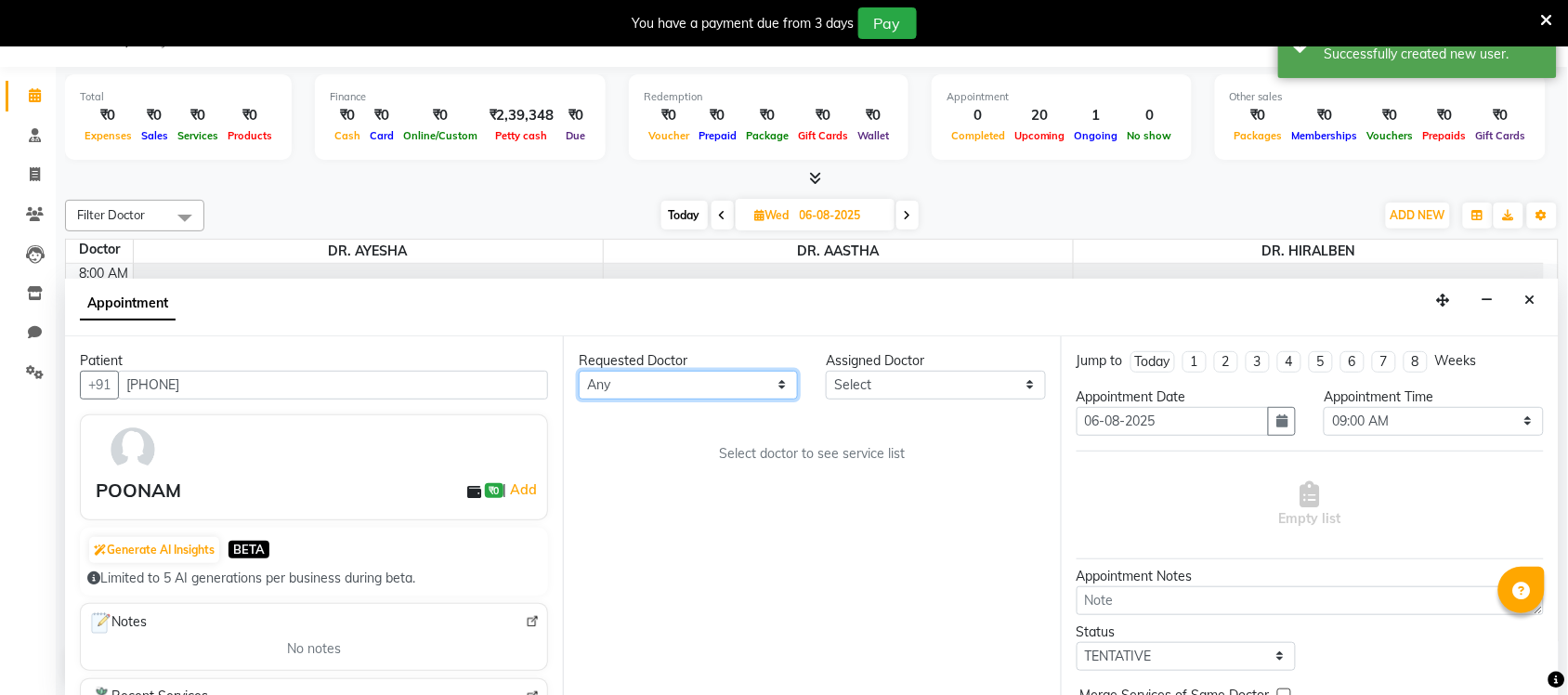 select on "86210" 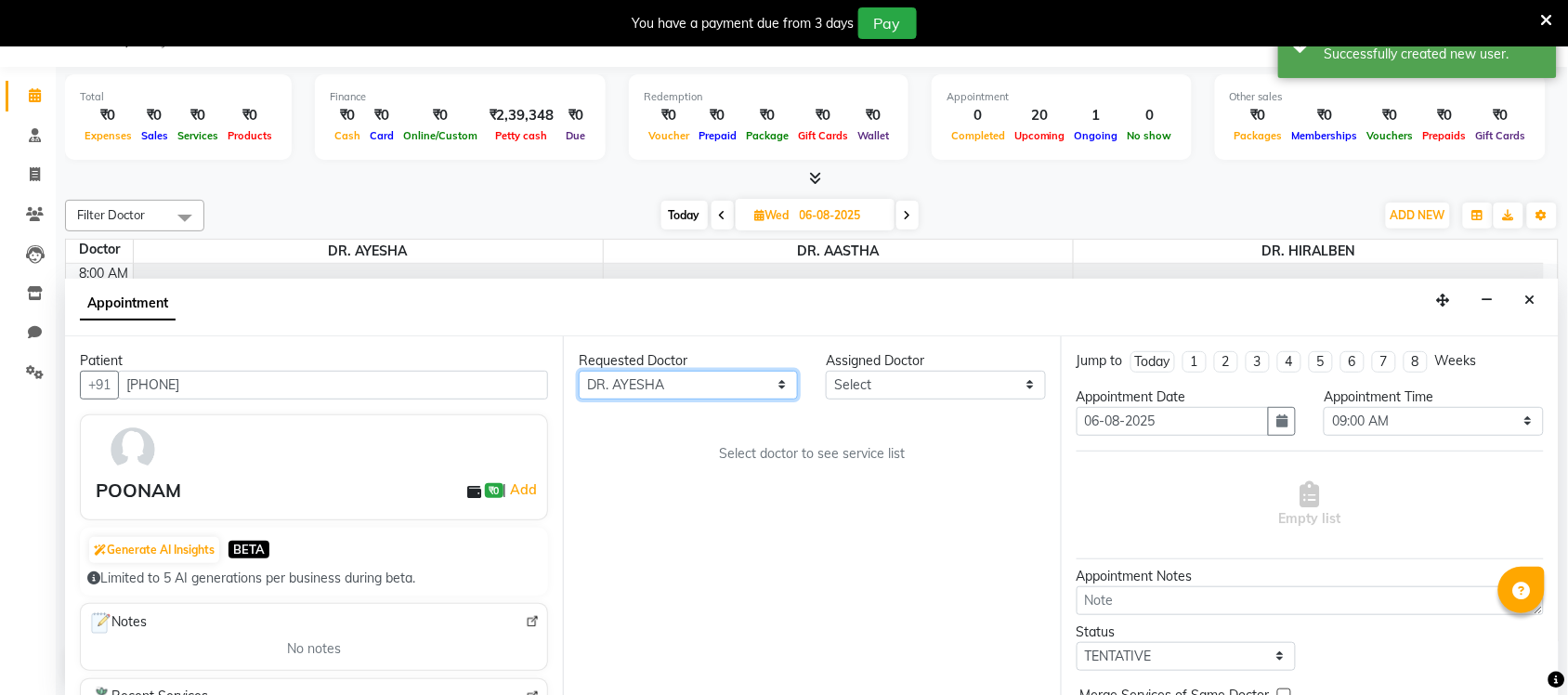 click on "Any DR. AASTHA	 DR. AYESHA	 DR. HIRALBEN" at bounding box center [688, 385] 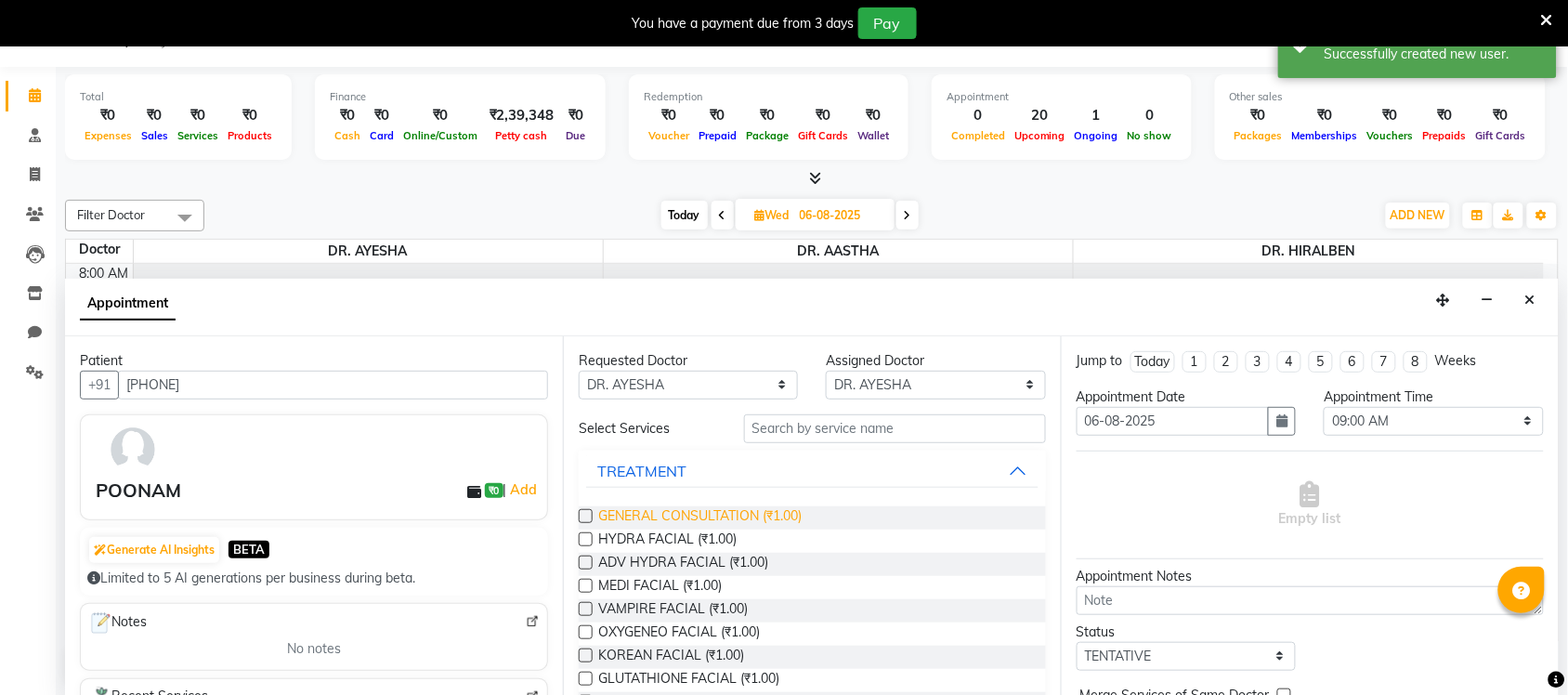 click on "GENERAL CONSULTATION (₹1.00)" at bounding box center [699, 518] 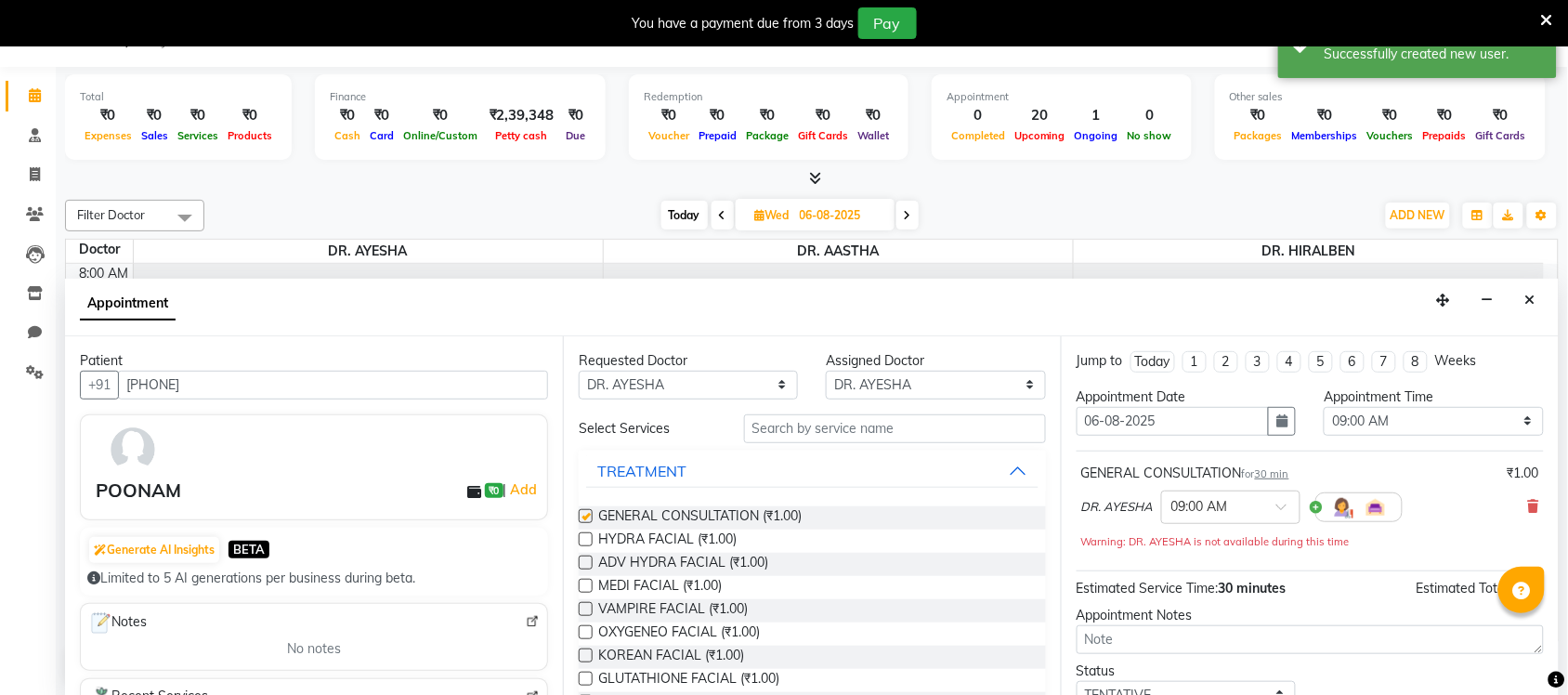 checkbox on "false" 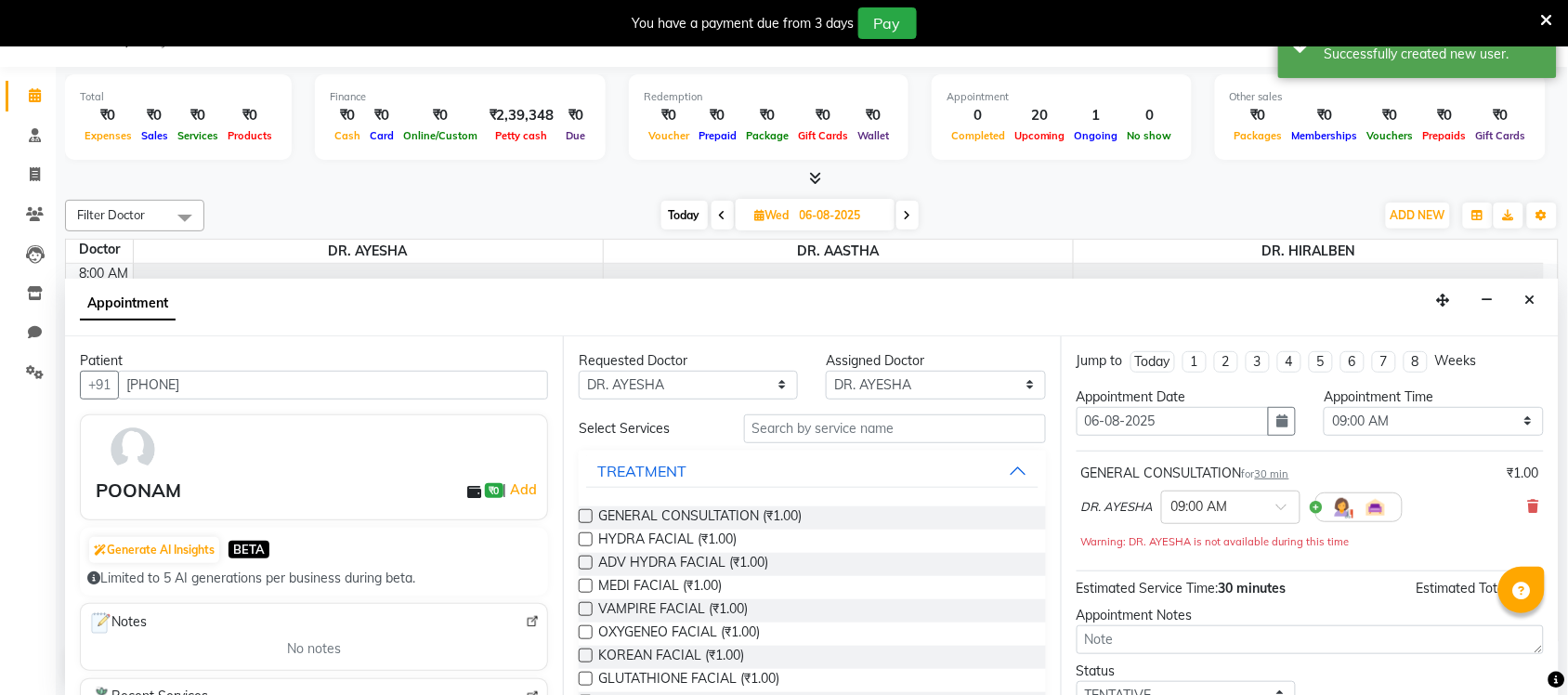 scroll, scrollTop: 116, scrollLeft: 0, axis: vertical 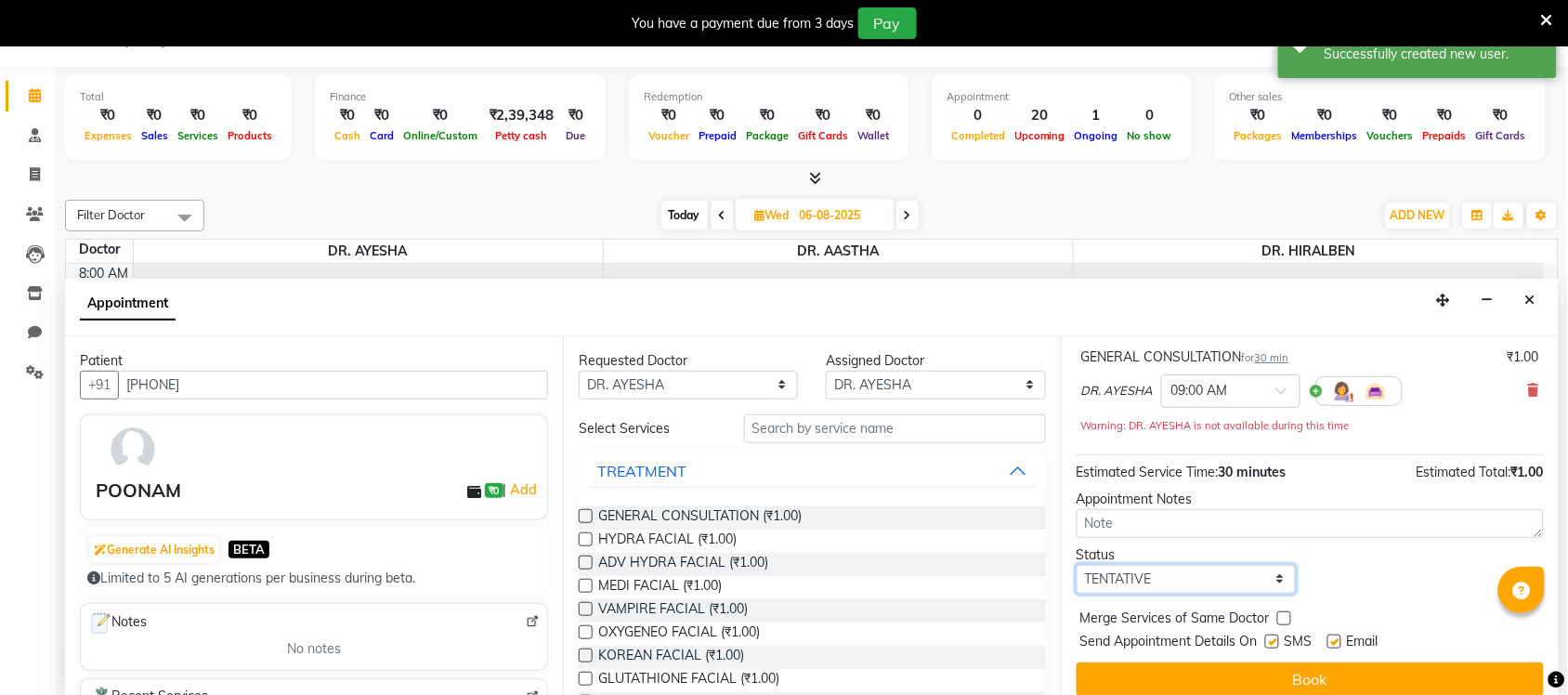 click on "Select TENTATIVE CONFIRM UPCOMING" at bounding box center (1186, 579) 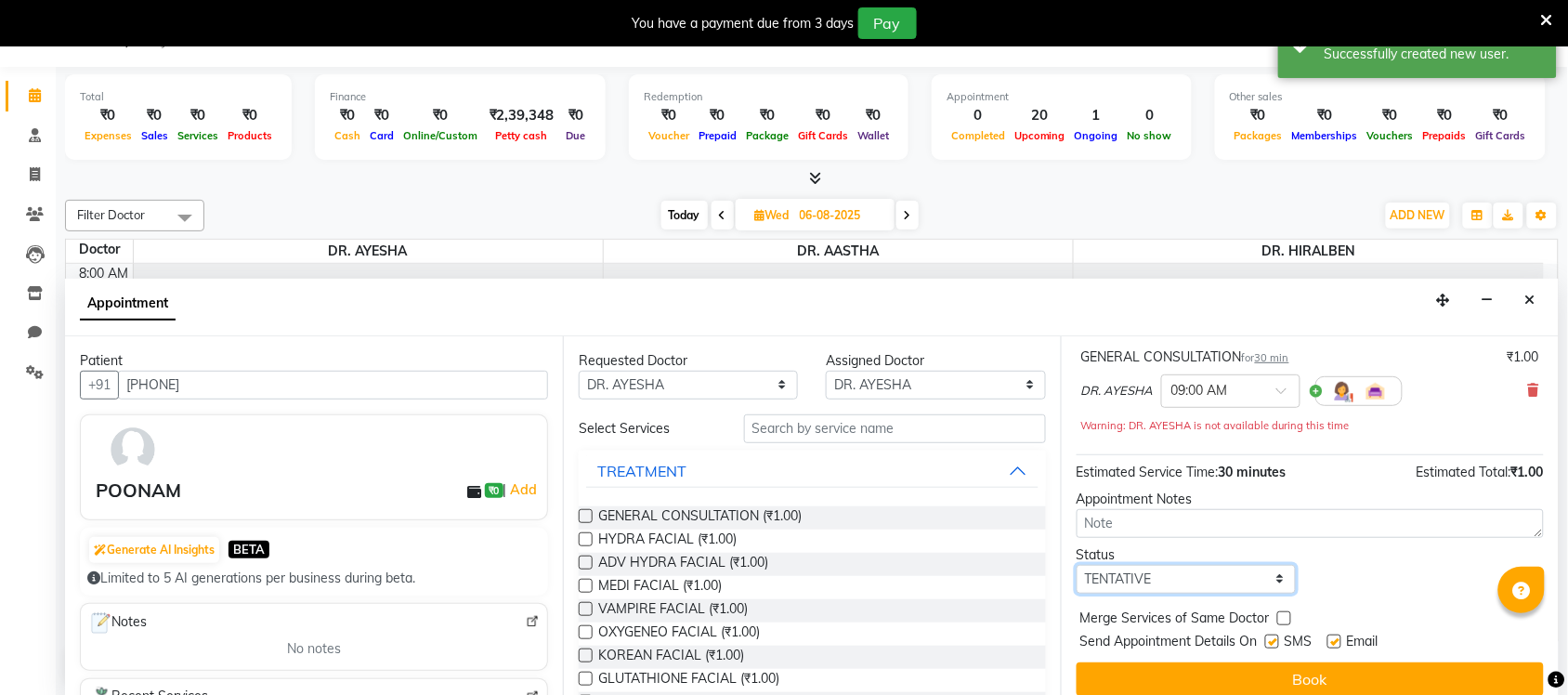 select on "confirm booking" 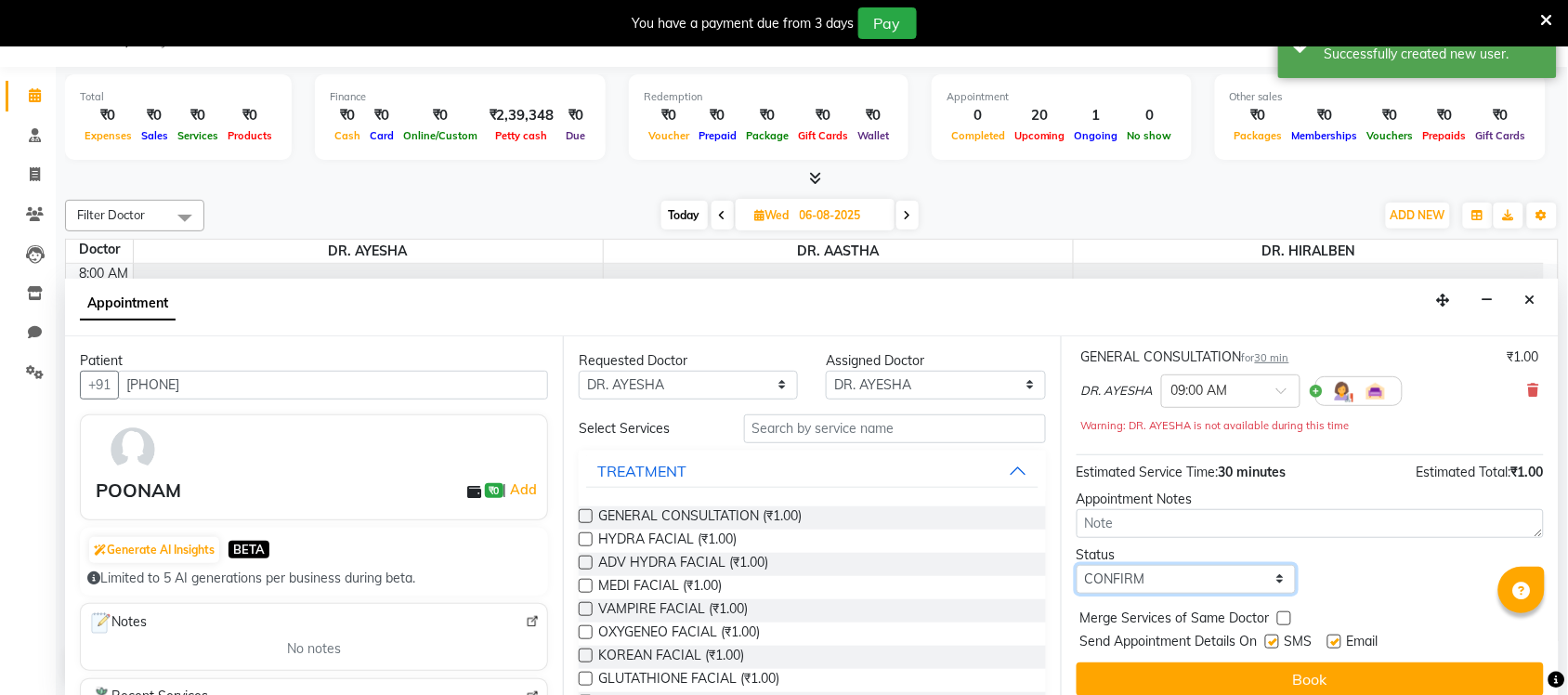 click on "Select TENTATIVE CONFIRM UPCOMING" at bounding box center [1186, 579] 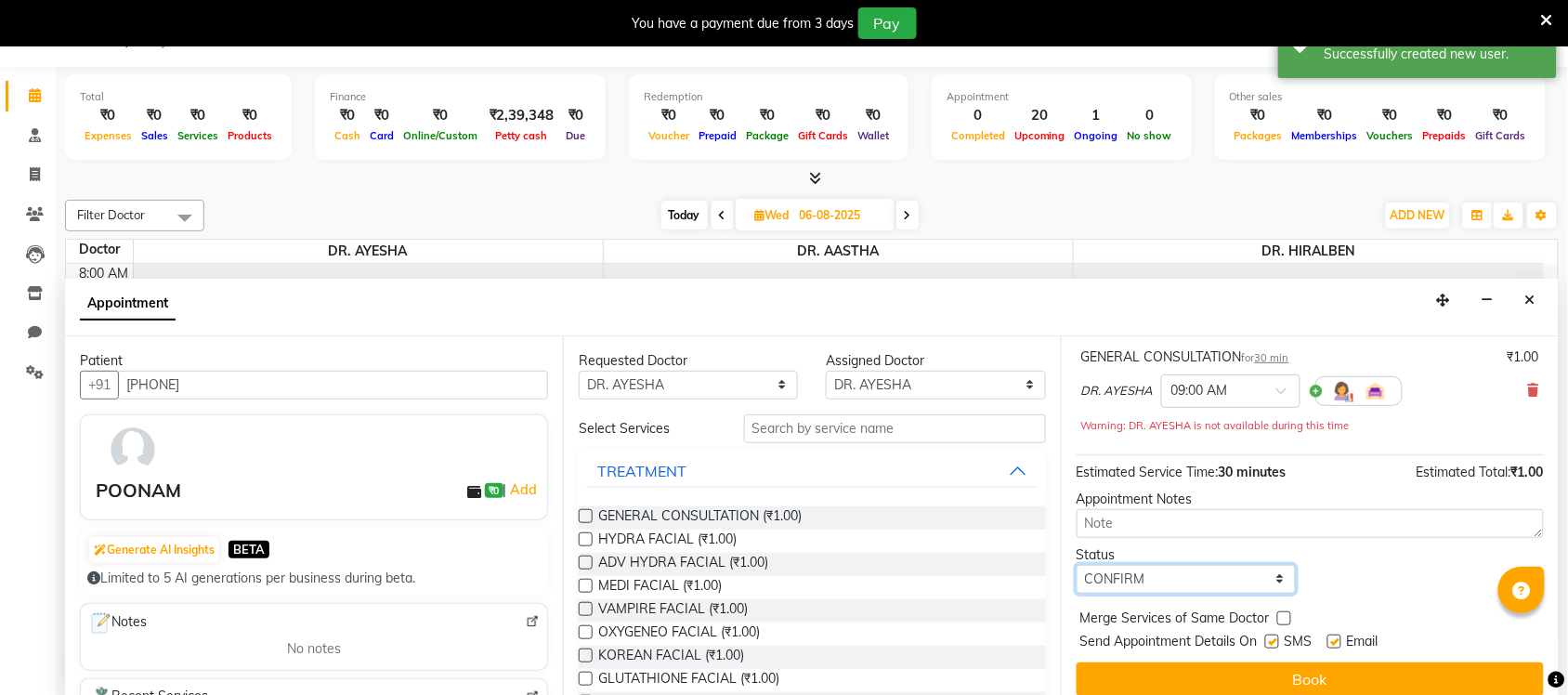 scroll, scrollTop: 132, scrollLeft: 0, axis: vertical 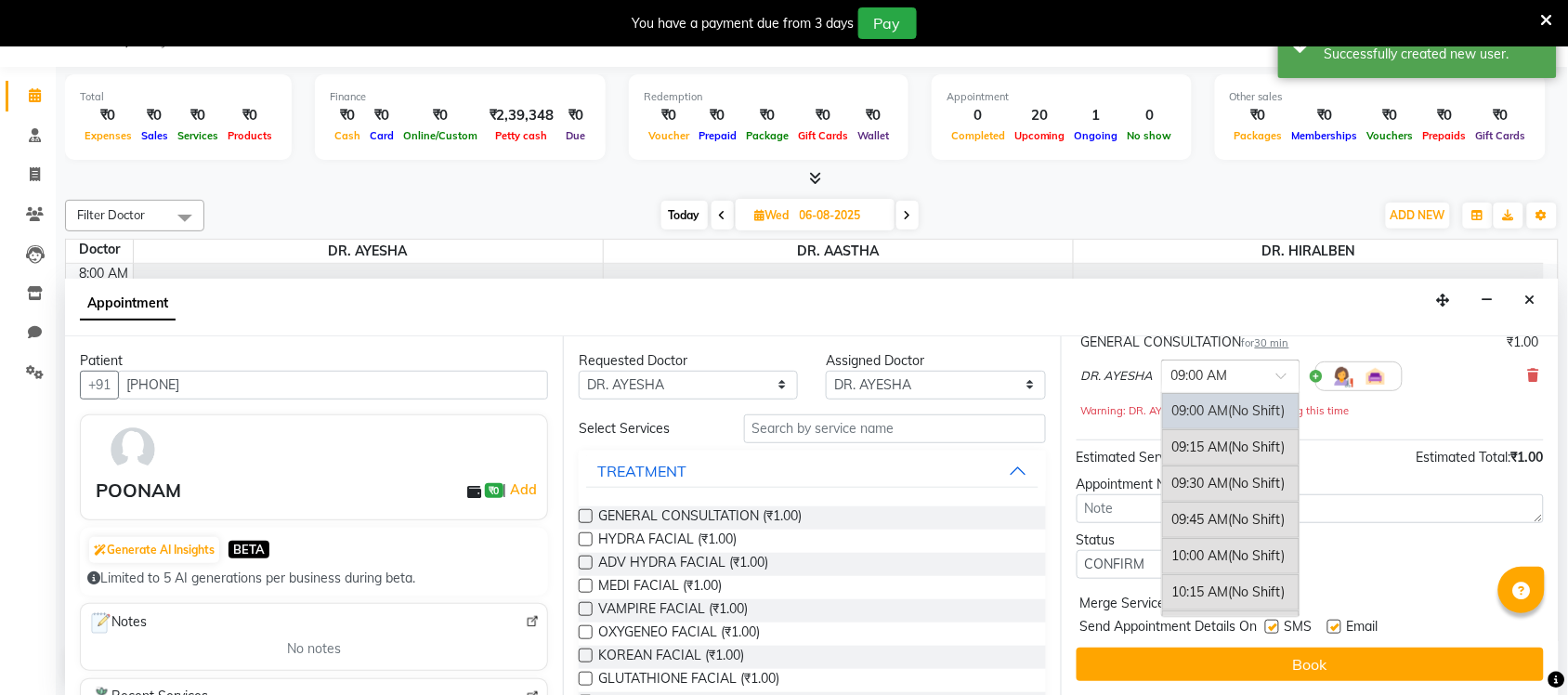 click at bounding box center (1231, 374) 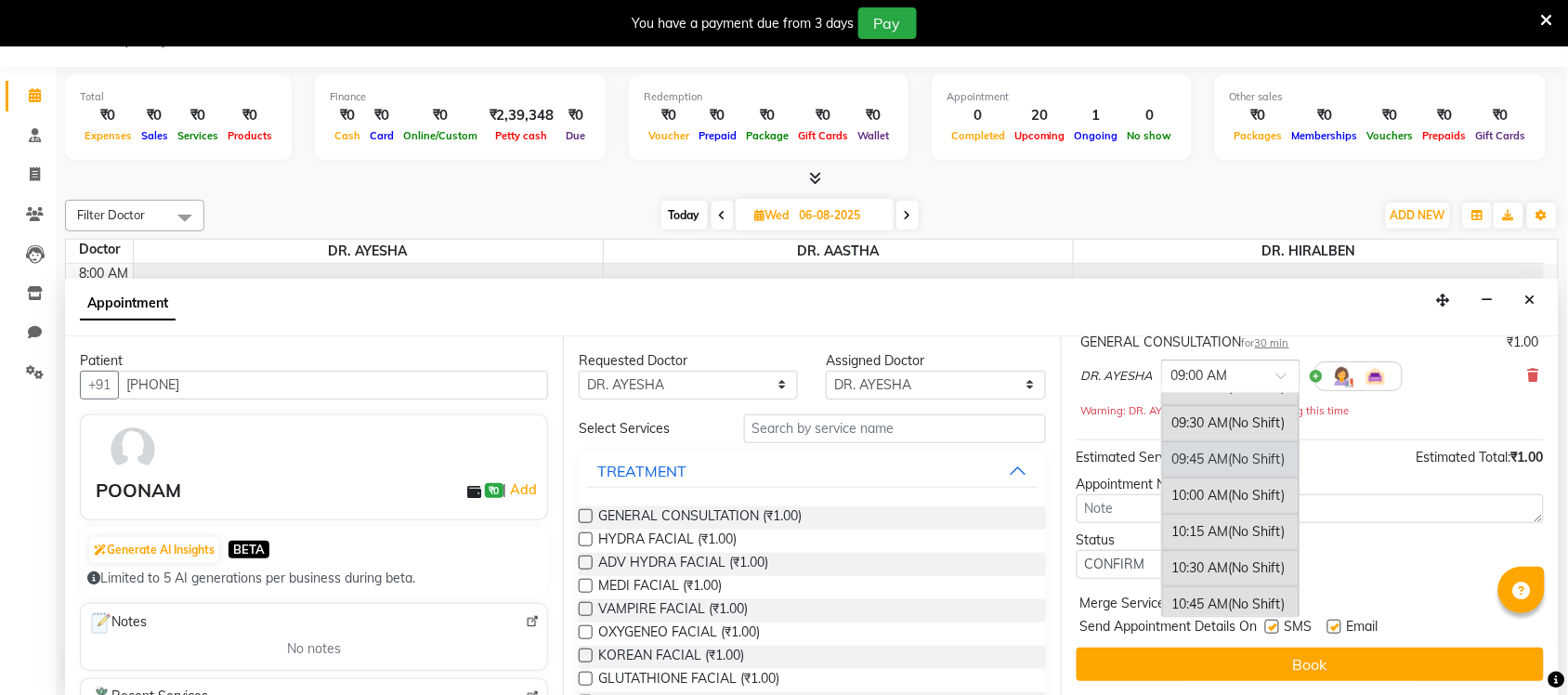 scroll, scrollTop: 116, scrollLeft: 0, axis: vertical 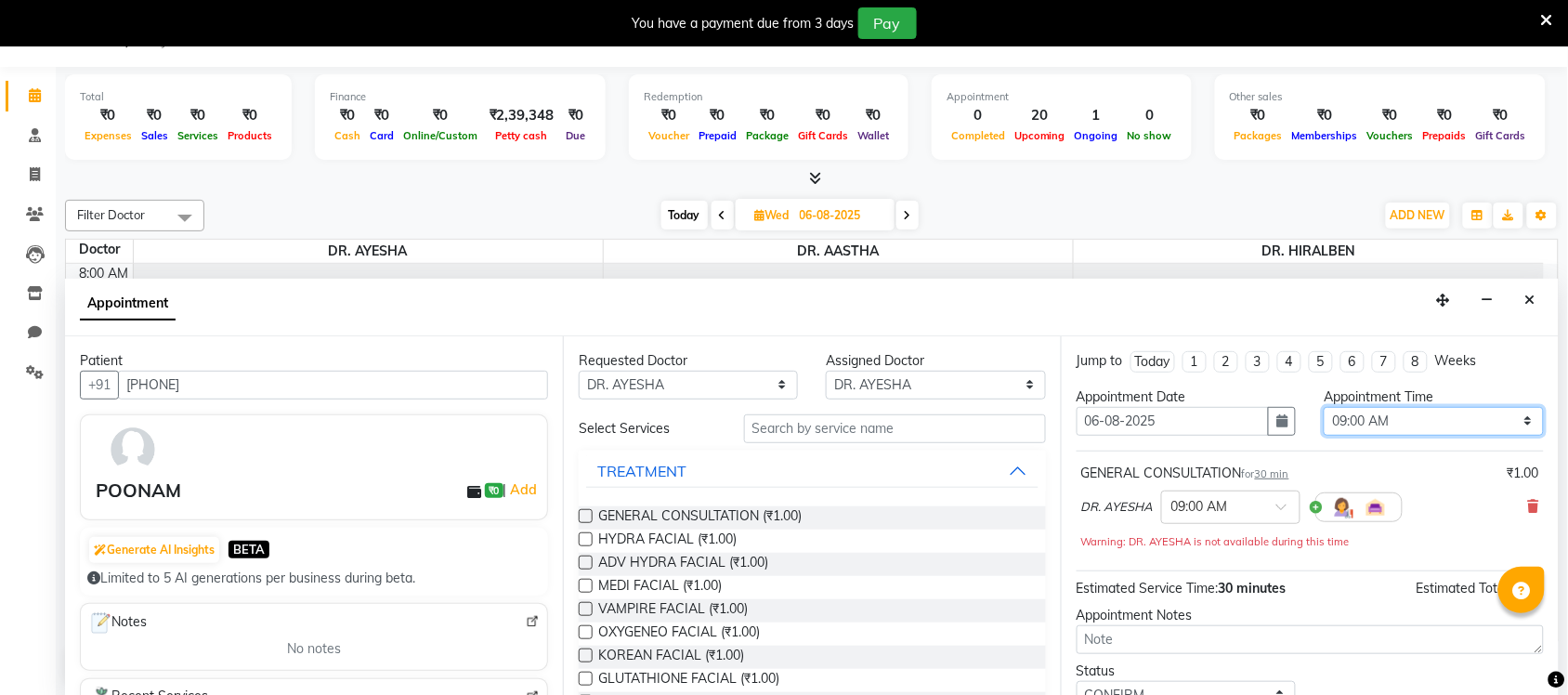 click on "Select 09:00 AM 09:15 AM 09:30 AM 09:45 AM 10:00 AM 10:15 AM 10:30 AM 10:45 AM 11:00 AM 11:15 AM 11:30 AM 11:45 AM 12:00 PM 12:15 PM 12:30 PM 12:45 PM 01:00 PM 01:15 PM 01:30 PM 01:45 PM 02:00 PM 02:15 PM 02:30 PM 02:45 PM 03:00 PM 03:15 PM 03:30 PM 03:45 PM 04:00 PM 04:15 PM 04:30 PM 04:45 PM 05:00 PM 05:15 PM 05:30 PM 05:45 PM 06:00 PM 06:15 PM 06:30 PM 06:45 PM 07:00 PM 07:15 PM 07:30 PM 07:45 PM 08:00 PM 08:15 PM 08:30 PM 08:45 PM 09:00 PM 09:15 PM 09:30 PM 09:45 PM 10:00 PM" at bounding box center [1433, 421] 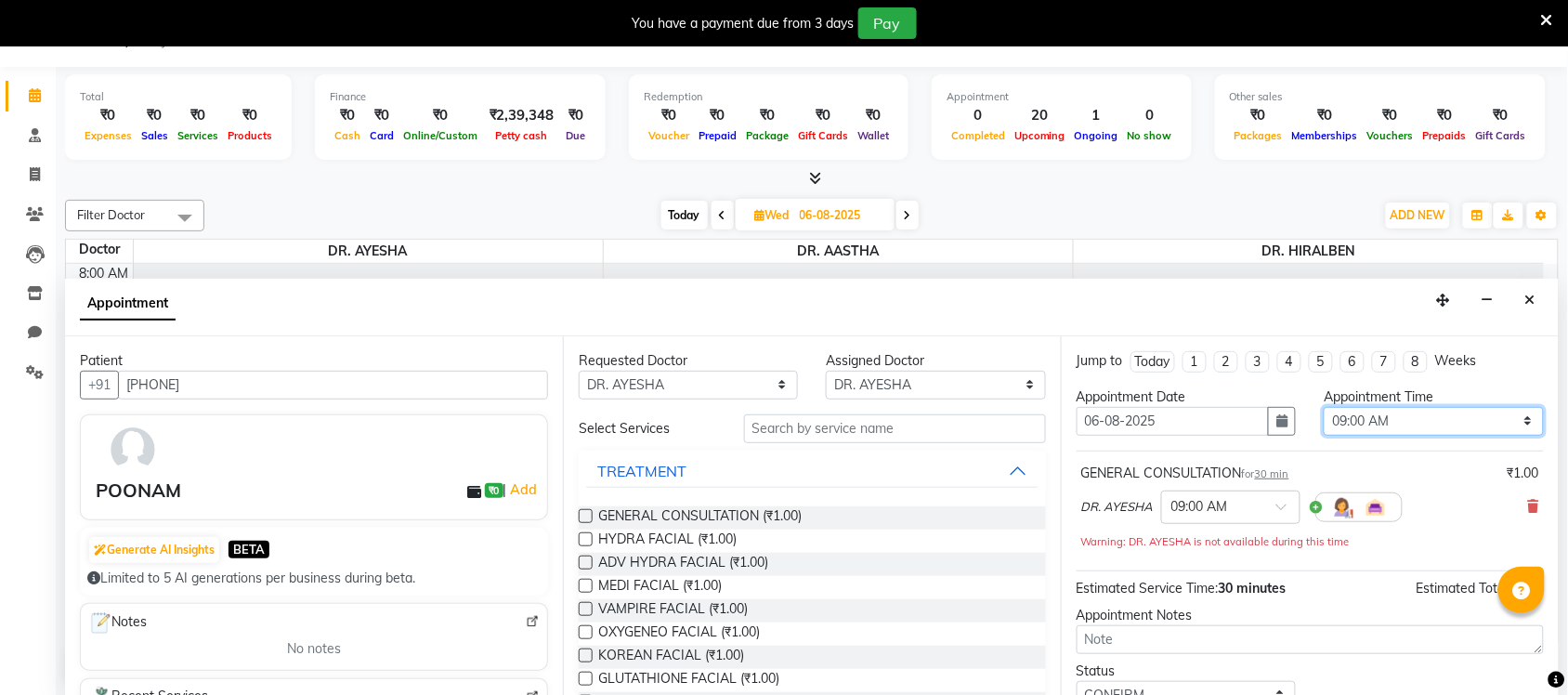 select on "855" 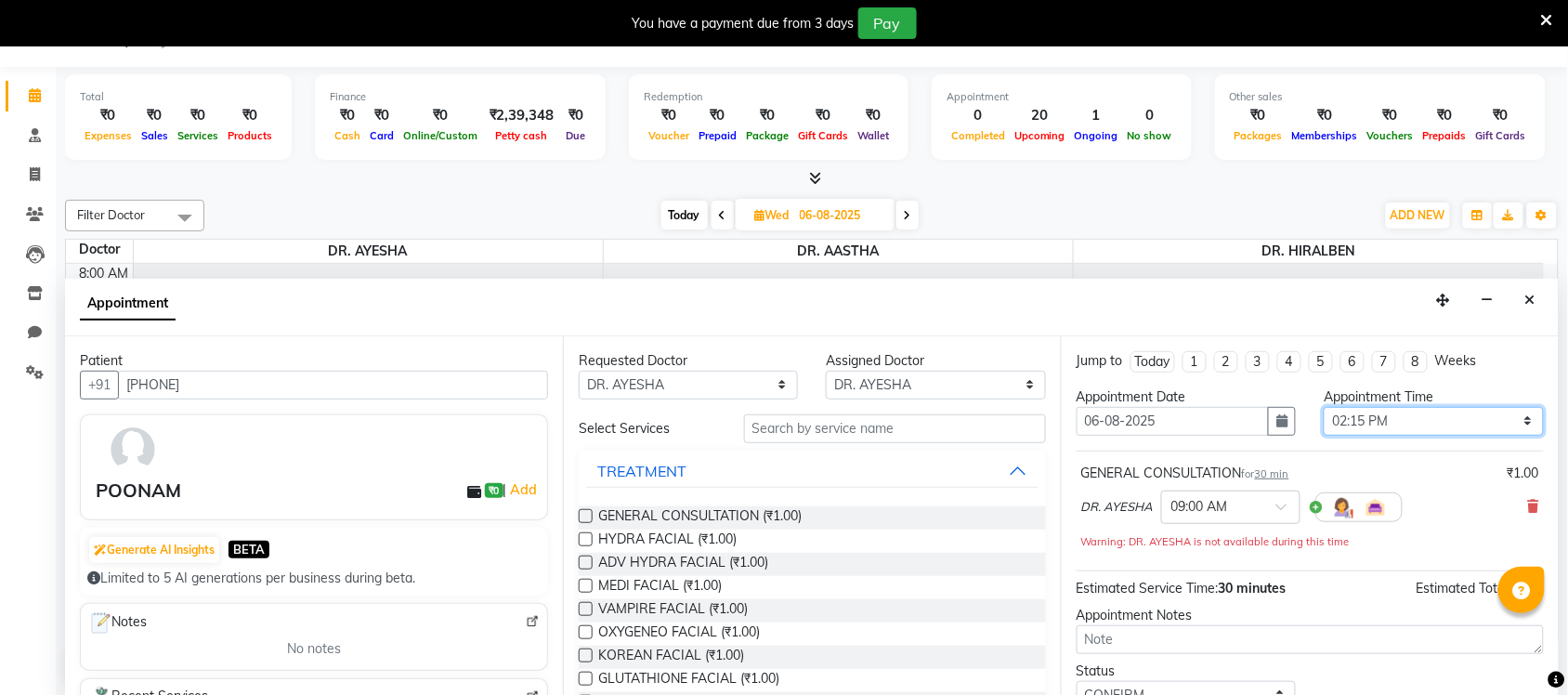 click on "Select 09:00 AM 09:15 AM 09:30 AM 09:45 AM 10:00 AM 10:15 AM 10:30 AM 10:45 AM 11:00 AM 11:15 AM 11:30 AM 11:45 AM 12:00 PM 12:15 PM 12:30 PM 12:45 PM 01:00 PM 01:15 PM 01:30 PM 01:45 PM 02:00 PM 02:15 PM 02:30 PM 02:45 PM 03:00 PM 03:15 PM 03:30 PM 03:45 PM 04:00 PM 04:15 PM 04:30 PM 04:45 PM 05:00 PM 05:15 PM 05:30 PM 05:45 PM 06:00 PM 06:15 PM 06:30 PM 06:45 PM 07:00 PM 07:15 PM 07:30 PM 07:45 PM 08:00 PM 08:15 PM 08:30 PM 08:45 PM 09:00 PM 09:15 PM 09:30 PM 09:45 PM 10:00 PM" at bounding box center [1433, 421] 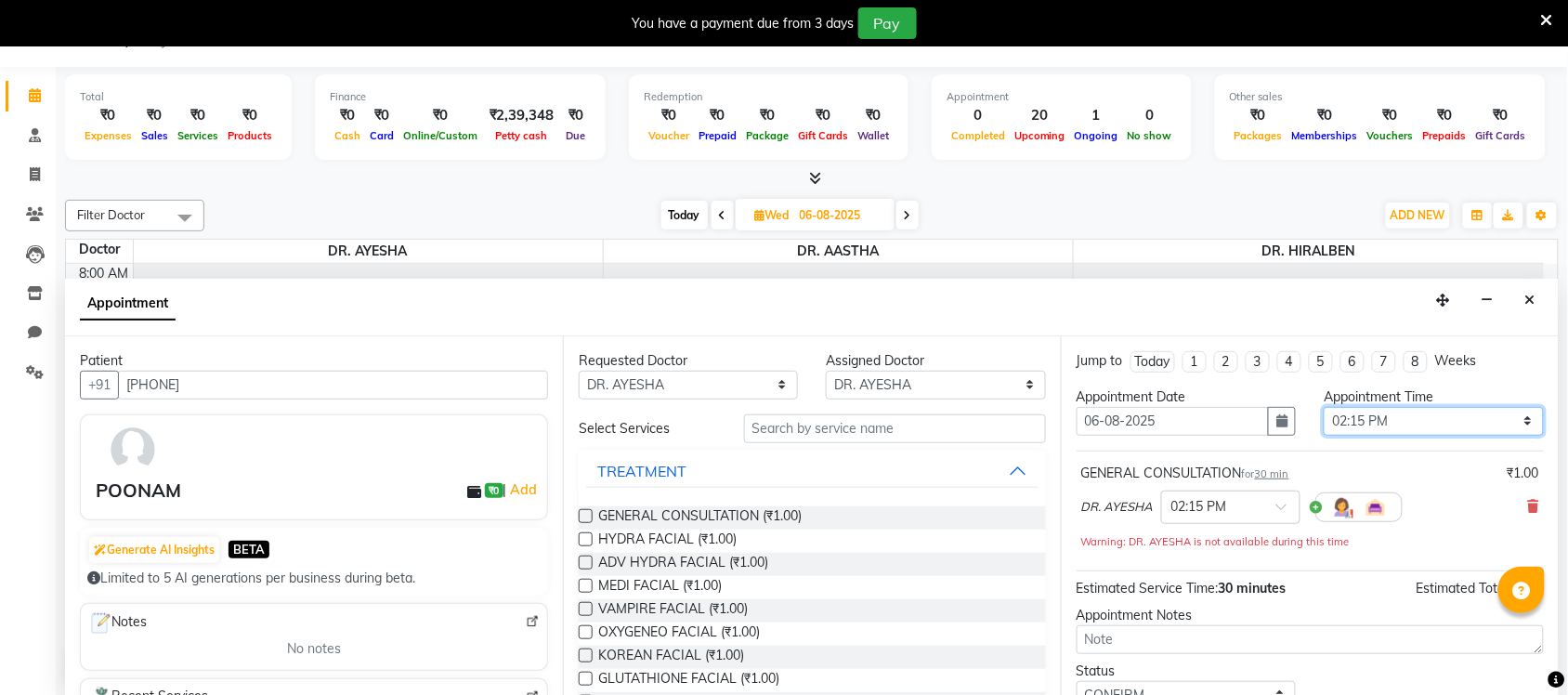 scroll, scrollTop: 132, scrollLeft: 0, axis: vertical 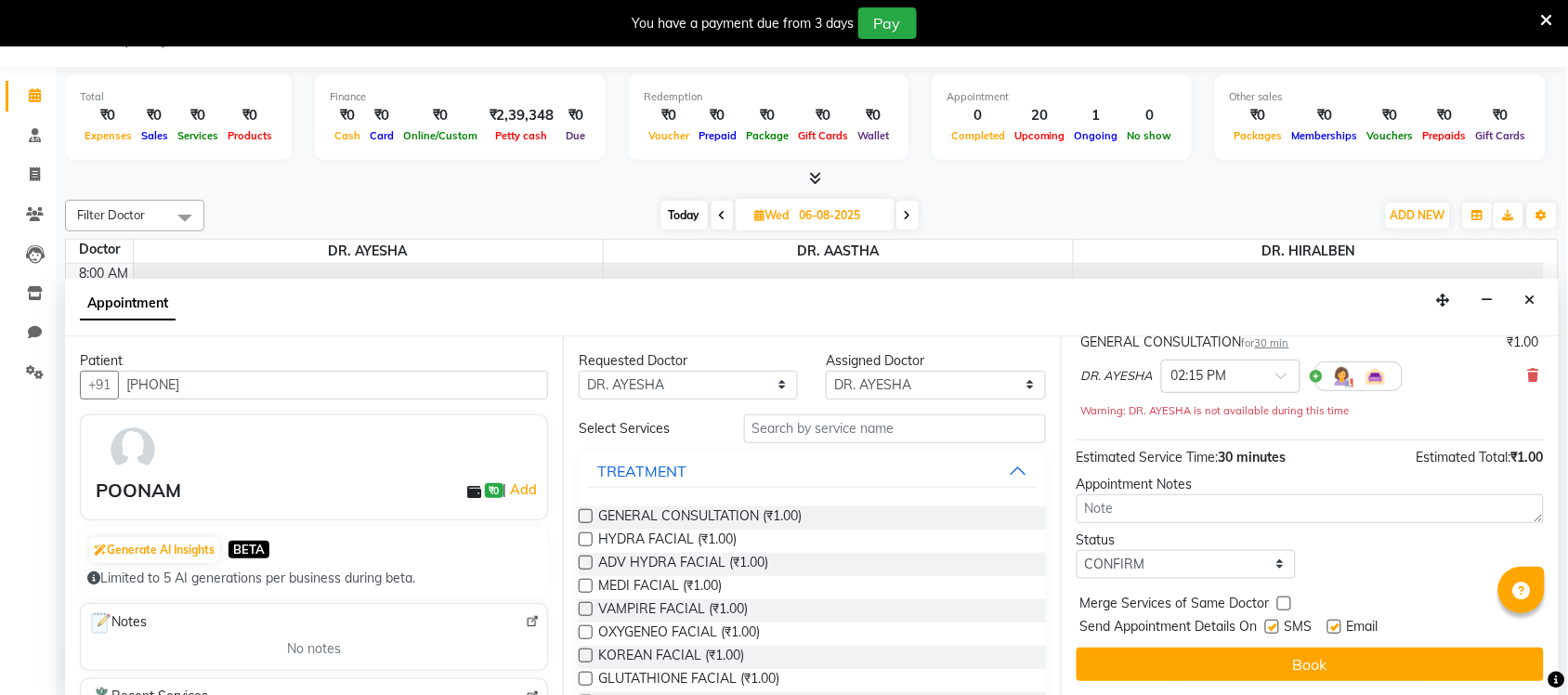 click on "Book" at bounding box center [1310, 664] 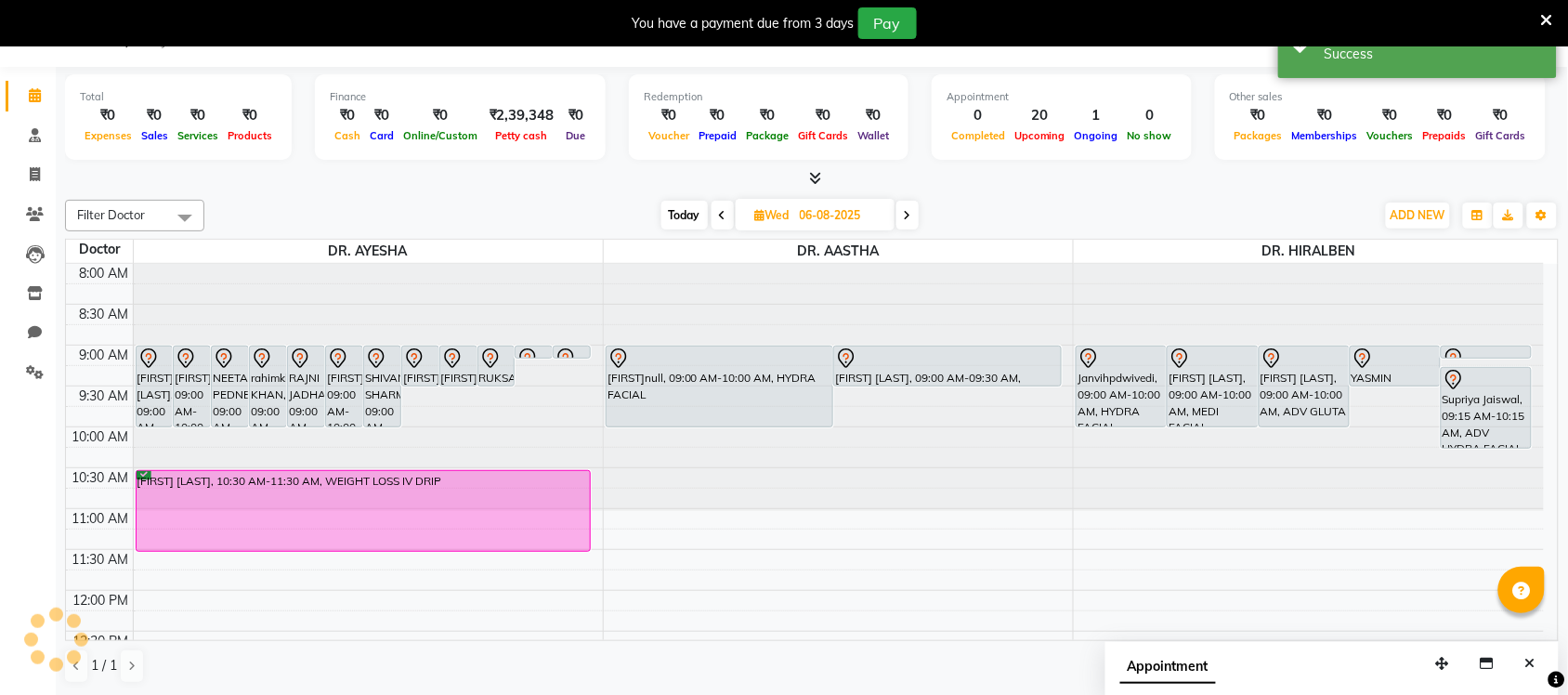 scroll, scrollTop: 0, scrollLeft: 0, axis: both 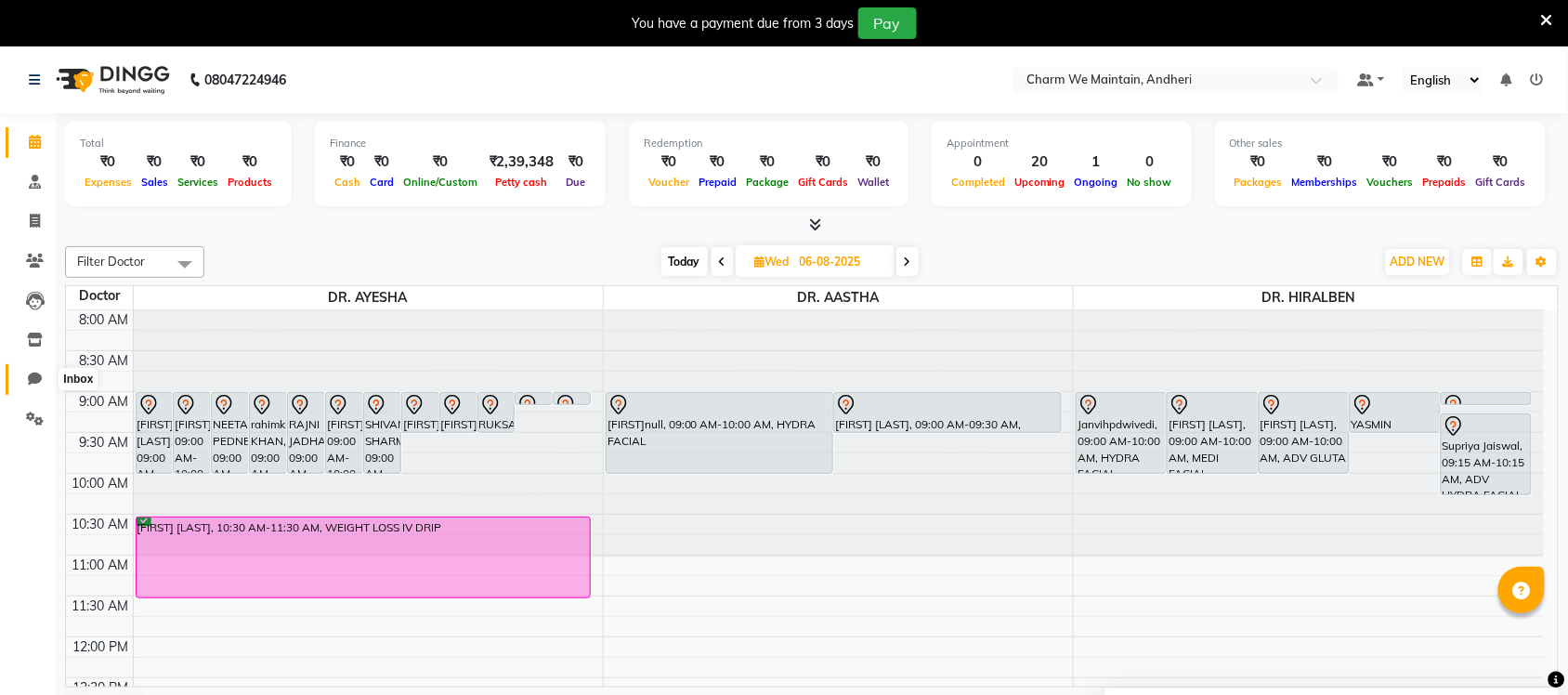 click 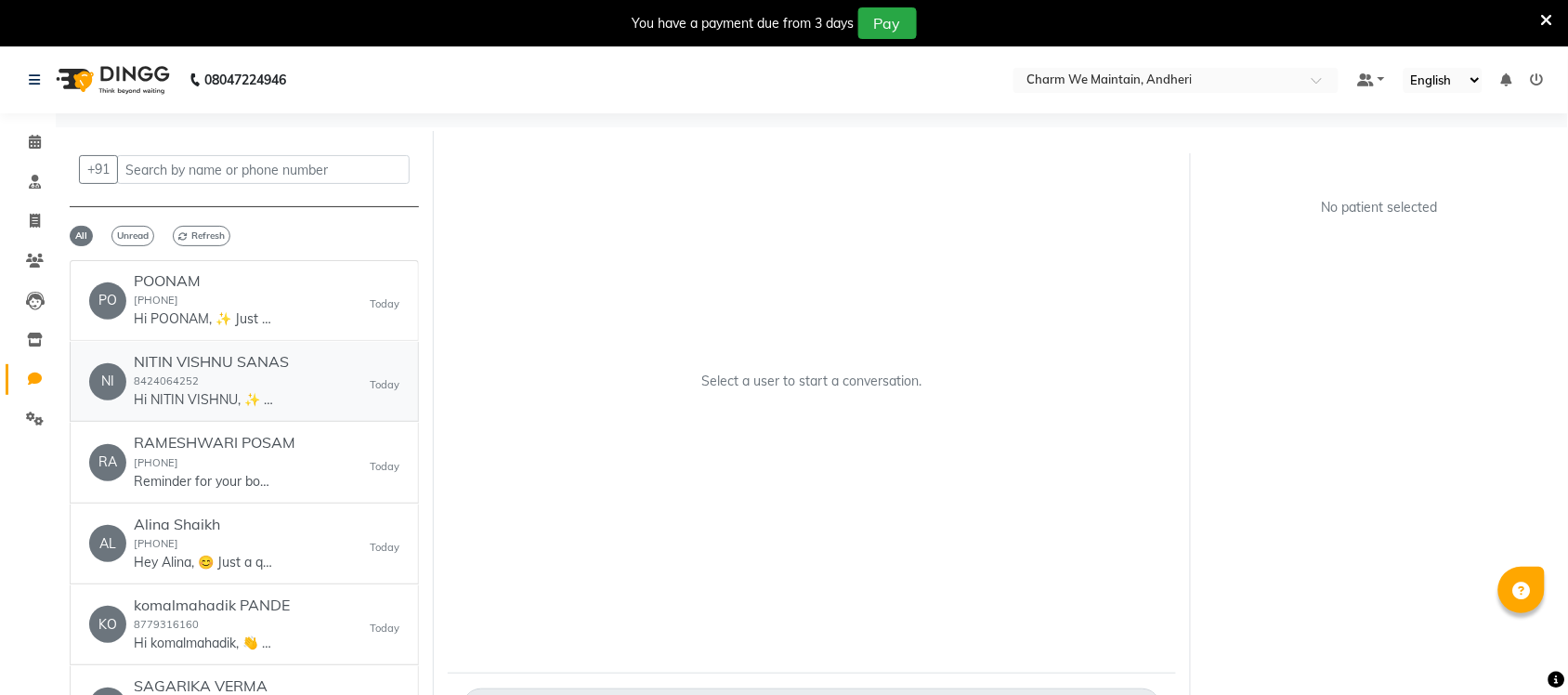 click on "NITIN VISHNU SANAS  8424064252  Hi NITIN VISHNU, ✨
Just a quick confirmation—your Charm We Maintain appointment is set.
📅 05-08-2025
🕒 11:30 am
📍 https://g.co/kgs/MSDVYeB
Need to adjust your booking? Let us know!" 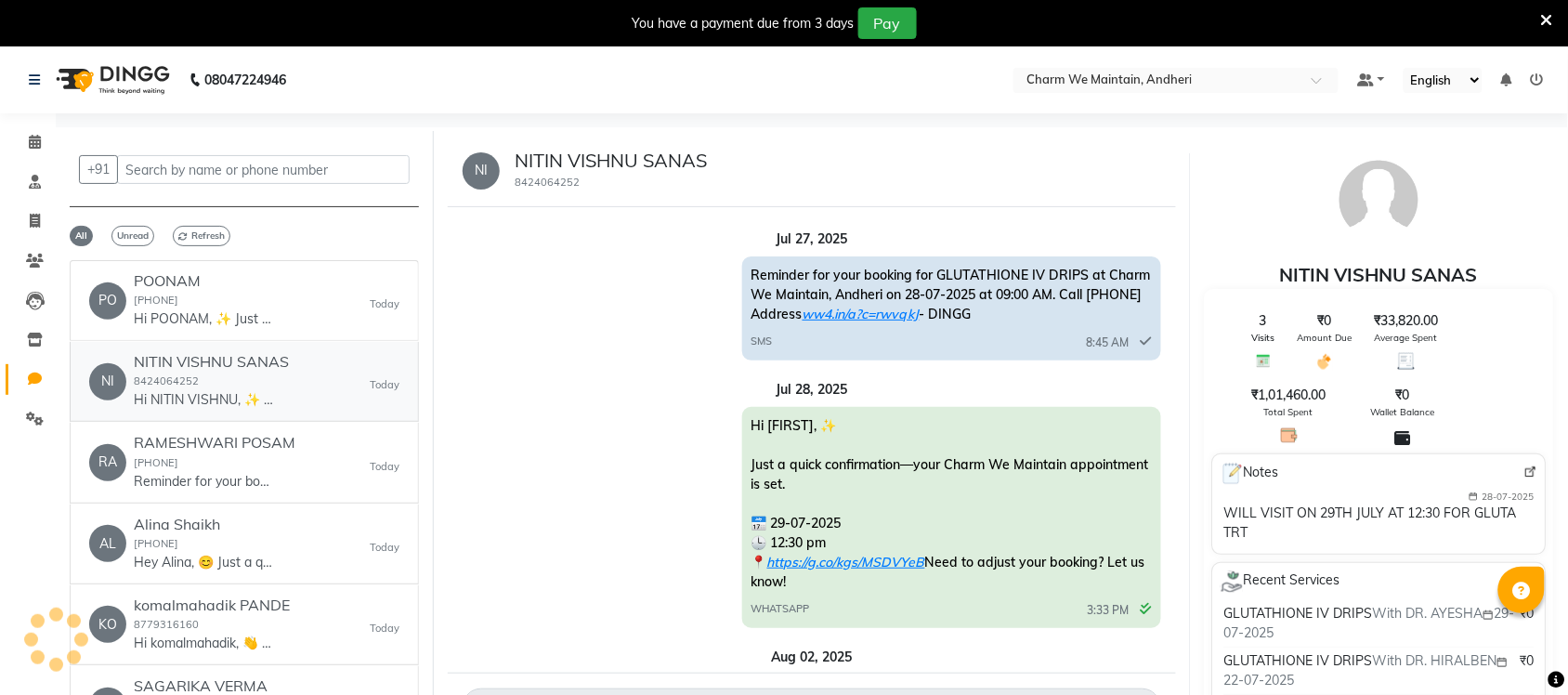 scroll, scrollTop: 416, scrollLeft: 0, axis: vertical 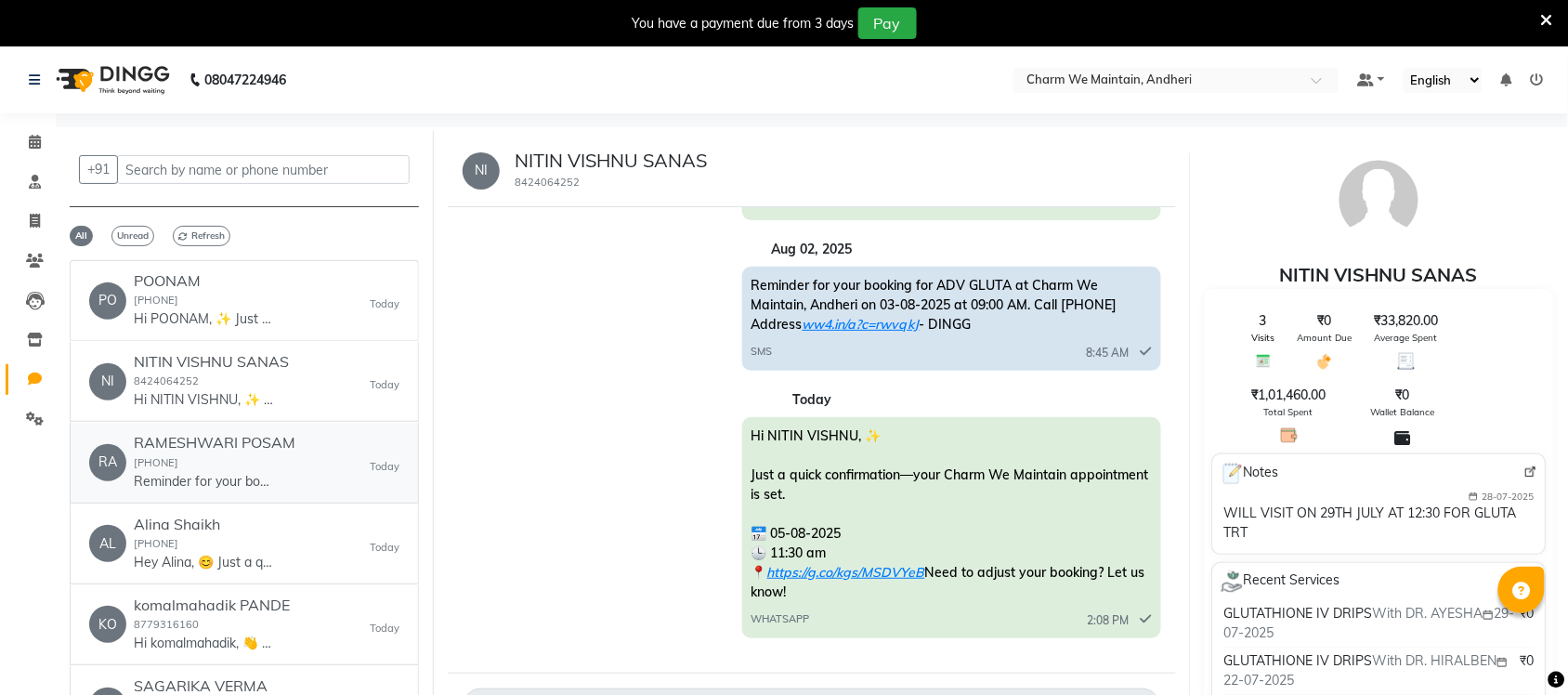 click on "[PHONE]" 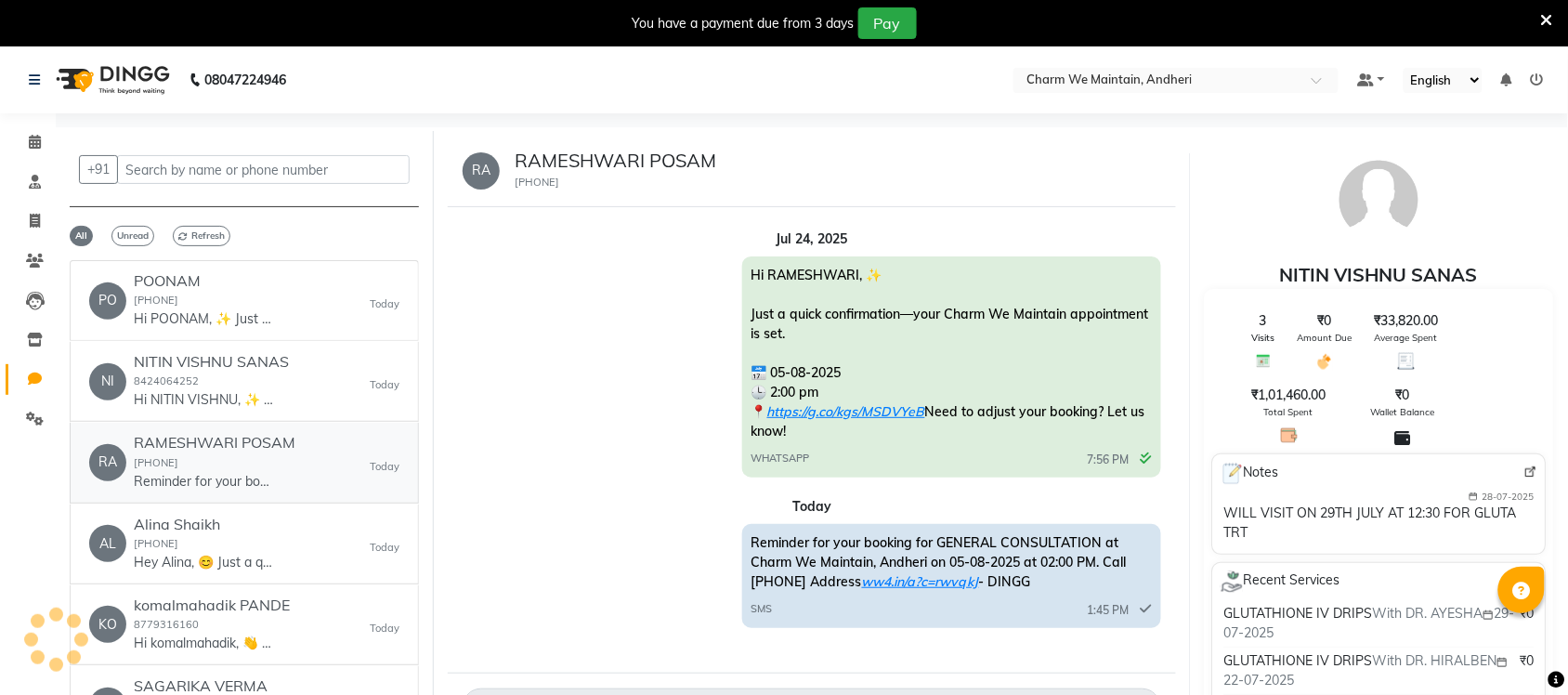 scroll, scrollTop: 9, scrollLeft: 0, axis: vertical 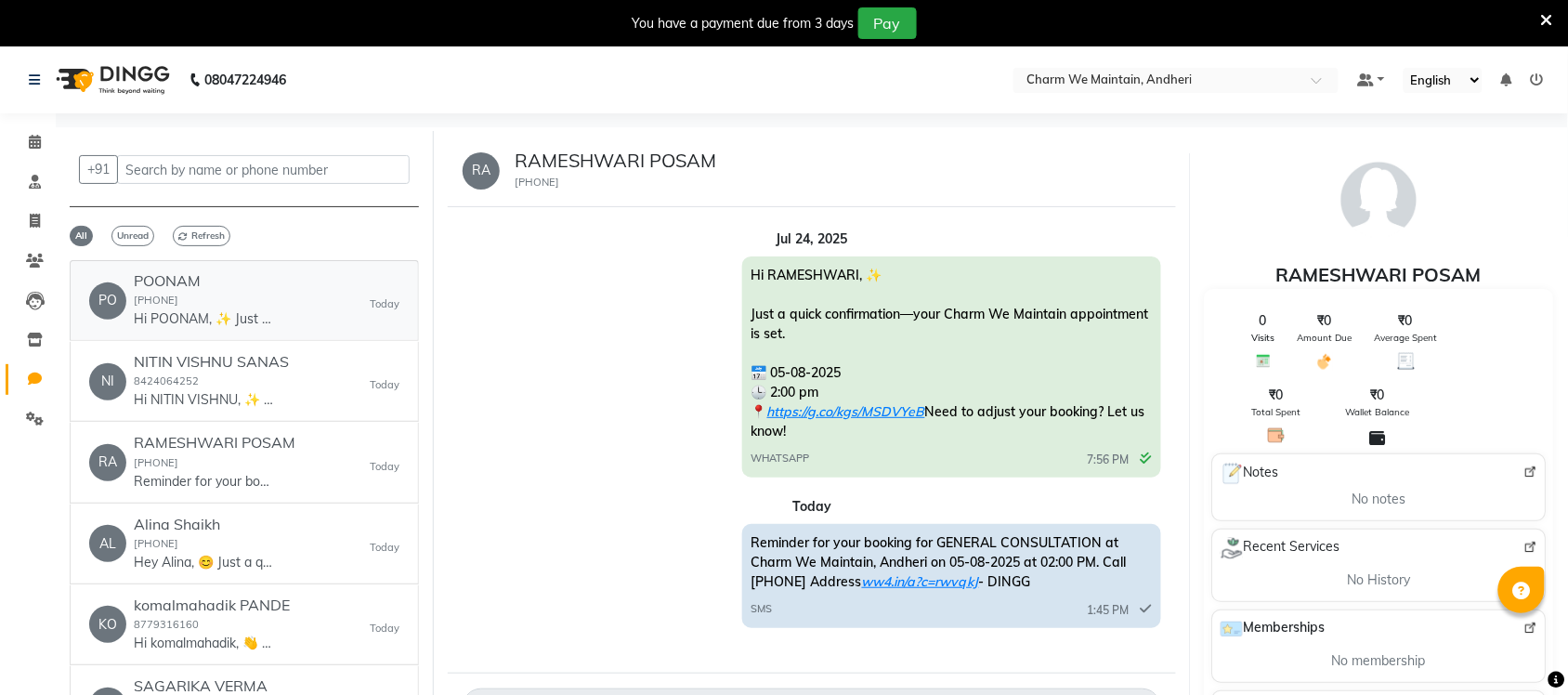 click on "Hi [FIRST], ✨
Just a quick confirmation—your Charm We Maintain appointment is set.
📅 06-08-2025
🕒 2:15 pm
📍 https://g.co/kgs/MSDVYeB
Need to adjust your booking? Let us know!" 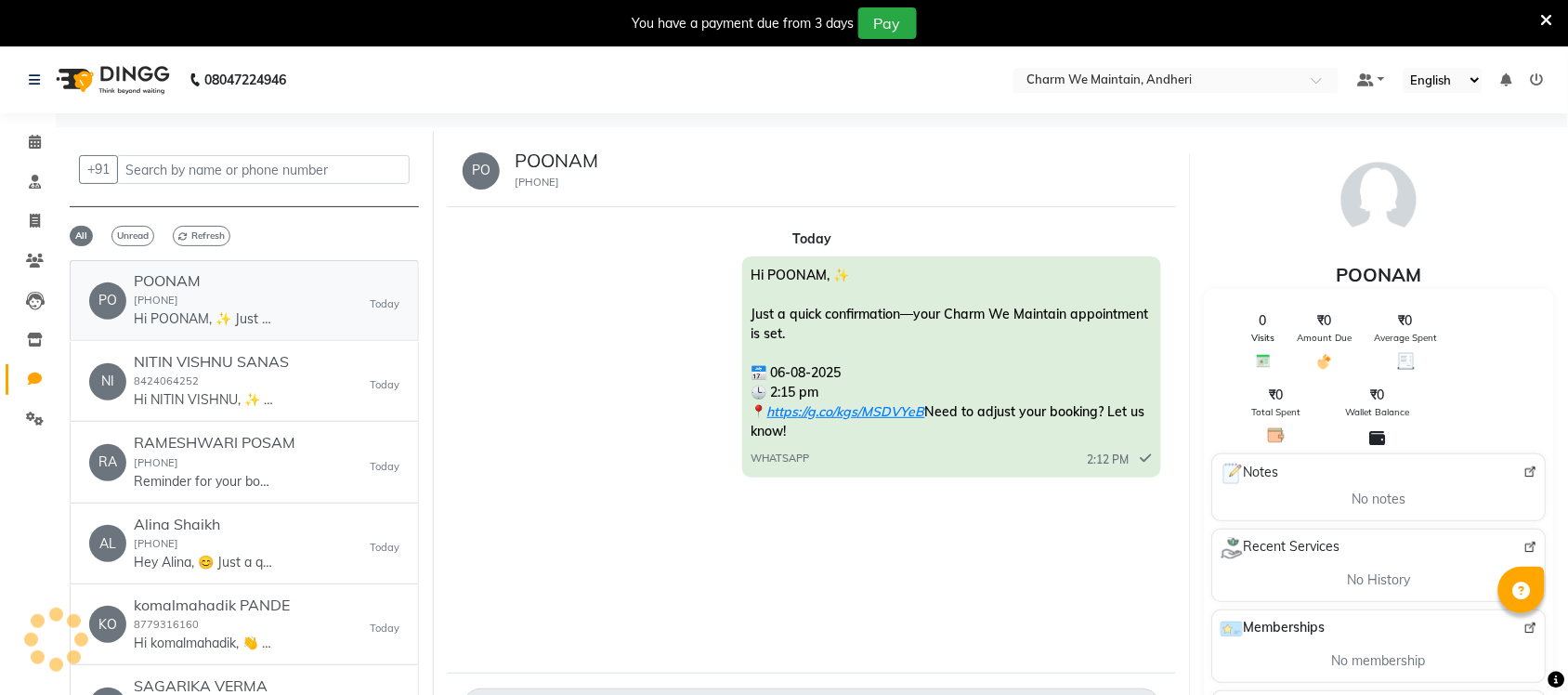 scroll, scrollTop: 0, scrollLeft: 0, axis: both 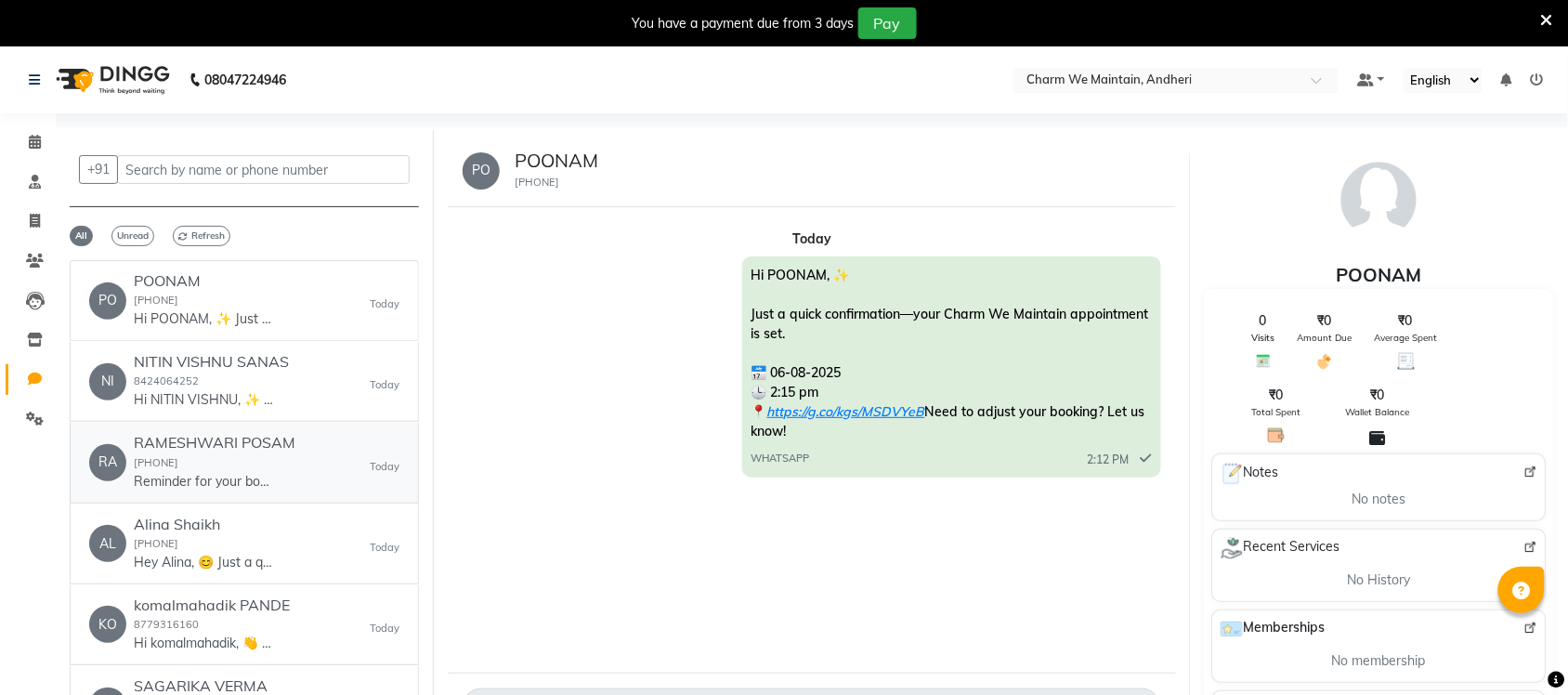 click on "Reminder for your booking for GENERAL CONSULTATION at Charm We Maintain, Andheri on 05-08-2025 at 02:00 PM. Call [PHONE] Address ww4.in/a?c=rwvqkJ - DINGG" 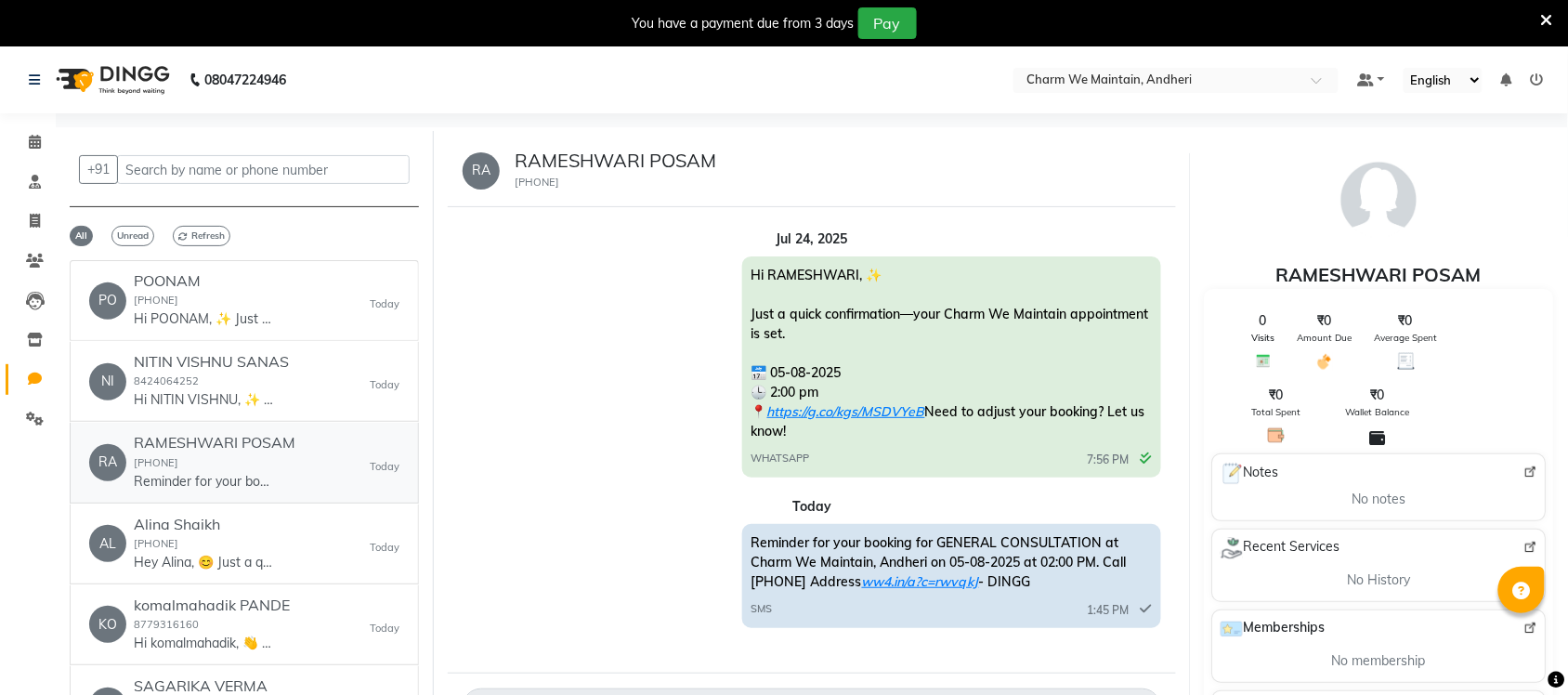scroll, scrollTop: 9, scrollLeft: 0, axis: vertical 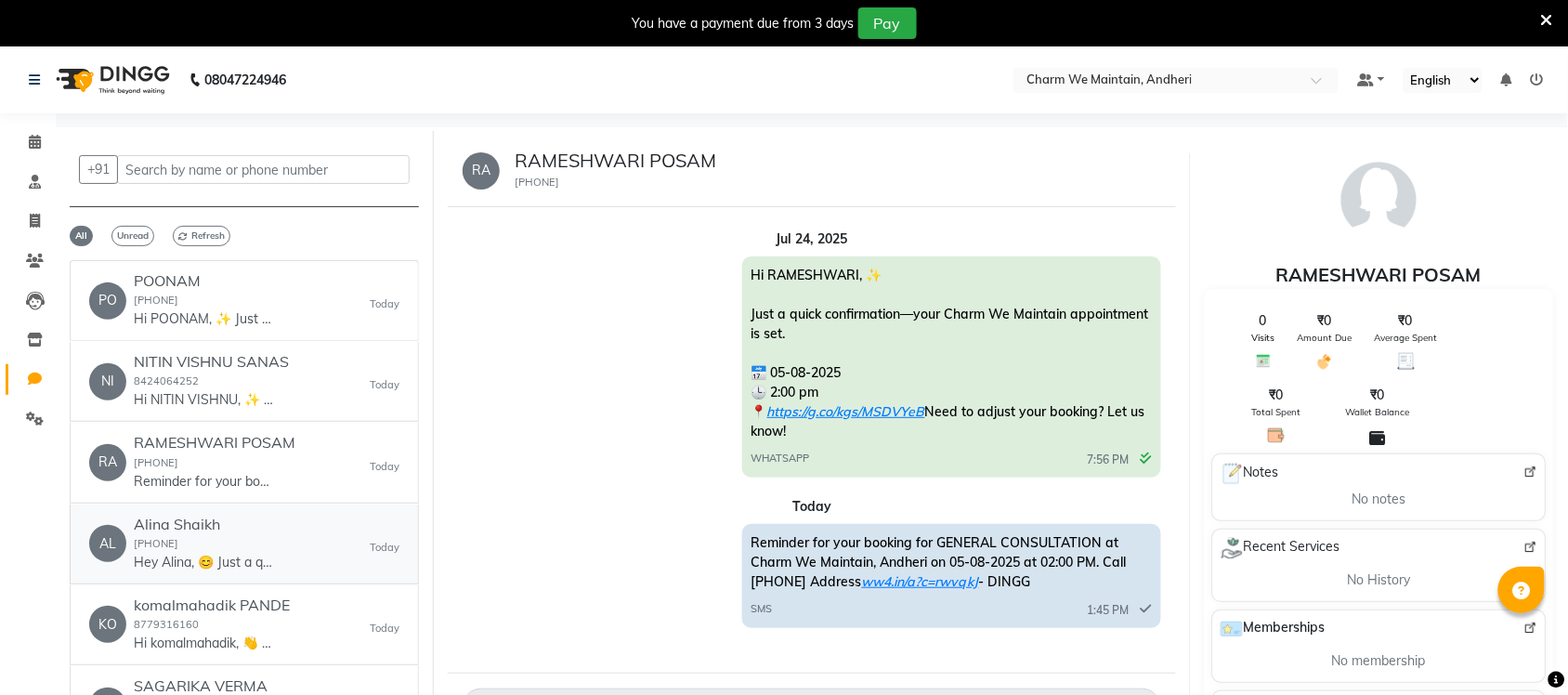 click on "Hey Alina, 😊
Just a quick reminder—your appointment at Charm We Maintain is confirmed.
📅 Today at 2:30 pm
📍 ww4.in/a?c=rwvqkJ
See you soon! Let us know if you need any changes." 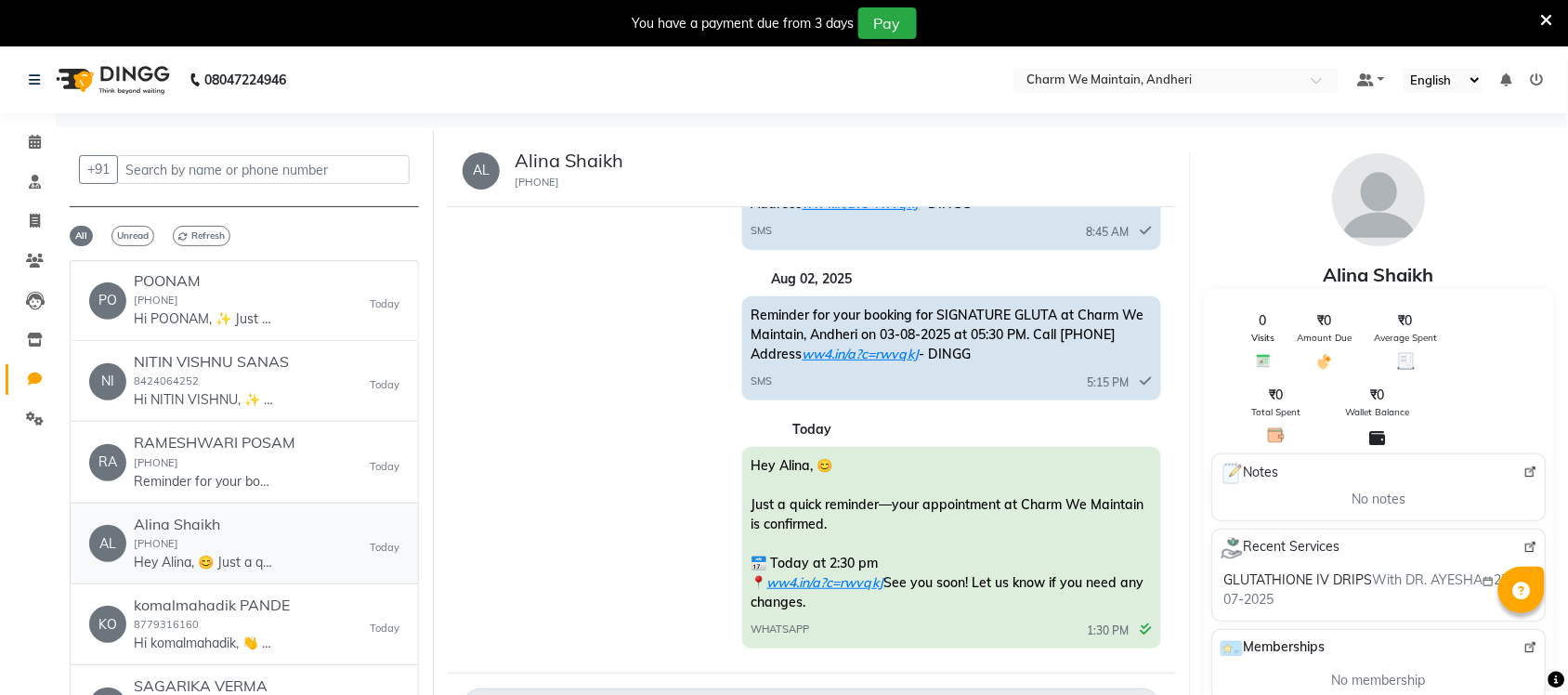scroll, scrollTop: 591, scrollLeft: 0, axis: vertical 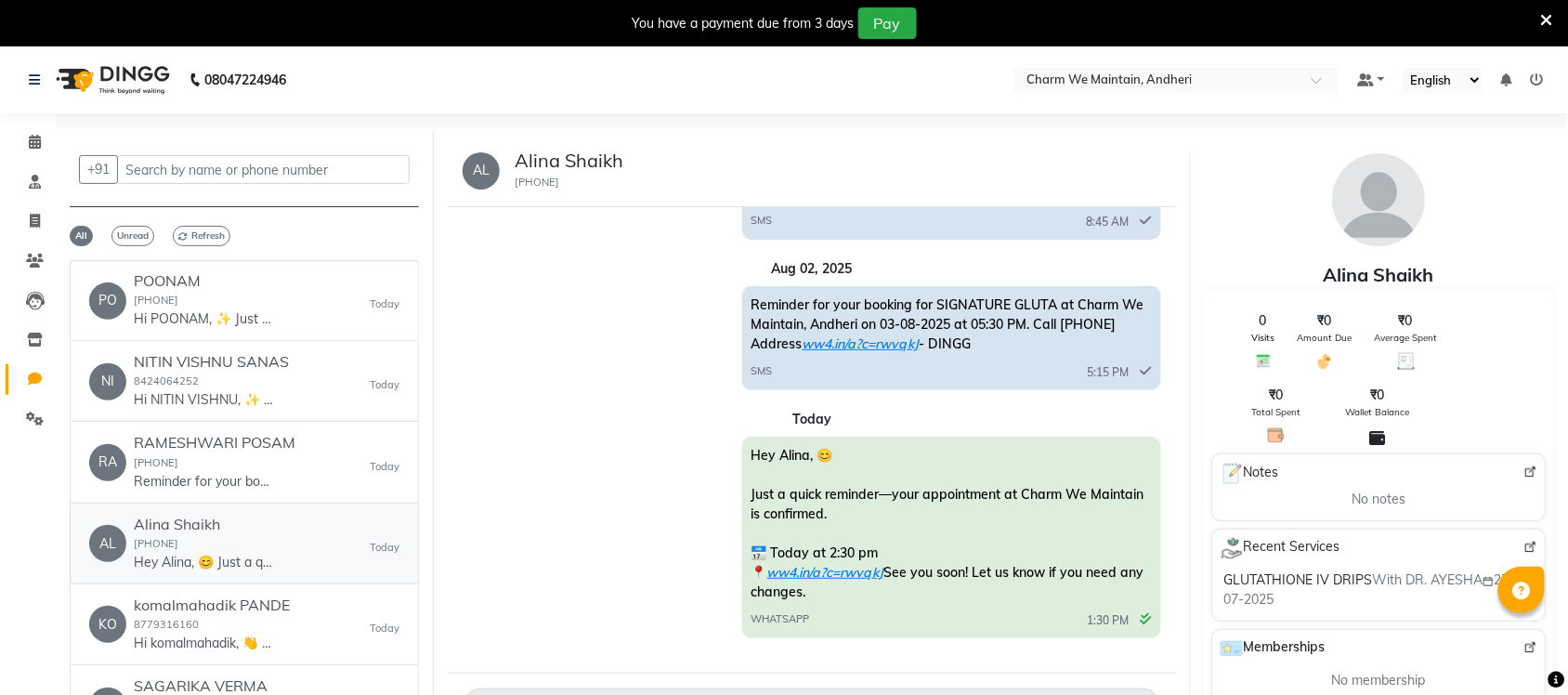 click on "Hey Alina, 😊
Just a quick reminder—your appointment at Charm We Maintain is confirmed.
📅 Today at 2:30 pm
📍 ww4.in/a?c=rwvqkJ
See you soon! Let us know if you need any changes." 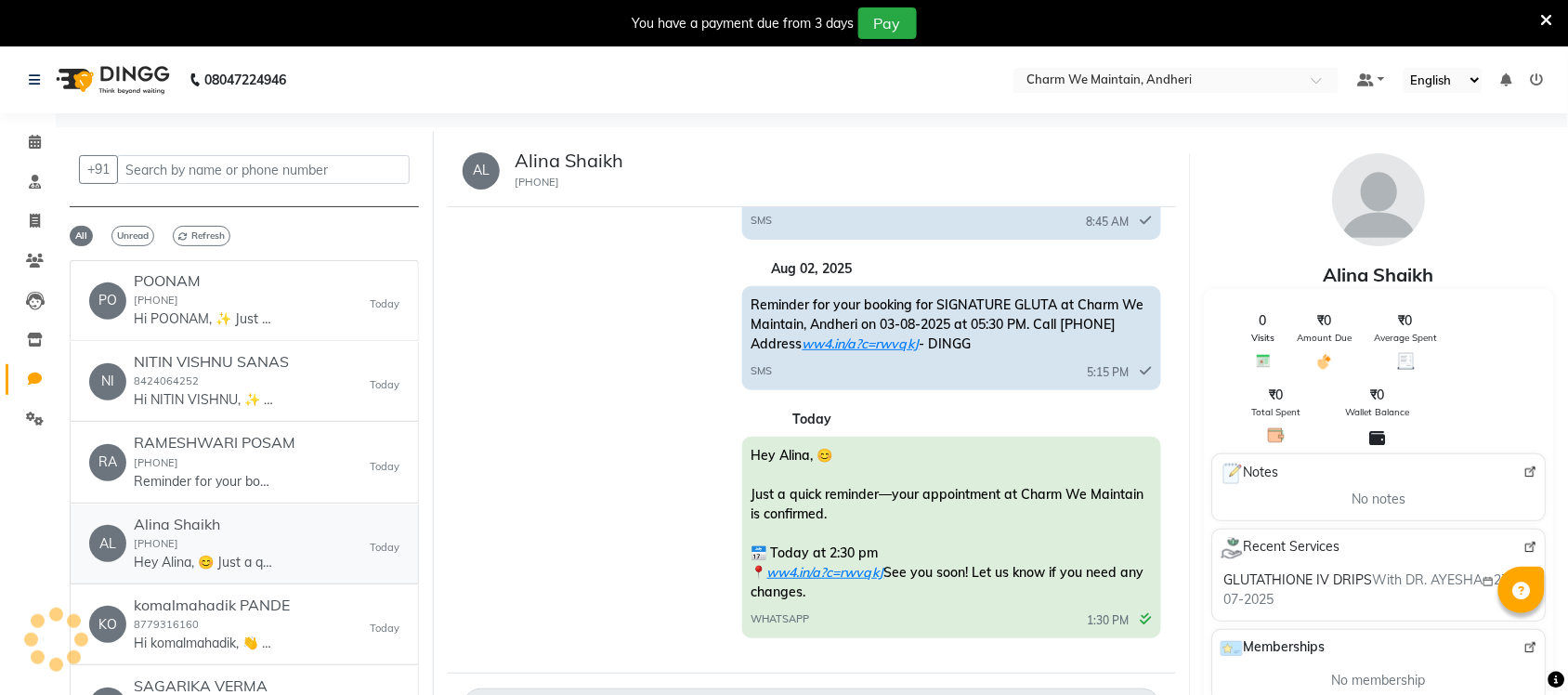 scroll, scrollTop: 116, scrollLeft: 0, axis: vertical 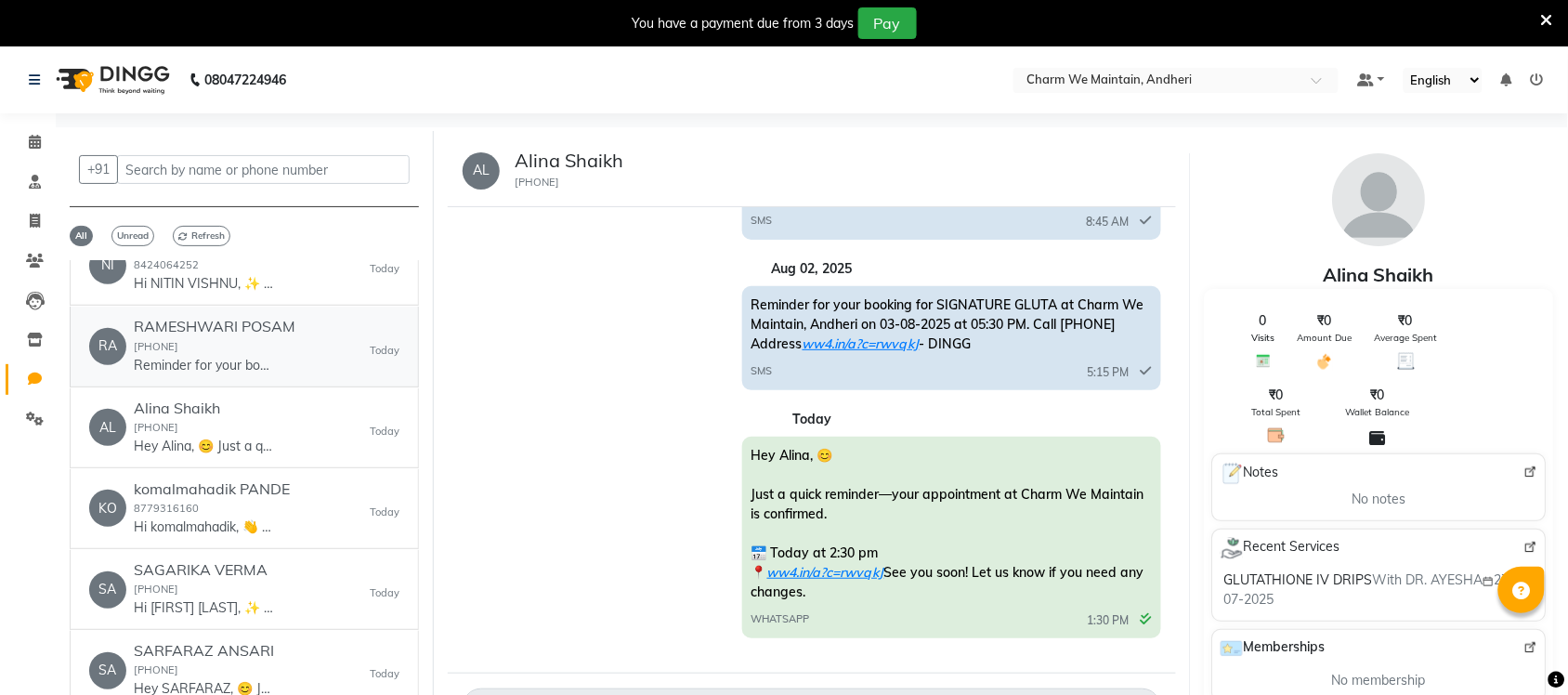click on "RAMESHWARI POSAM  9653650979  Reminder for your booking for GENERAL CONSULTATION at Charm We Maintain, Andheri on 05-08-2025 at 02:00 PM. Call 9167851623 Address ww4.in/a?c=rwvqkJ - DINGG" 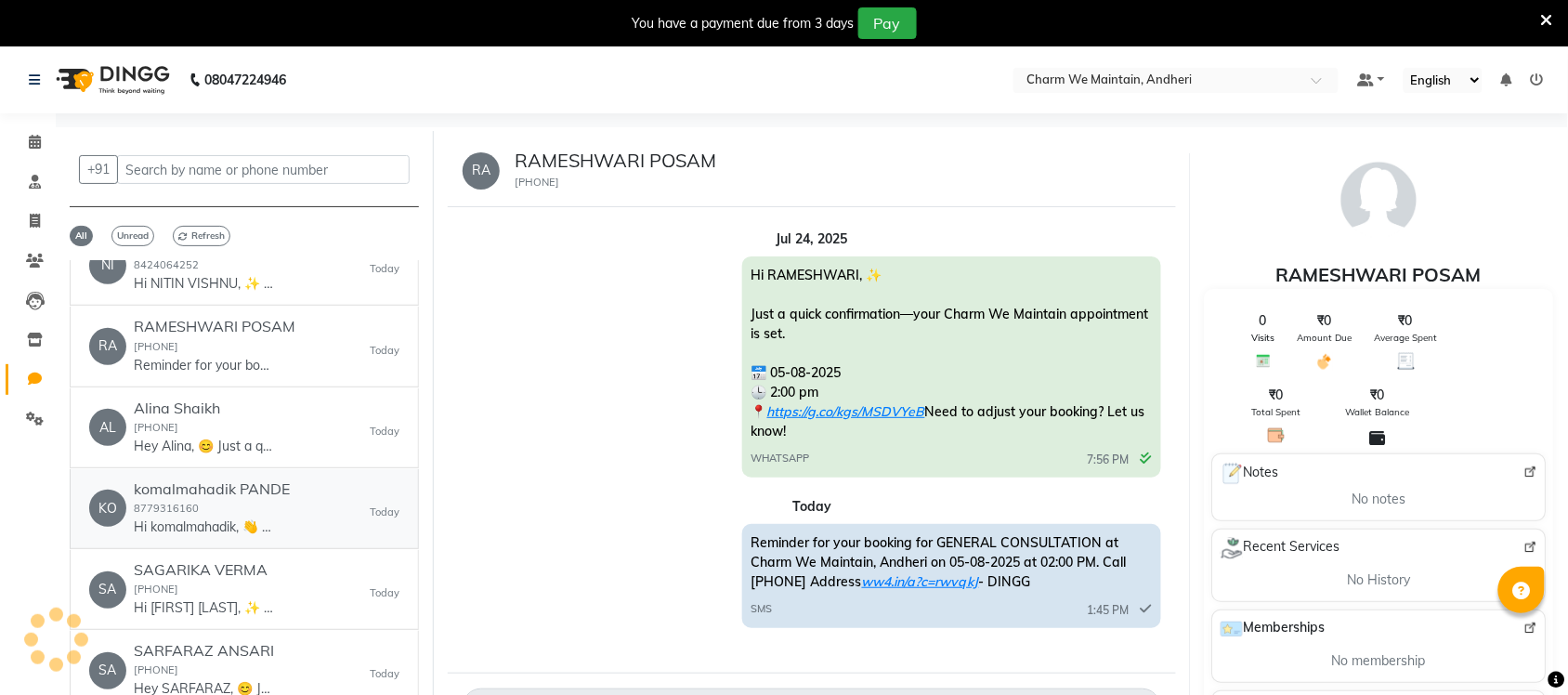 click on "[FIRST] [LAST]" 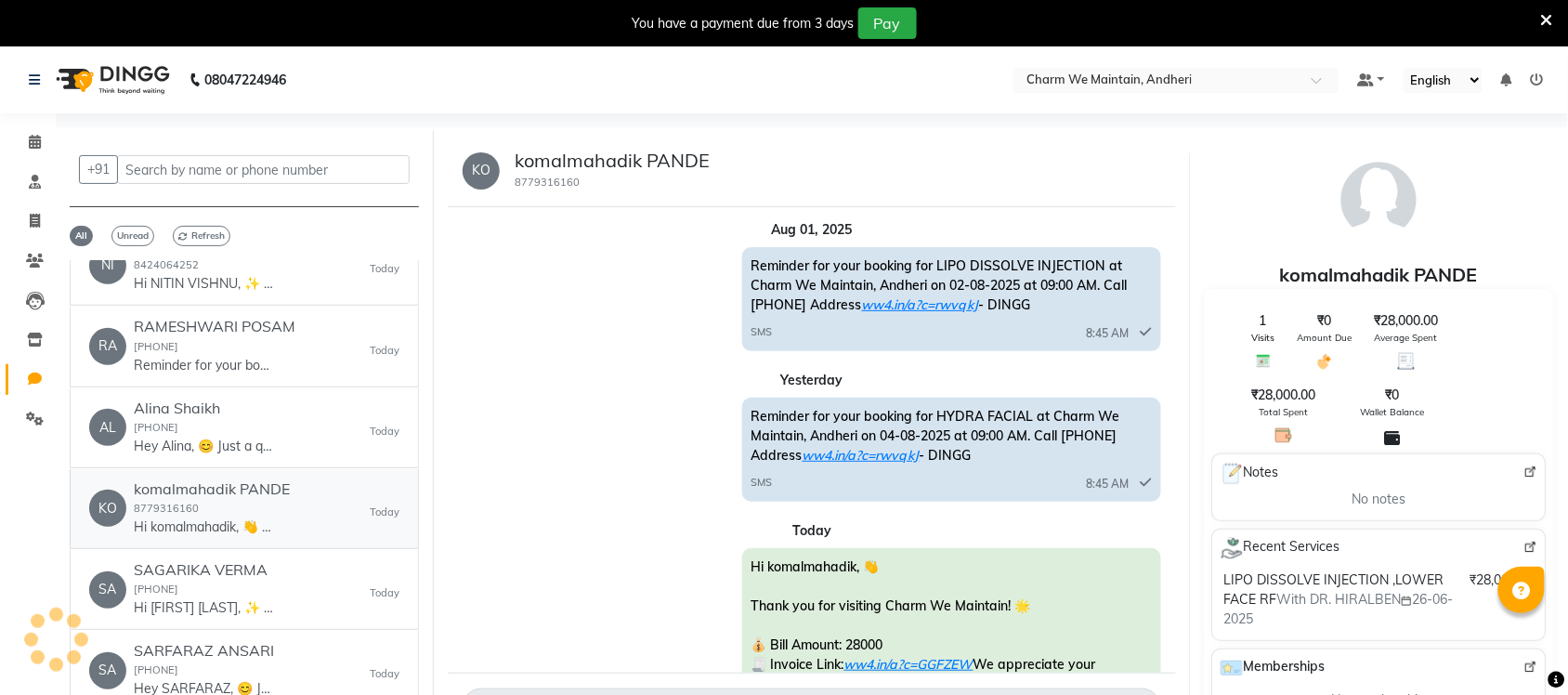 scroll, scrollTop: 110, scrollLeft: 0, axis: vertical 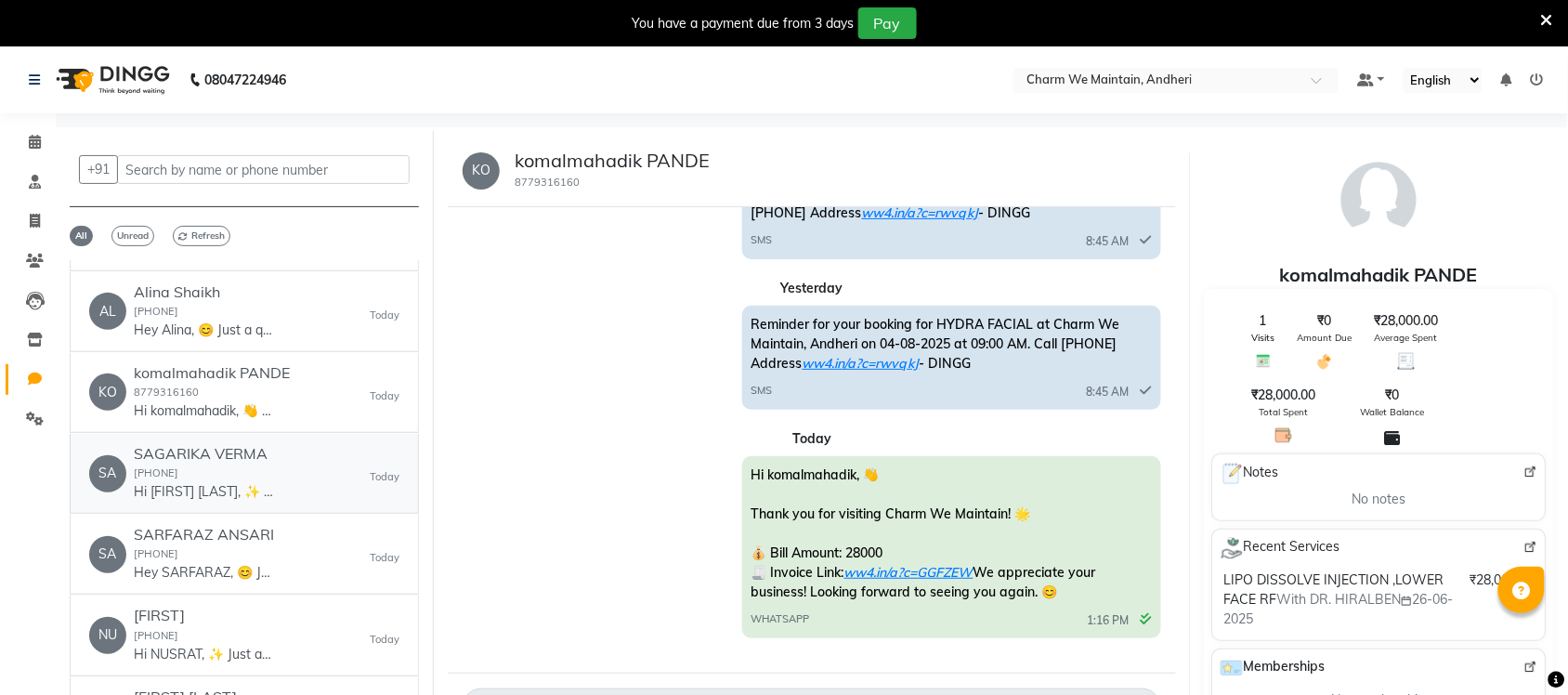 click on "Hi [FIRST], ✨
Just a quick confirmation—your Charm We Maintain appointment is set.
📅 06-08-2025
🕒 10:30 am
📍 https://g.co/kgs/MSDVYeB
Need to adjust your booking? Let us know!" 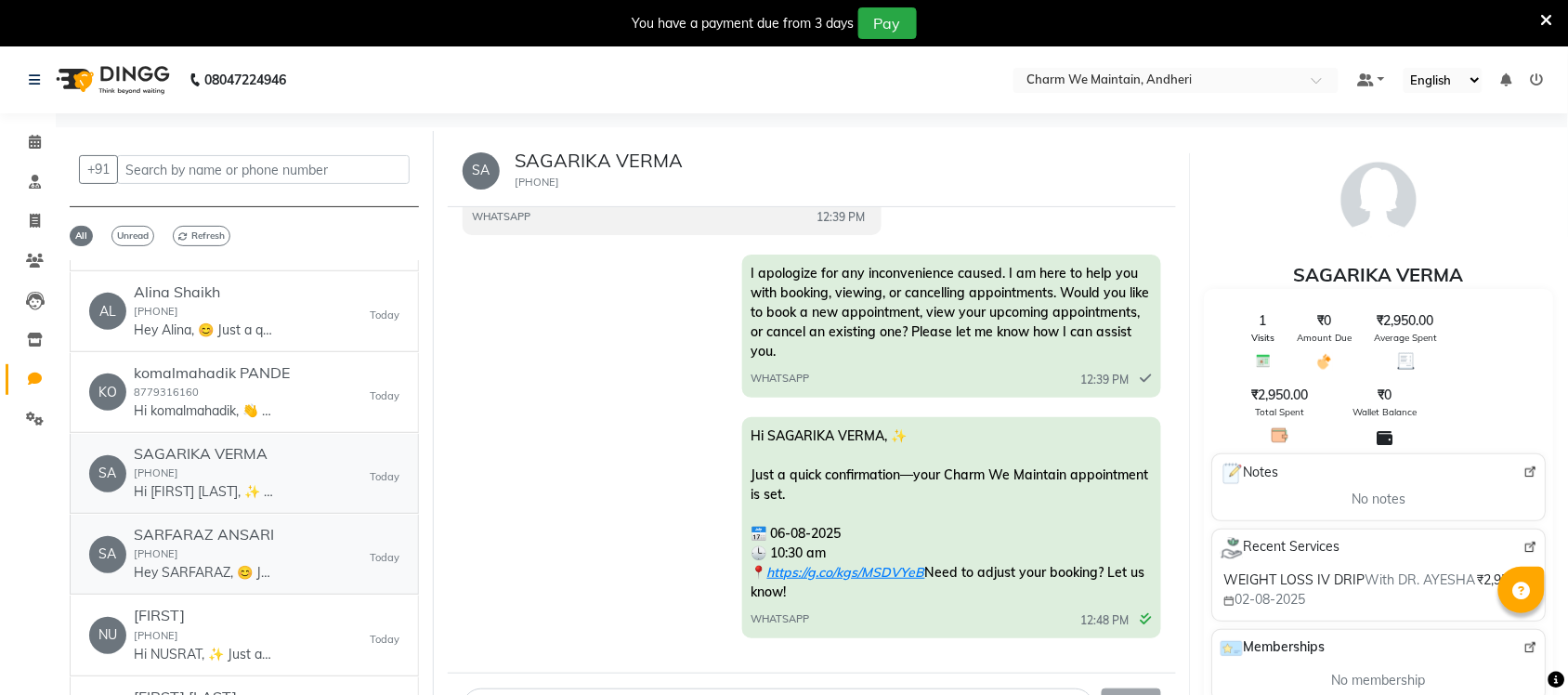 scroll, scrollTop: 866, scrollLeft: 0, axis: vertical 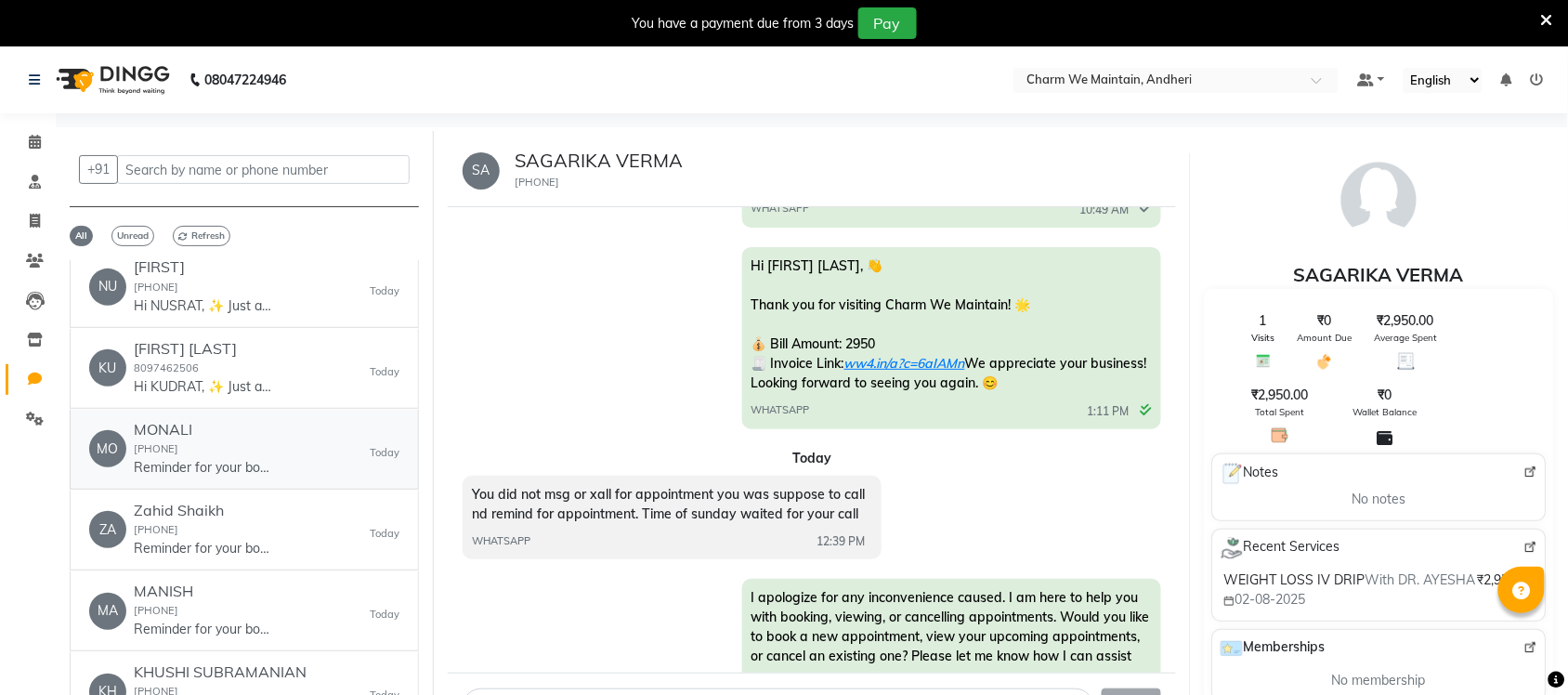 click on "MONALI  9152183455  Reminder for your booking for HYDRA FACIAL at Charm We Maintain, Andheri on 05-08-2025 at 09:00 AM. Call 9167851623 Address ww4.in/a?c=rwvqkJ - DINGG" 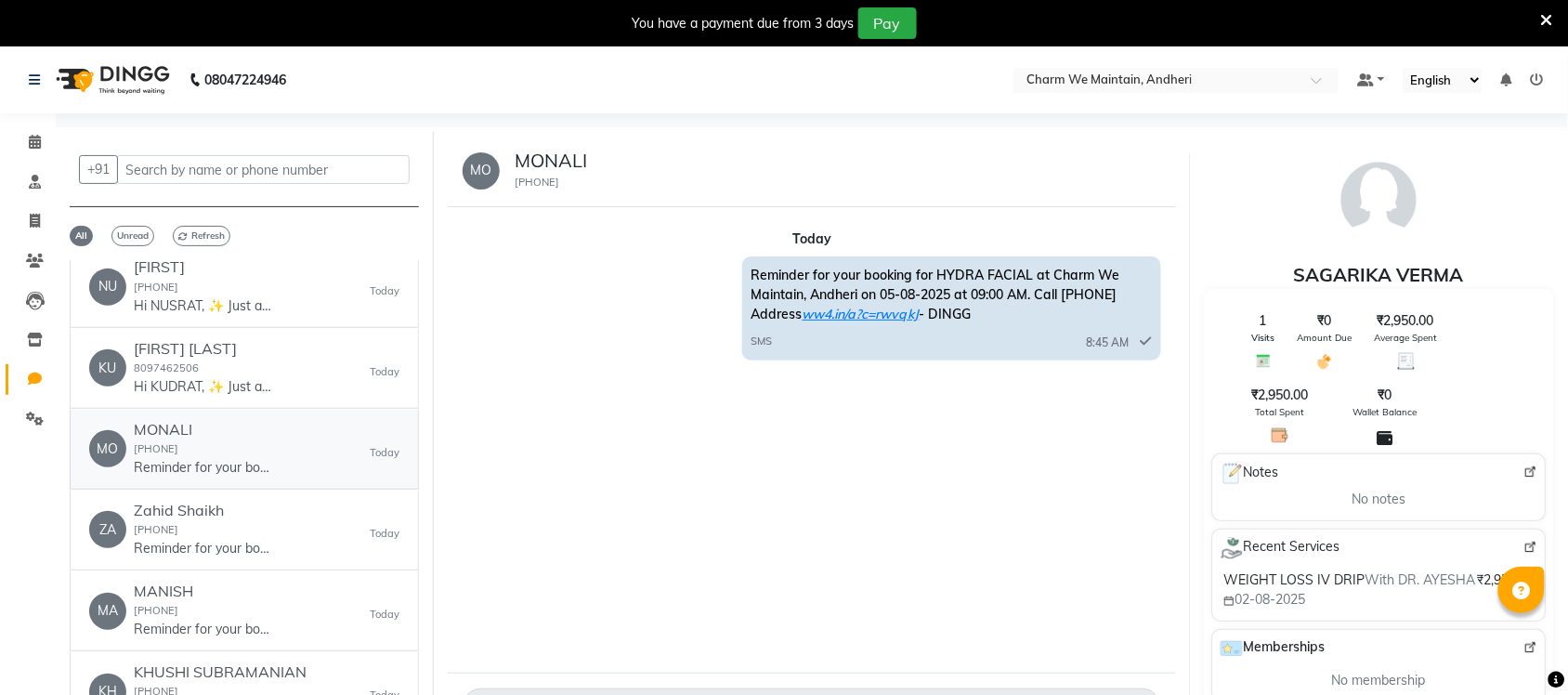 scroll, scrollTop: 0, scrollLeft: 0, axis: both 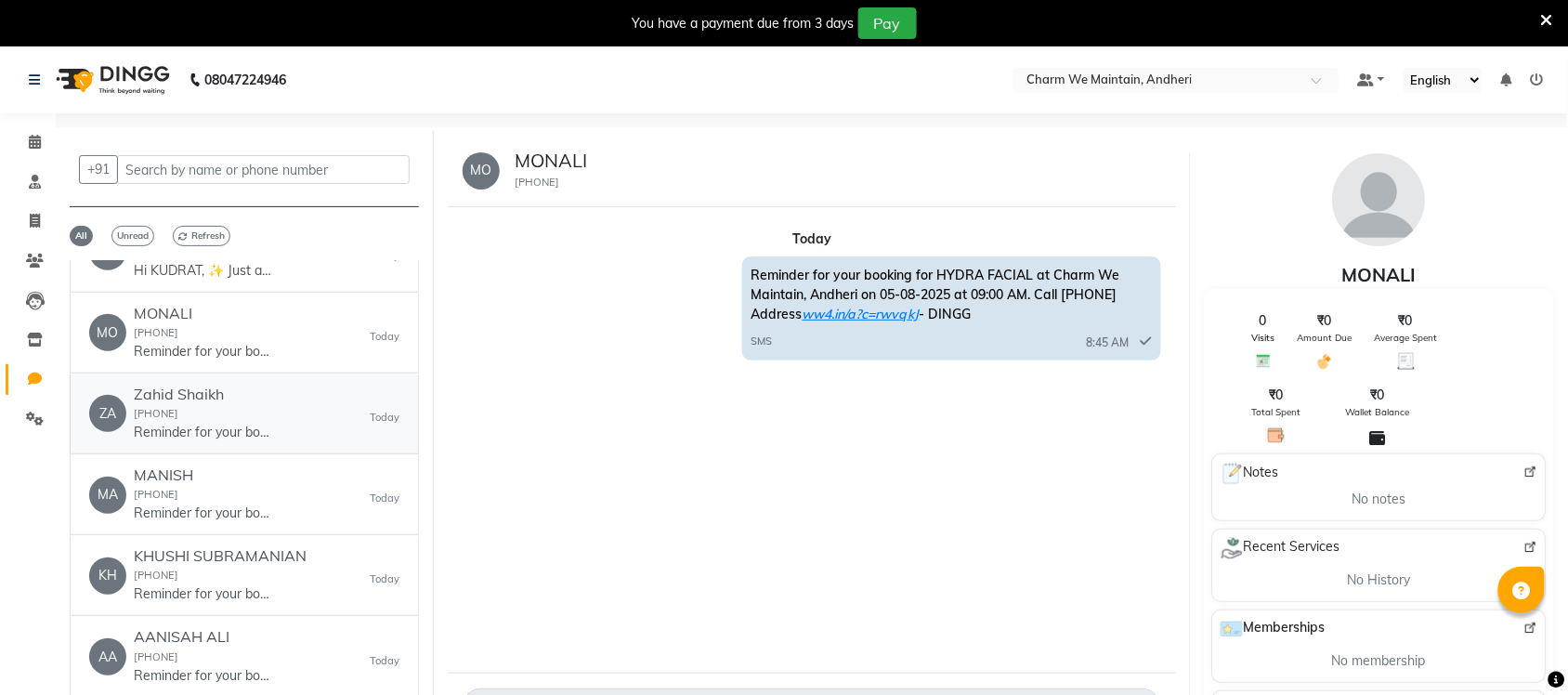click on "Zahid Shaikh" 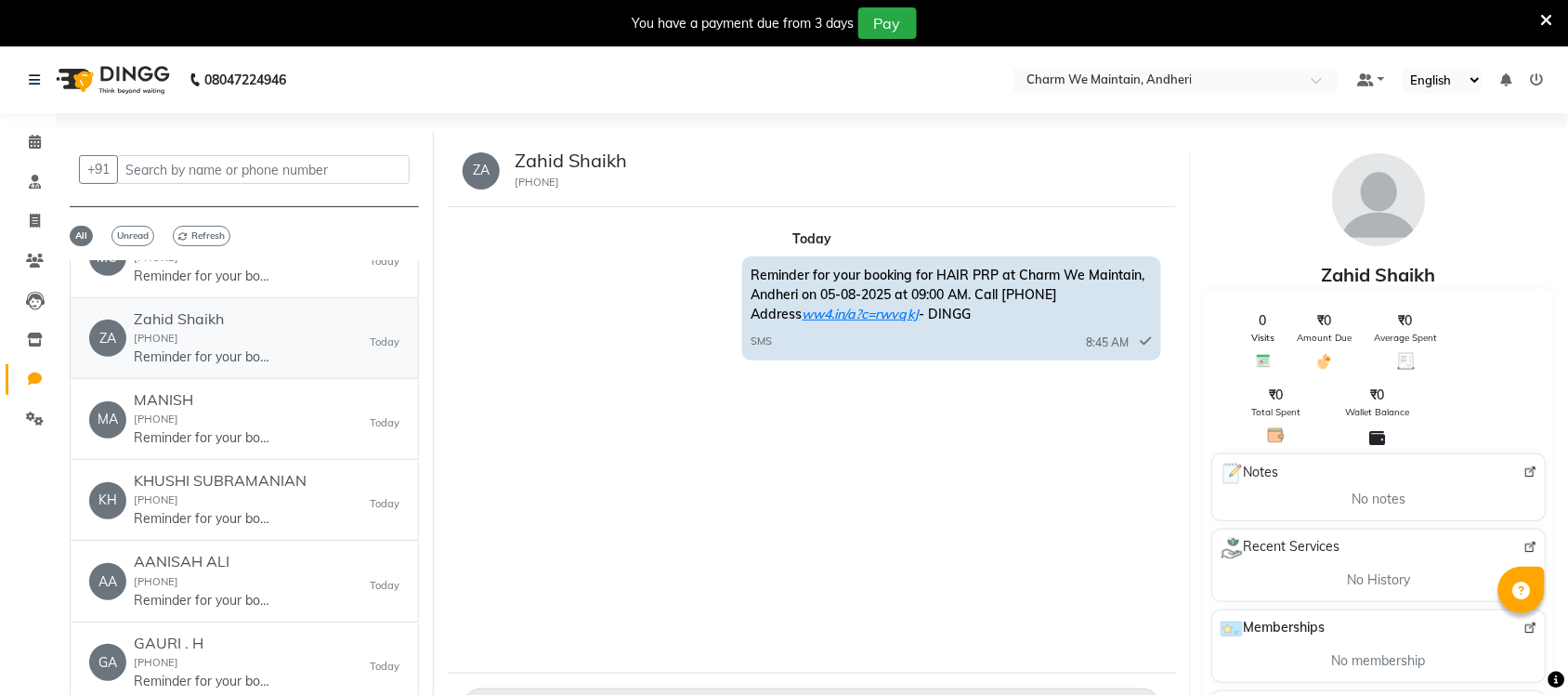 scroll, scrollTop: 813, scrollLeft: 0, axis: vertical 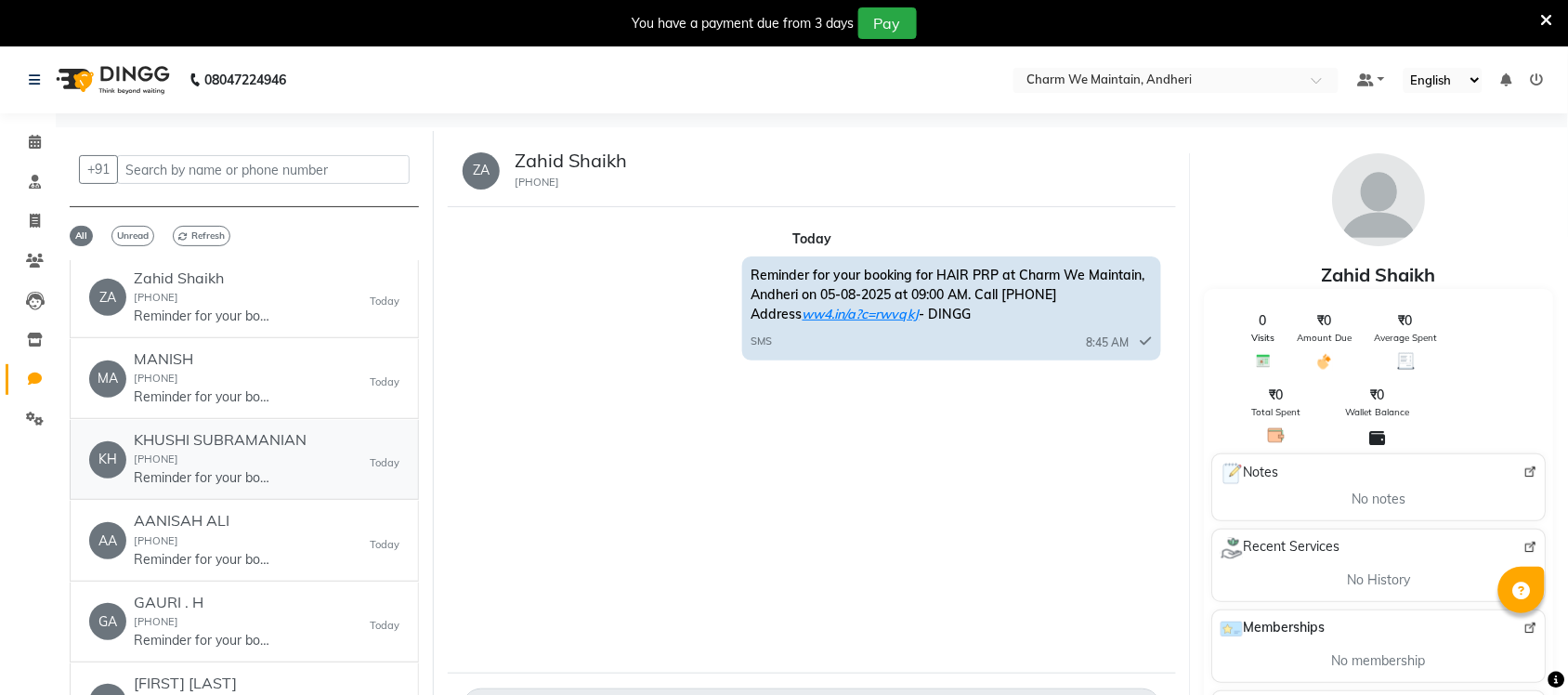 click on "KHUSHI SUBRAMANIAN  7738321038  Reminder for your booking for PACKAGE RENEWAL  at Charm We Maintain, Andheri on 05-08-2025 at 09:00 AM. Call 9167851623 Address ww4.in/a?c=rwvqkJ - DINGG" 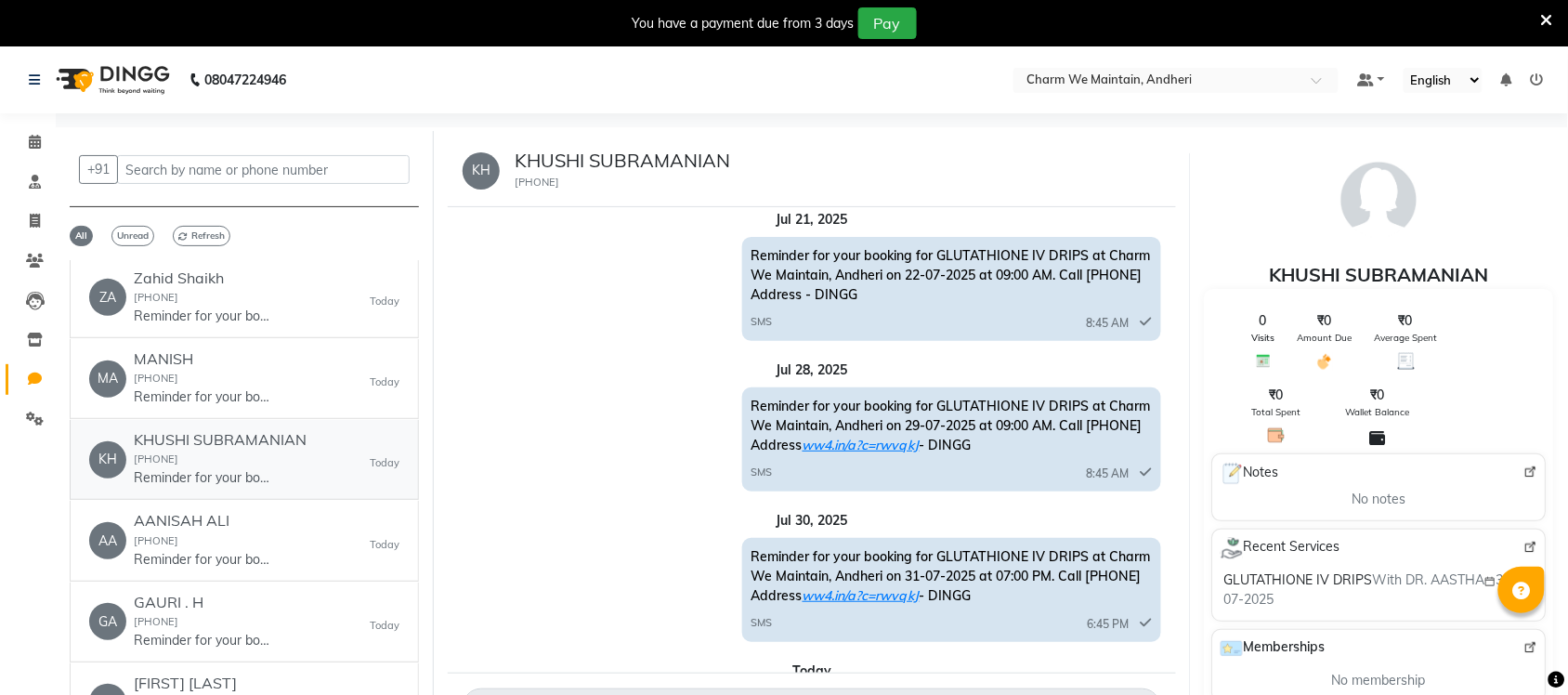 scroll, scrollTop: 0, scrollLeft: 0, axis: both 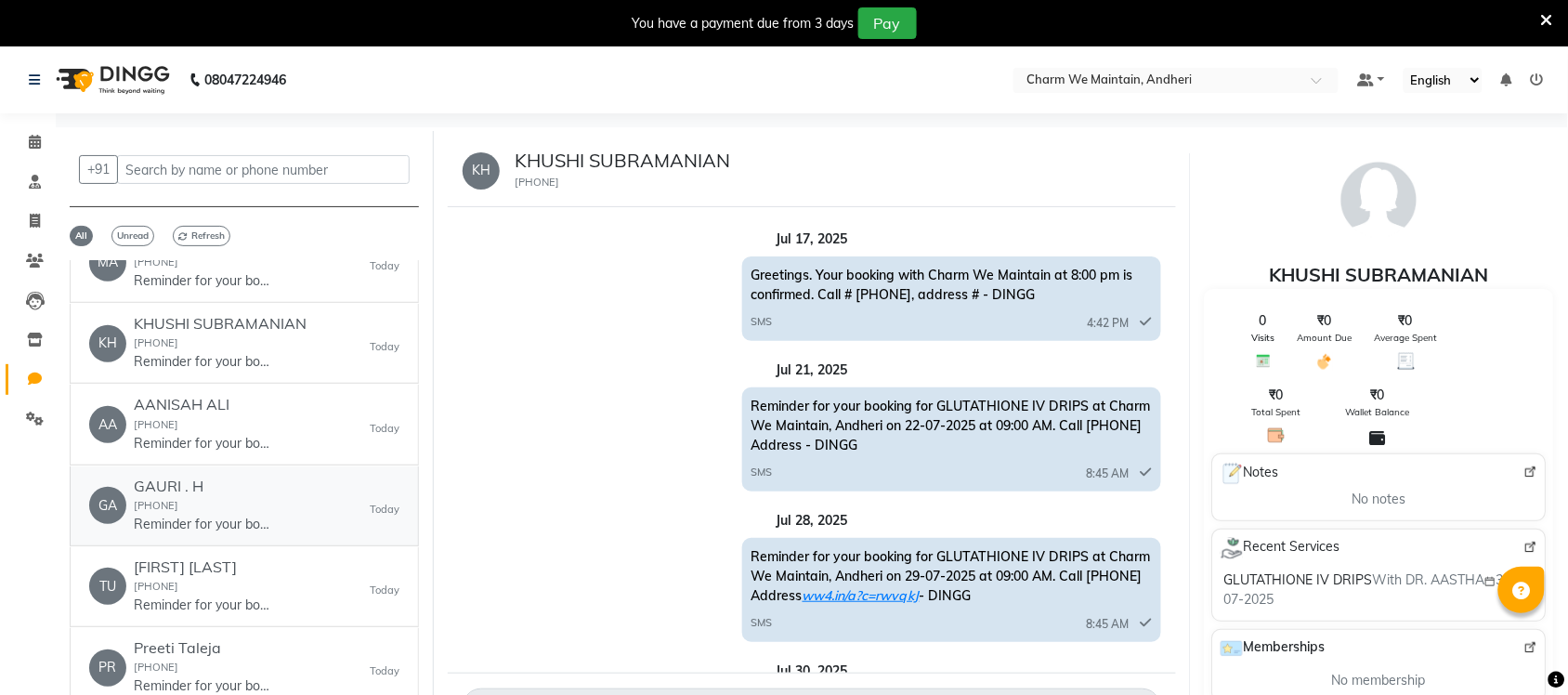 click on "GAURI . H  8999194415  Reminder for your booking for HYDRA FACIAL at Charm We Maintain, Andheri on 05-08-2025 at 09:00 AM. Call 9167851623 Address ww4.in/a?c=rwvqkJ - DINGG" 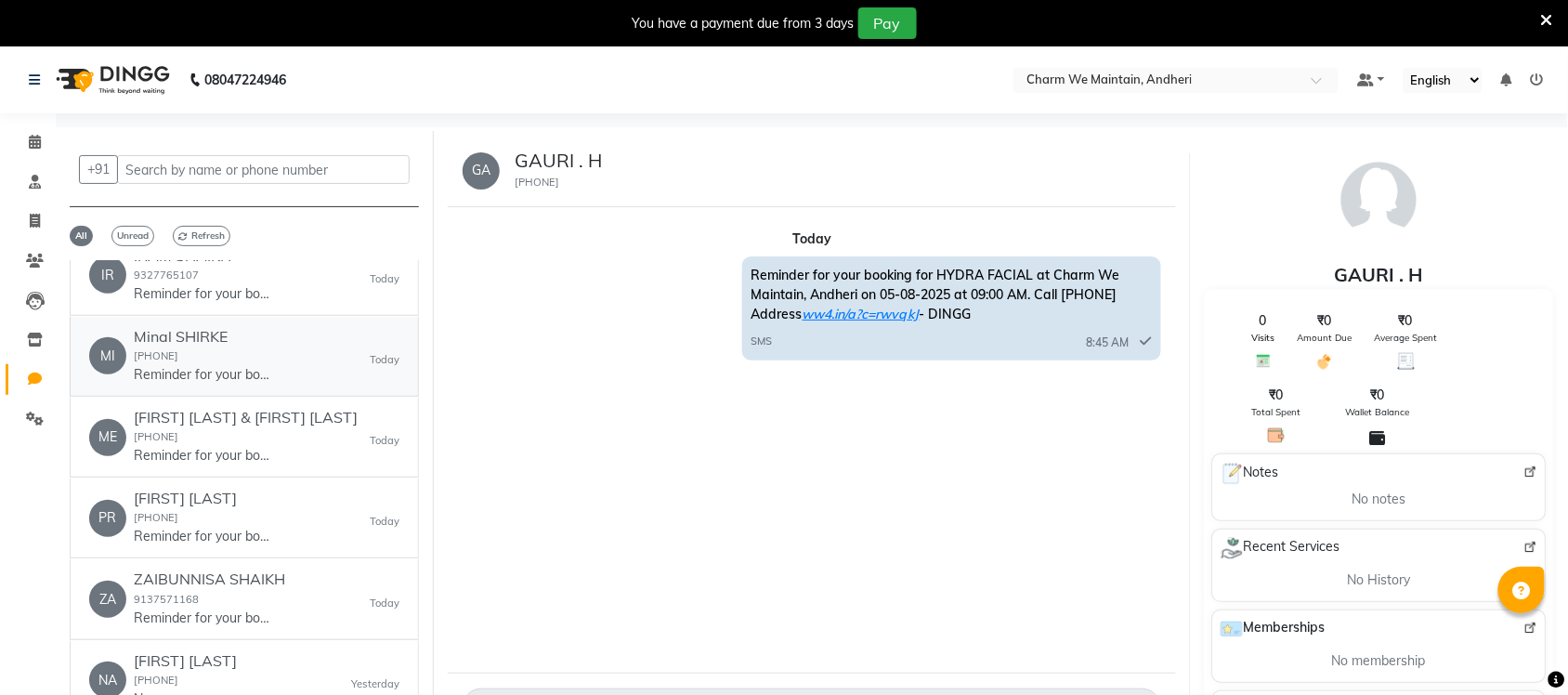 scroll, scrollTop: 1974, scrollLeft: 0, axis: vertical 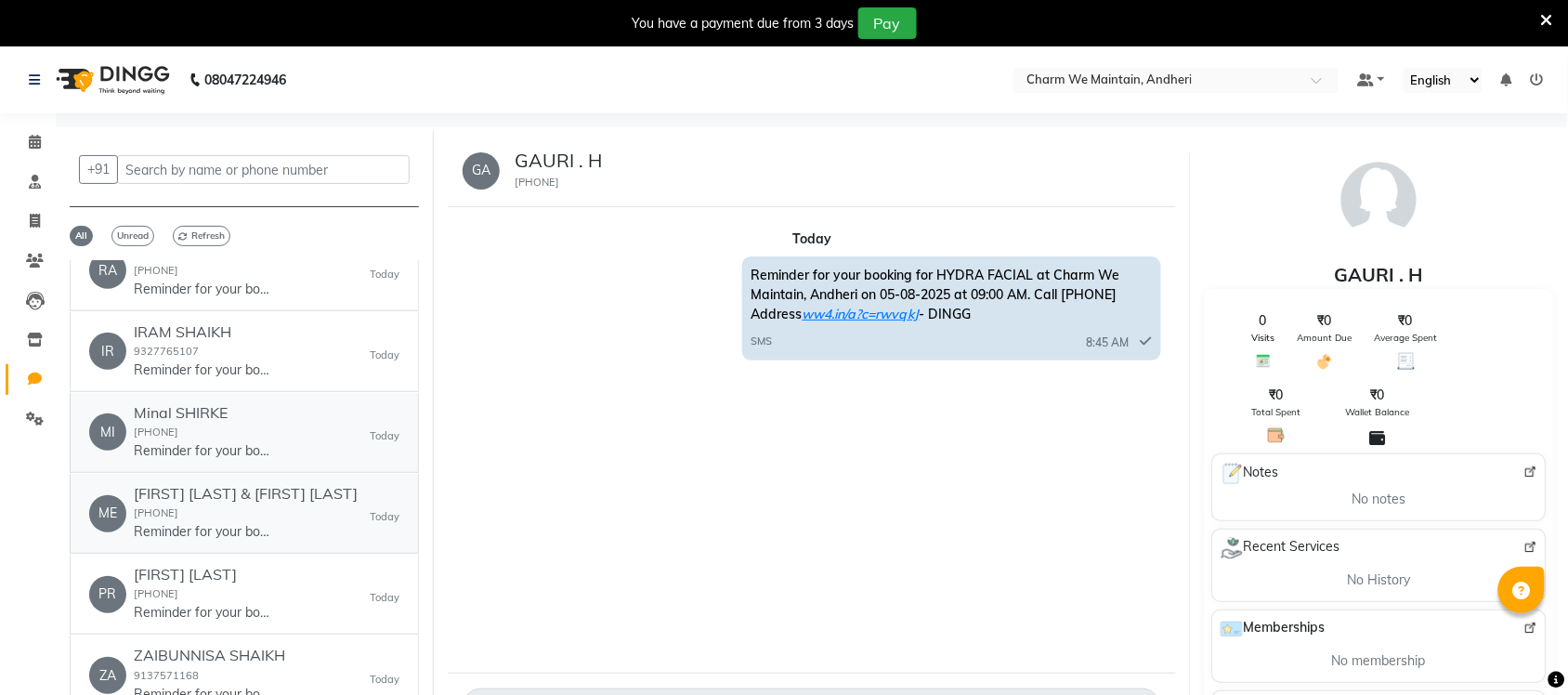 click on "[FIRST] [LAST] & [FIRST] [LAST]" 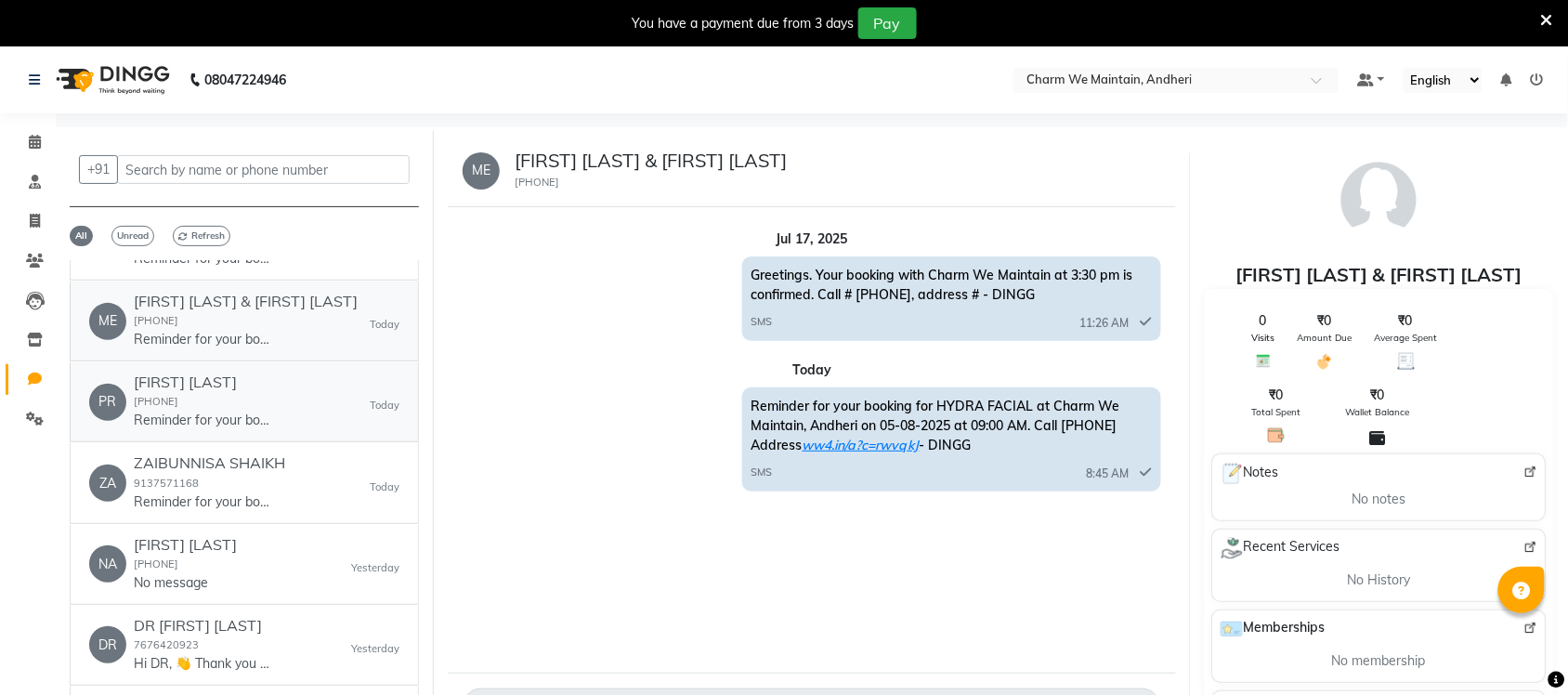 scroll, scrollTop: 2207, scrollLeft: 0, axis: vertical 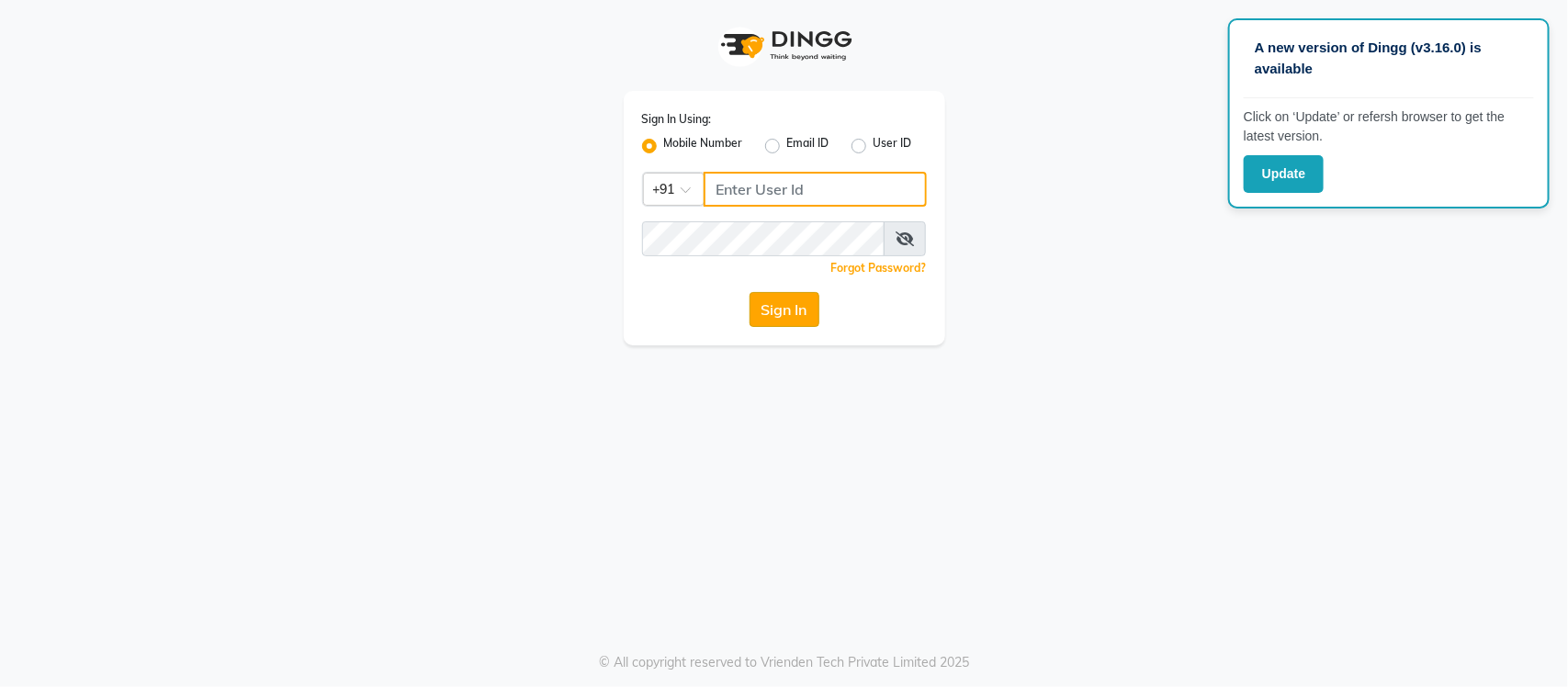 type on "[PHONE]" 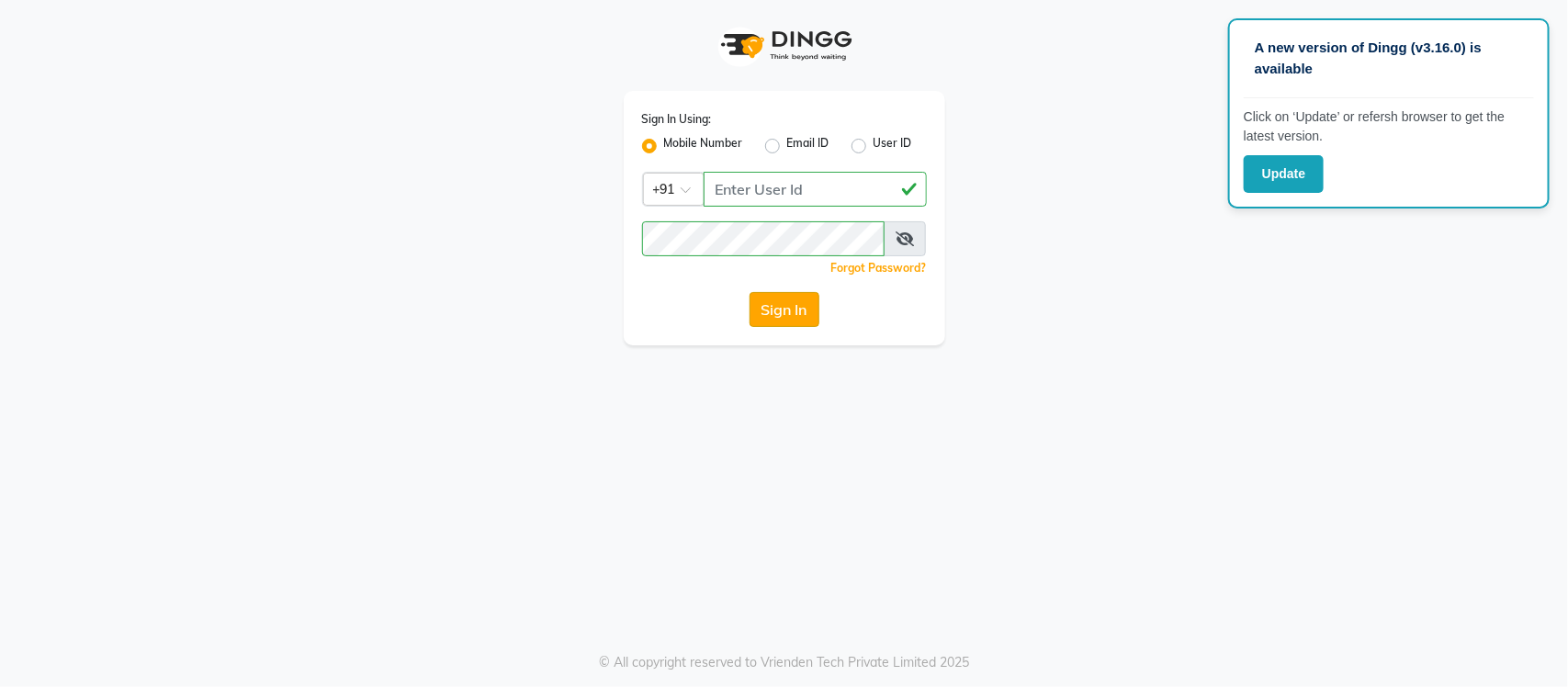 click on "Sign In" 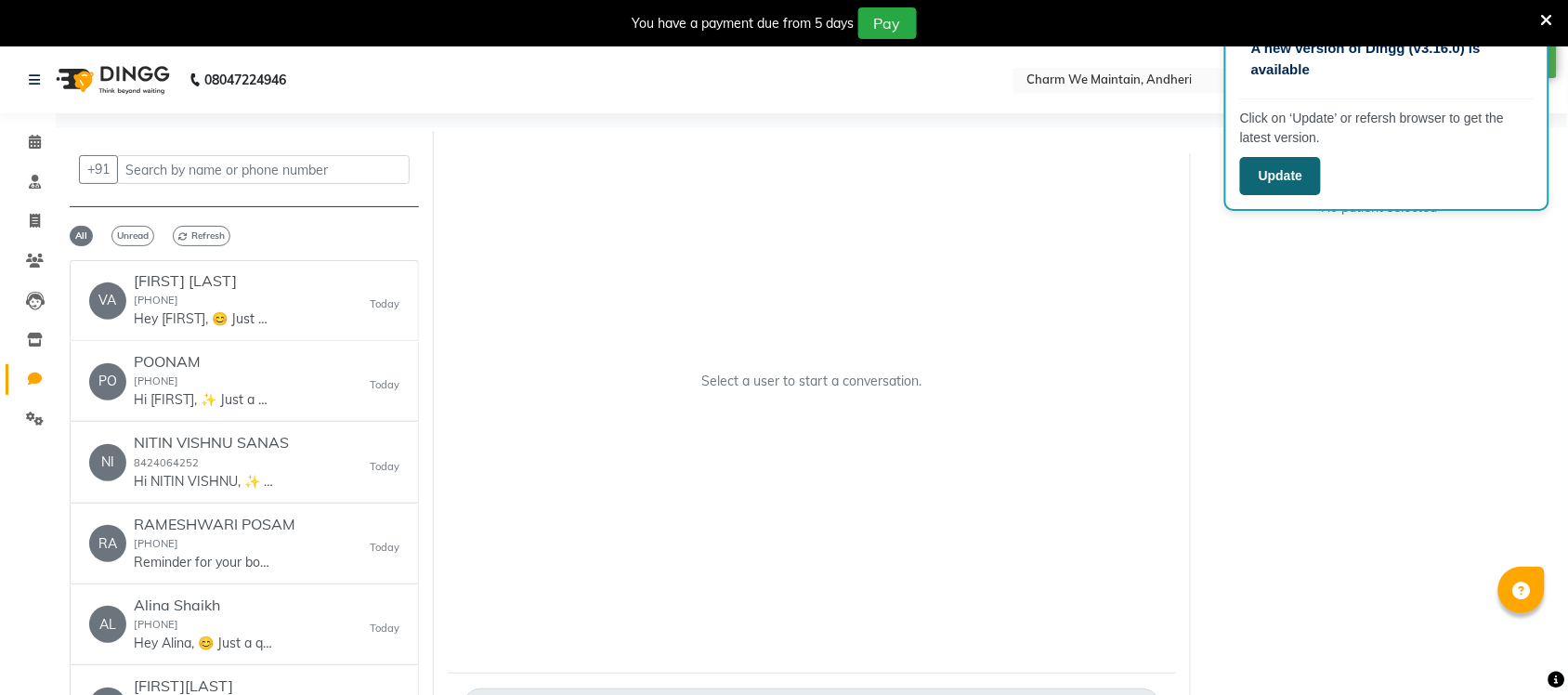 click on "Update" 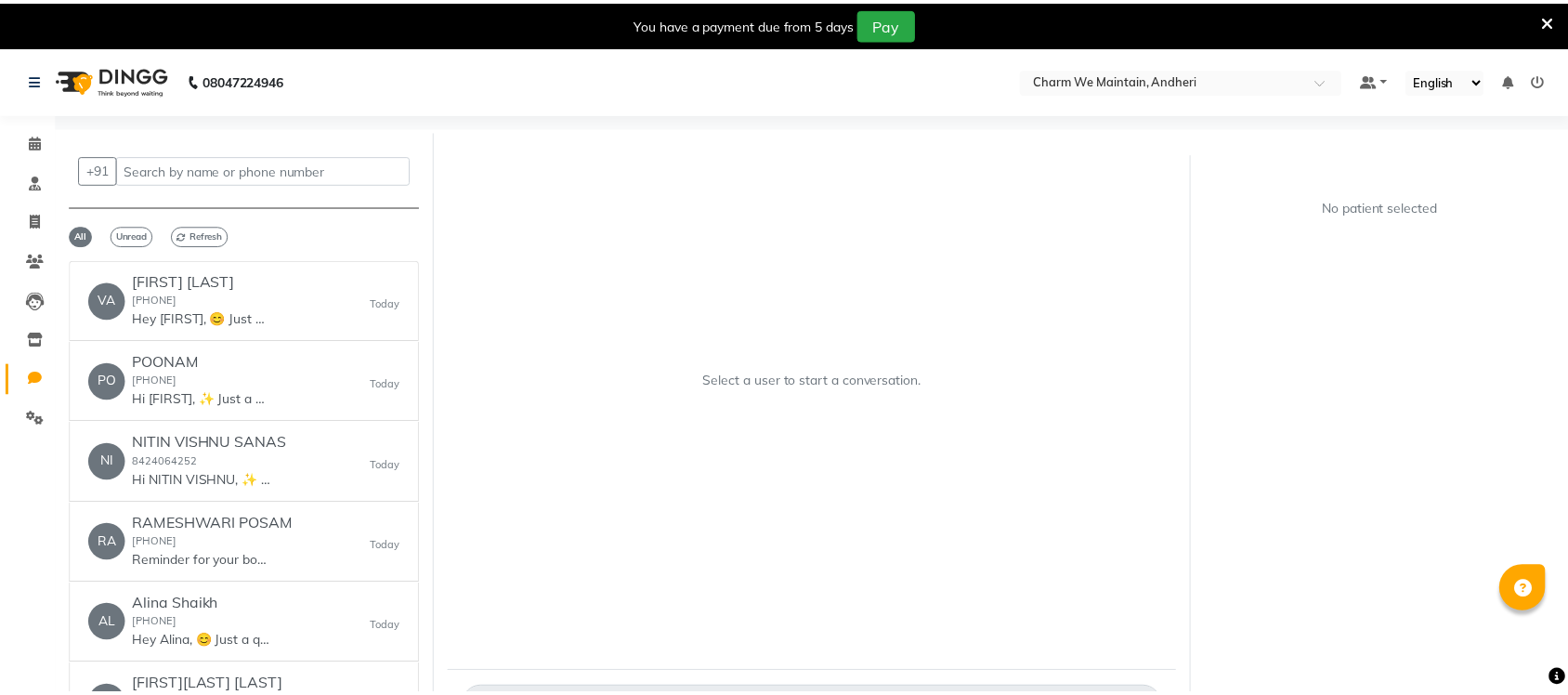 scroll, scrollTop: 0, scrollLeft: 0, axis: both 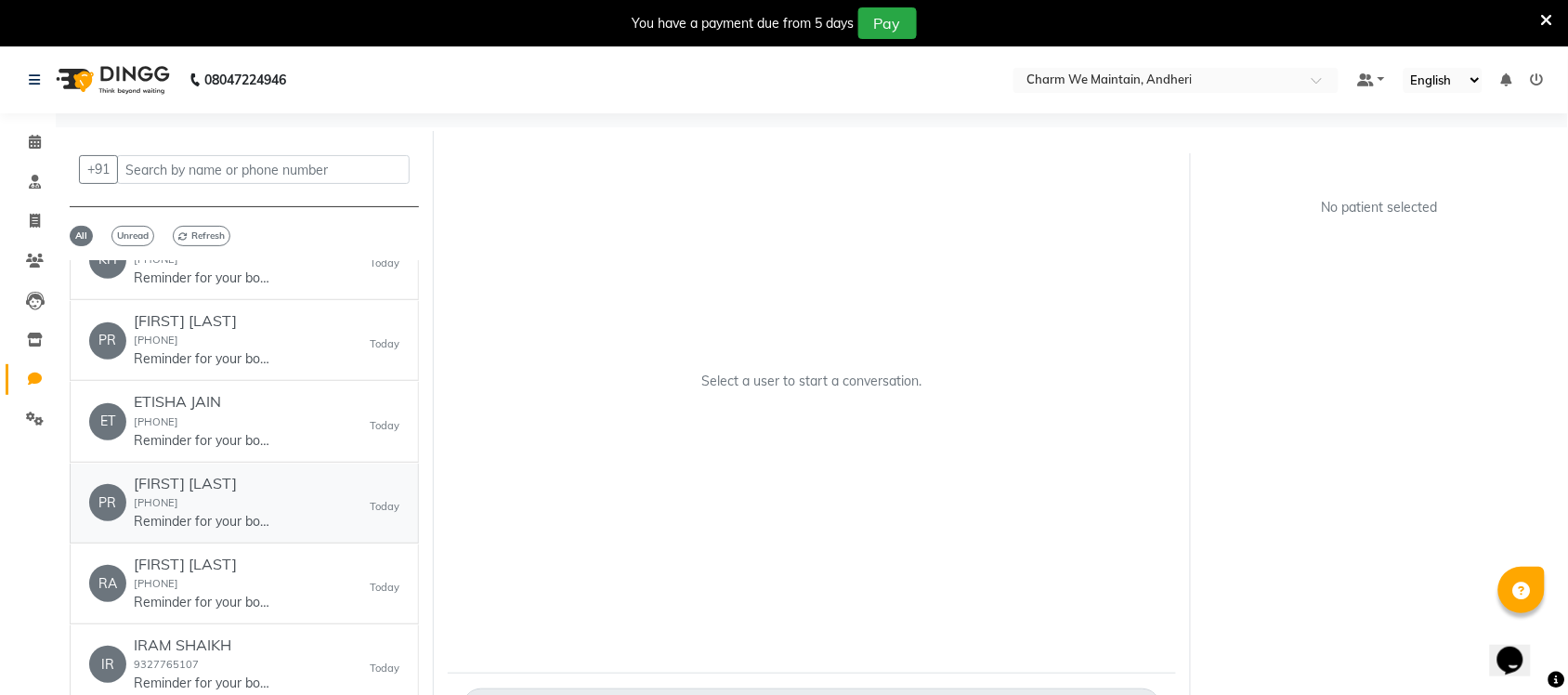 click on "PRAJAKTA KAPADNE  8788225949  Reminder for your booking for CLASSIC GLUTA  at Charm We Maintain, Andheri on 05-08-2025 at 09:00 AM. Call 9167851623 Address ww4.in/a?c=rwvqkJ - DINGG" 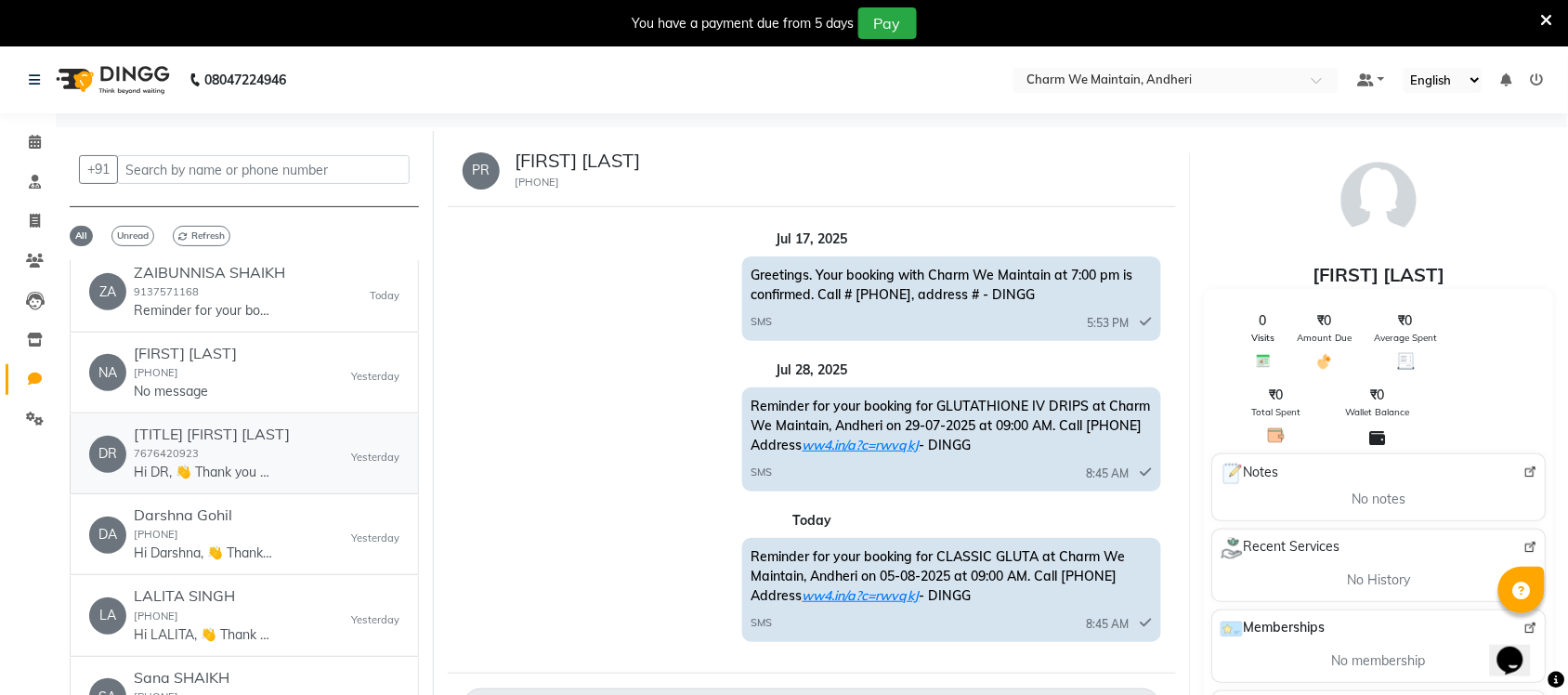 scroll, scrollTop: 2671, scrollLeft: 0, axis: vertical 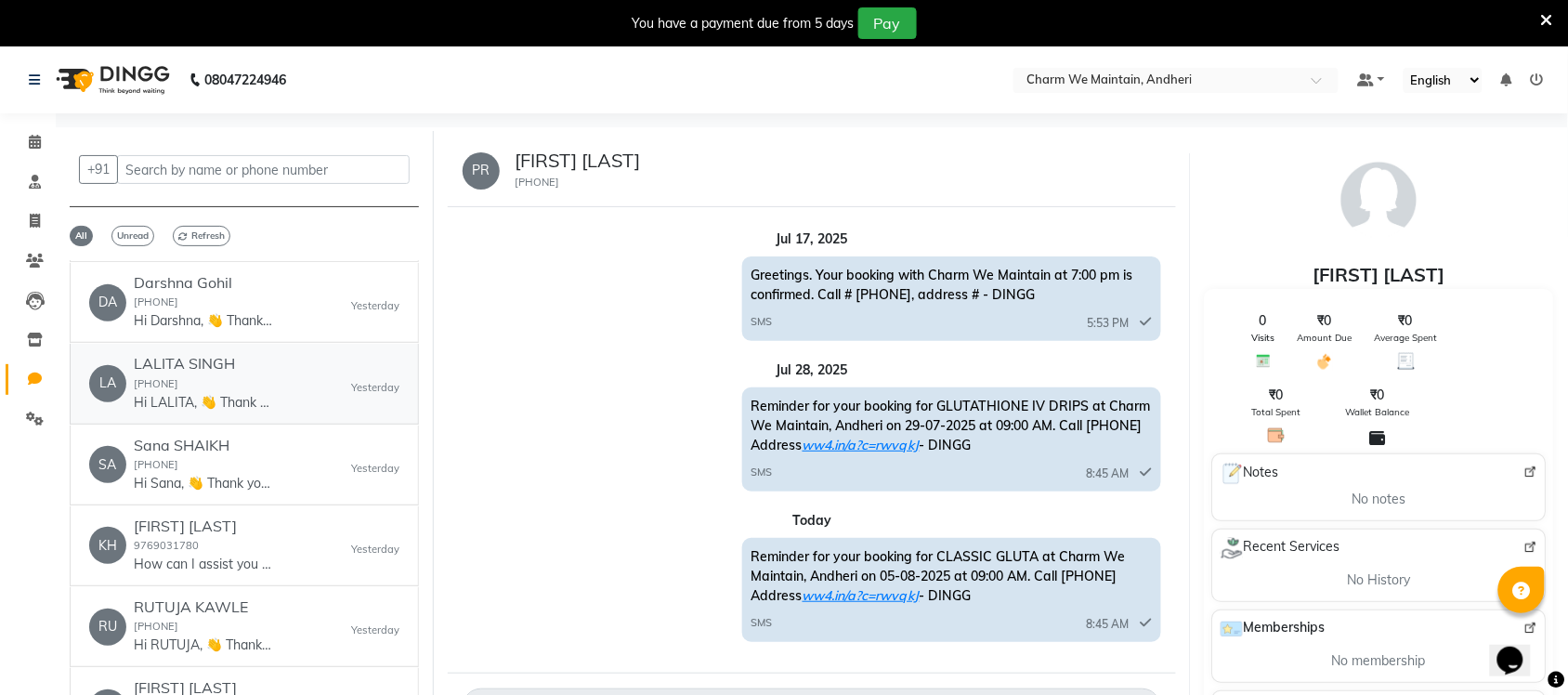 drag, startPoint x: 228, startPoint y: 426, endPoint x: 345, endPoint y: 443, distance: 118.228592 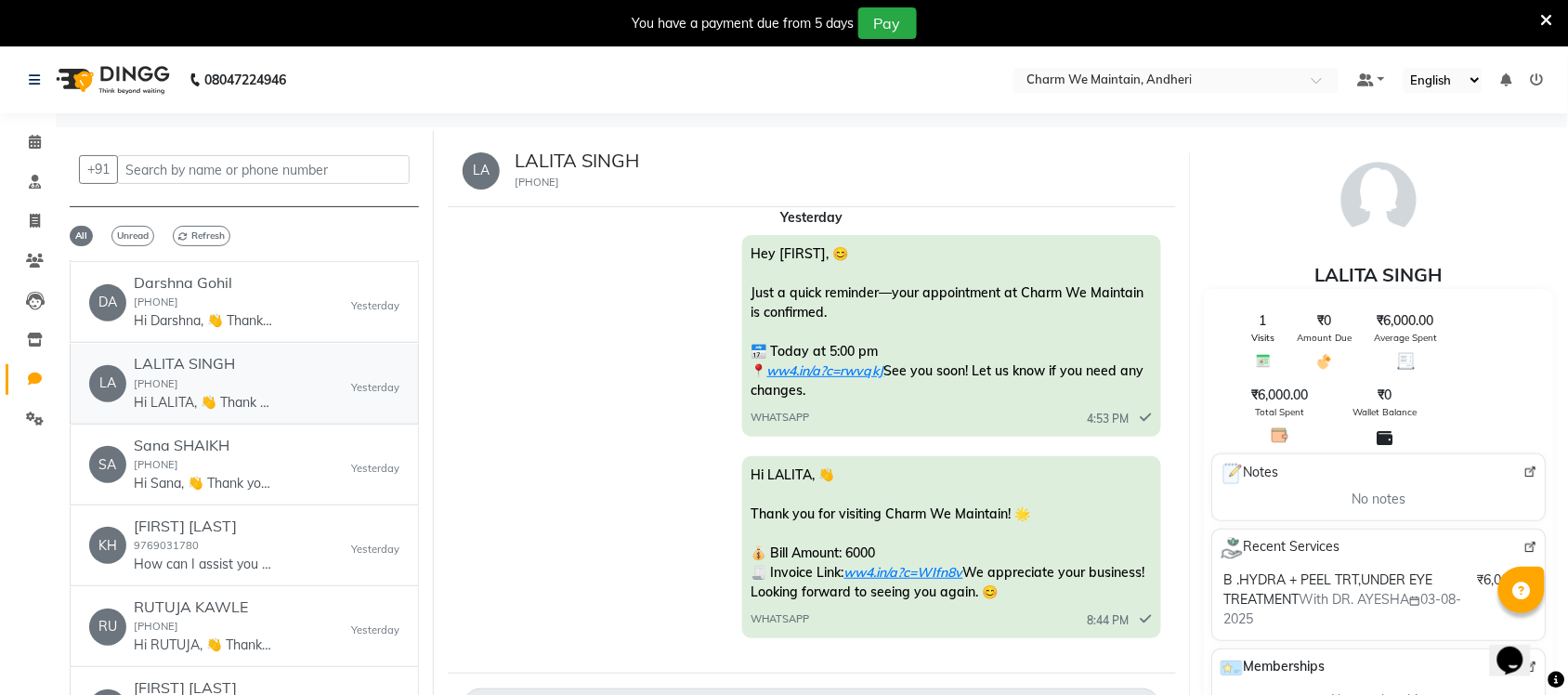 scroll, scrollTop: 0, scrollLeft: 0, axis: both 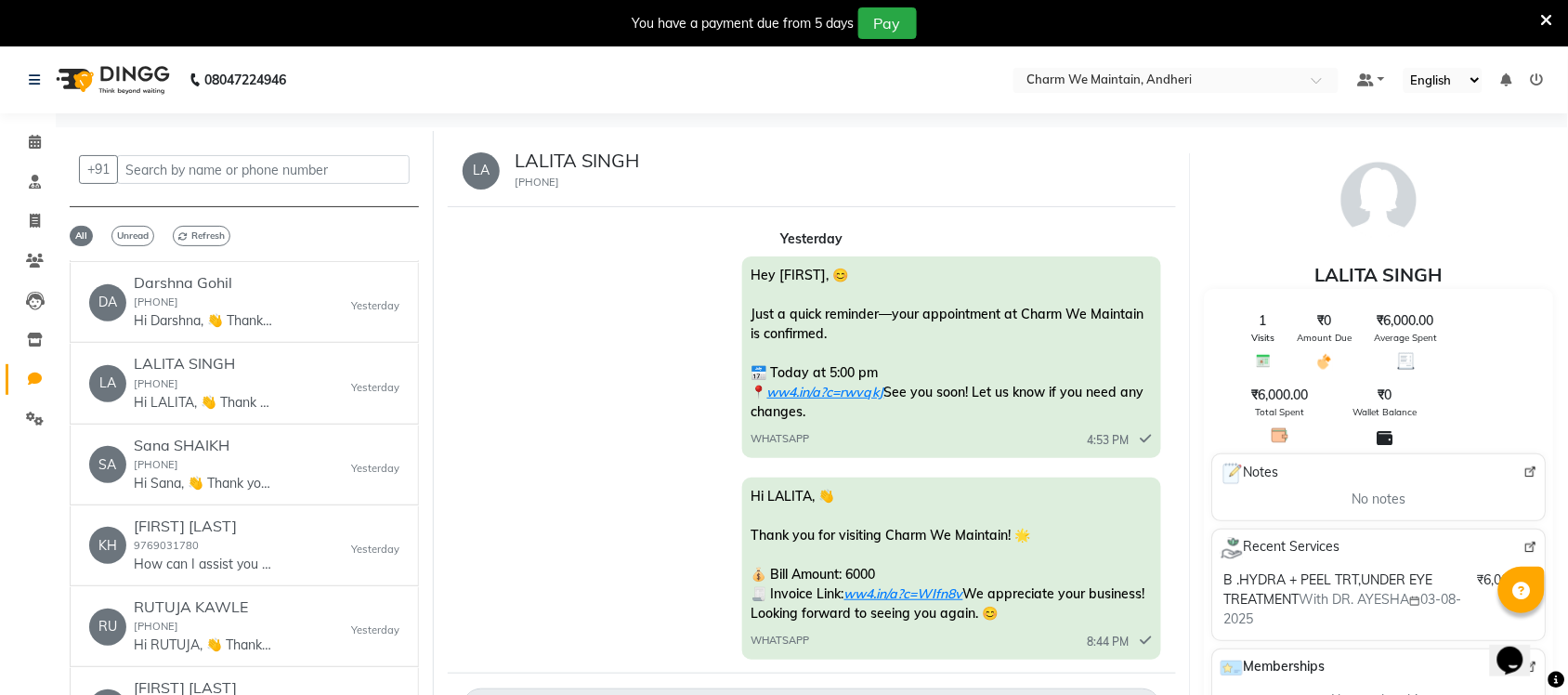 drag, startPoint x: 582, startPoint y: 183, endPoint x: 512, endPoint y: 186, distance: 70.06426 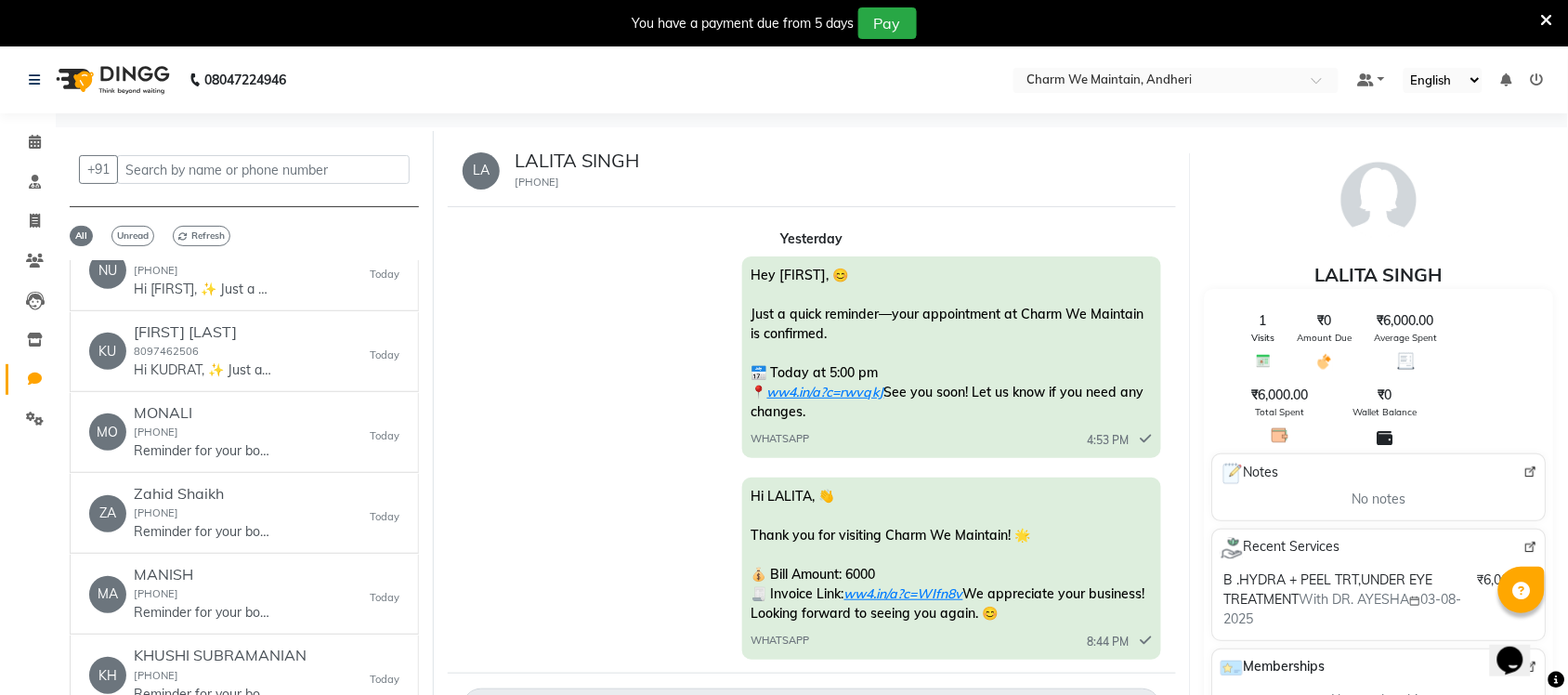 scroll, scrollTop: 0, scrollLeft: 0, axis: both 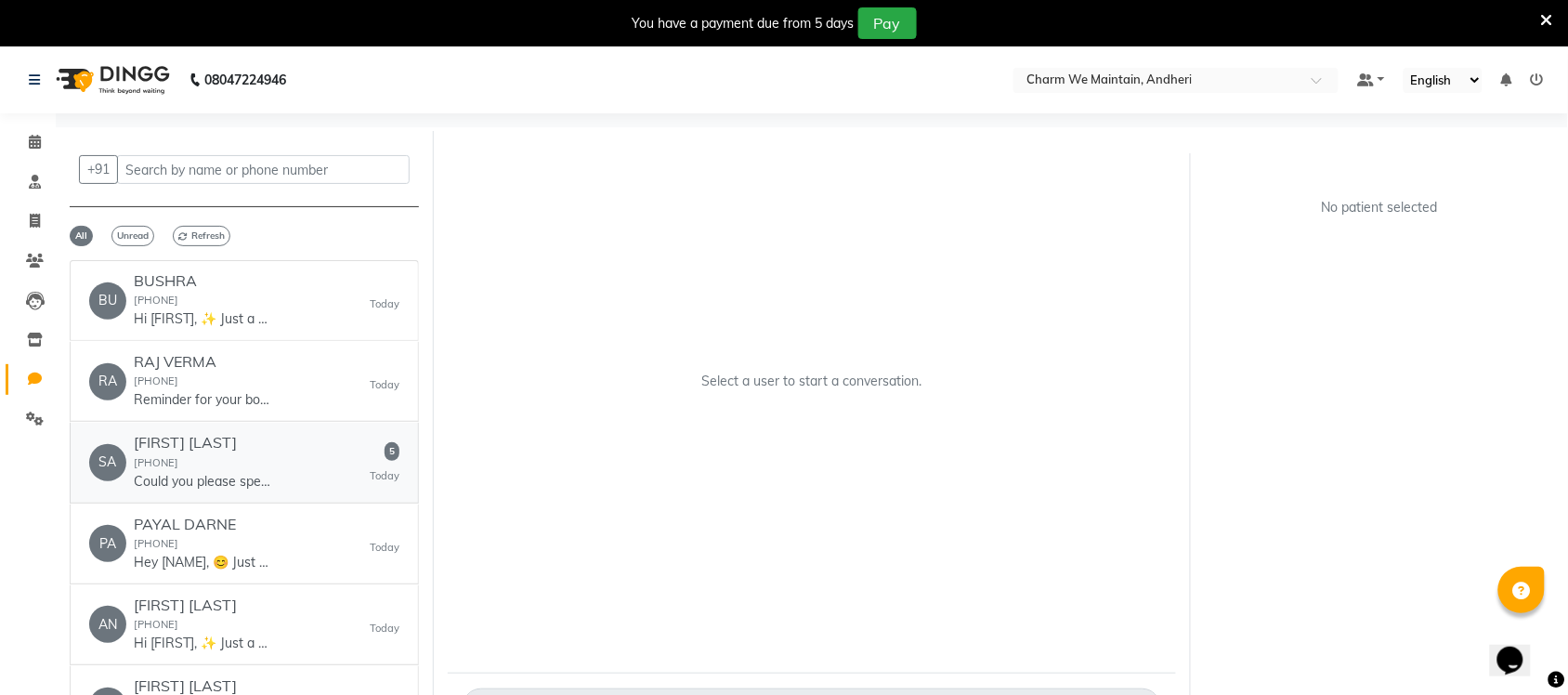 click on "SA [FIRST] [LAST] [PHONE] Could you please specify what you’d like to do?
1. Book an appointment
2. Cancel a future appointment
3. View your upcoming appointments
Please reply with the number of your choice.   5   Today" 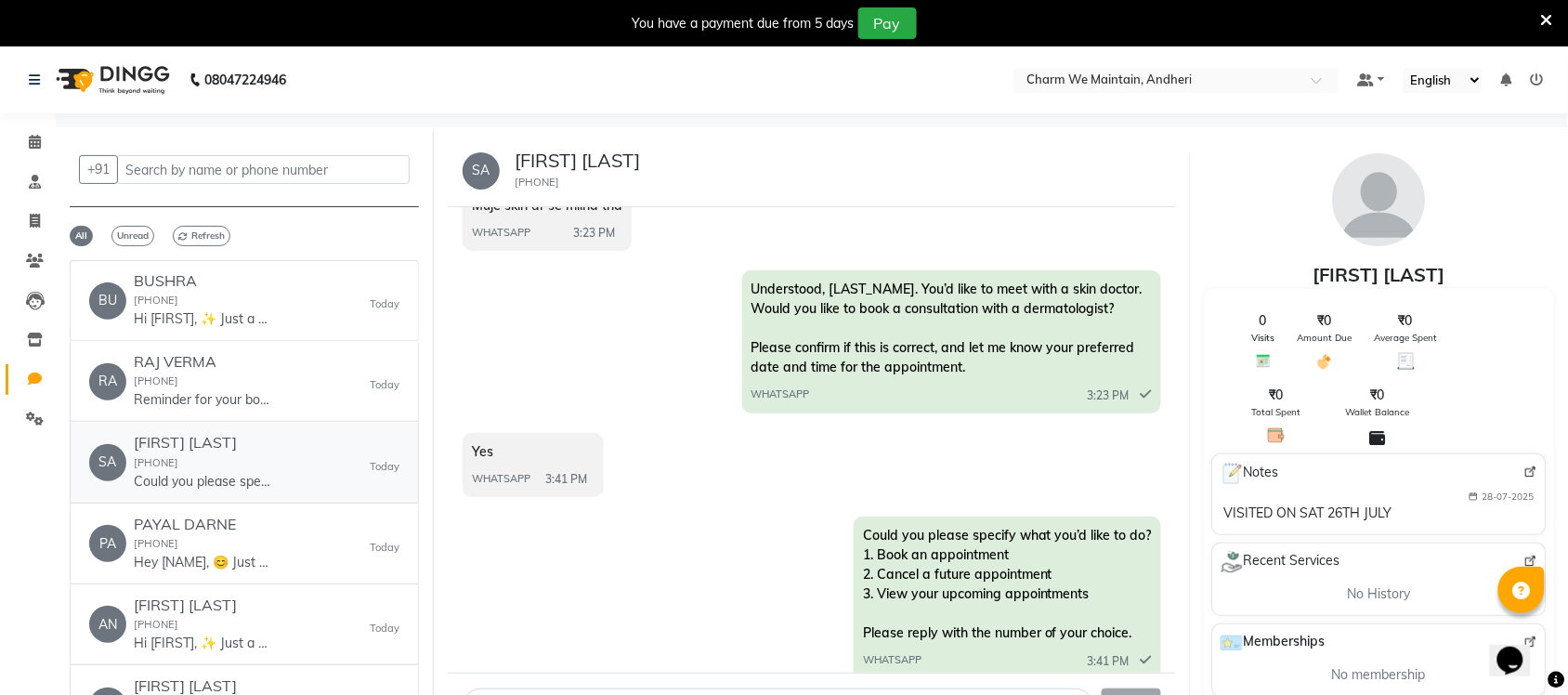 scroll, scrollTop: 1222, scrollLeft: 0, axis: vertical 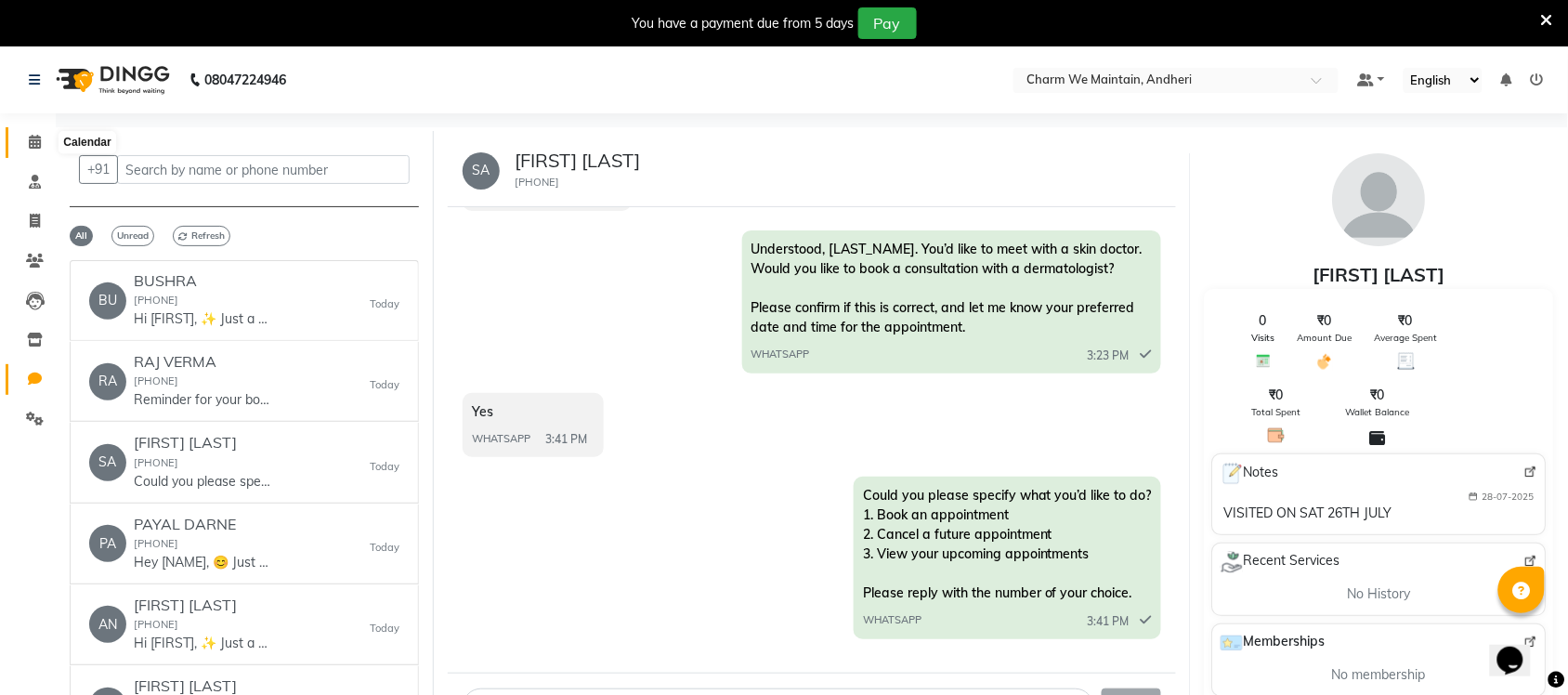 click 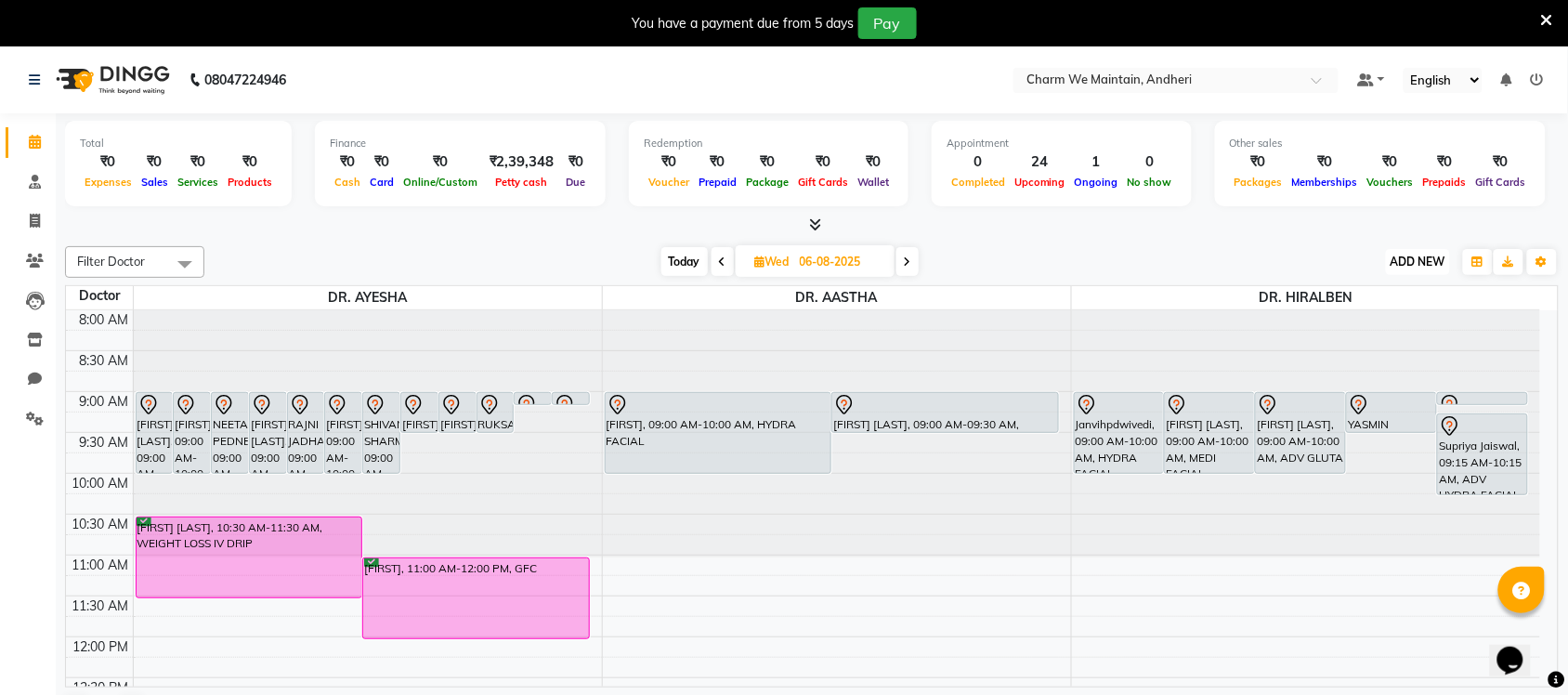 click on "ADD NEW" at bounding box center (1418, 261) 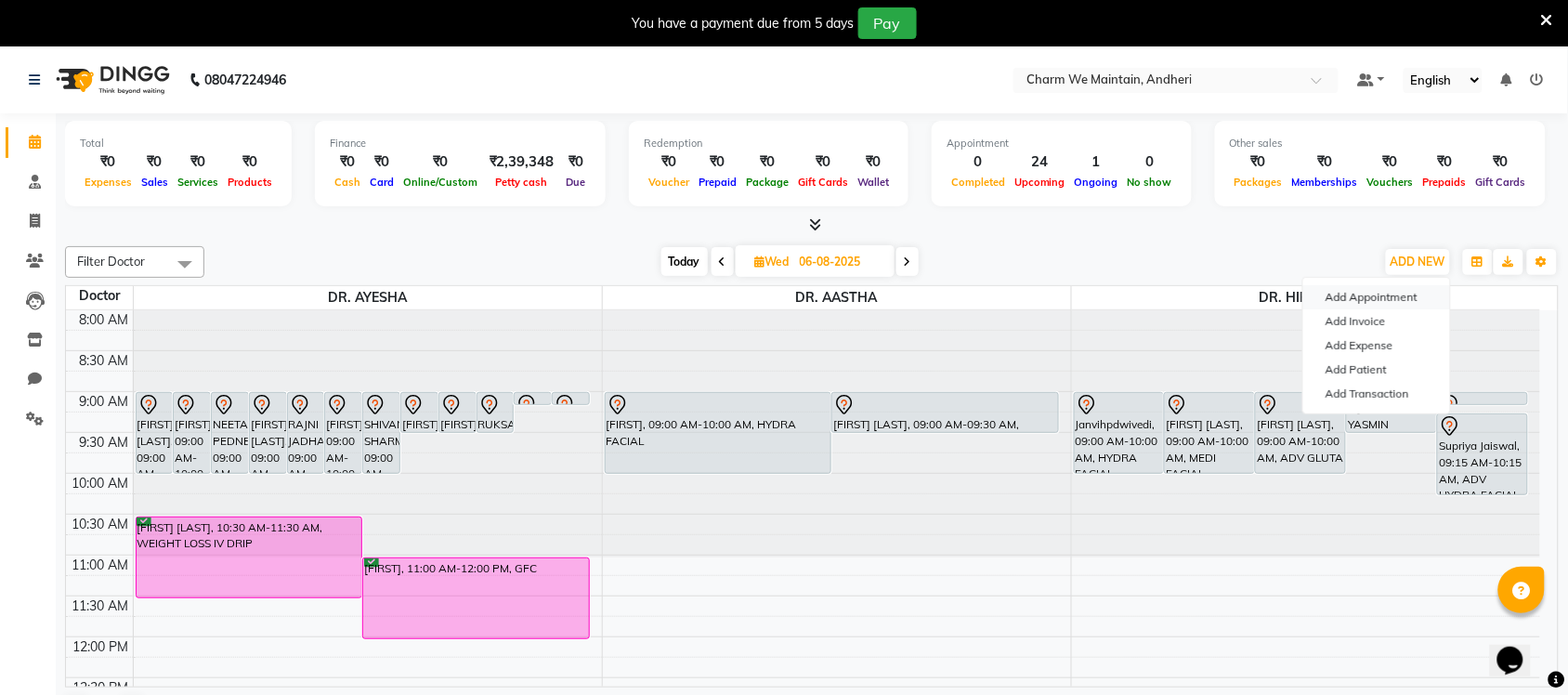 click on "Add Appointment" at bounding box center [1377, 297] 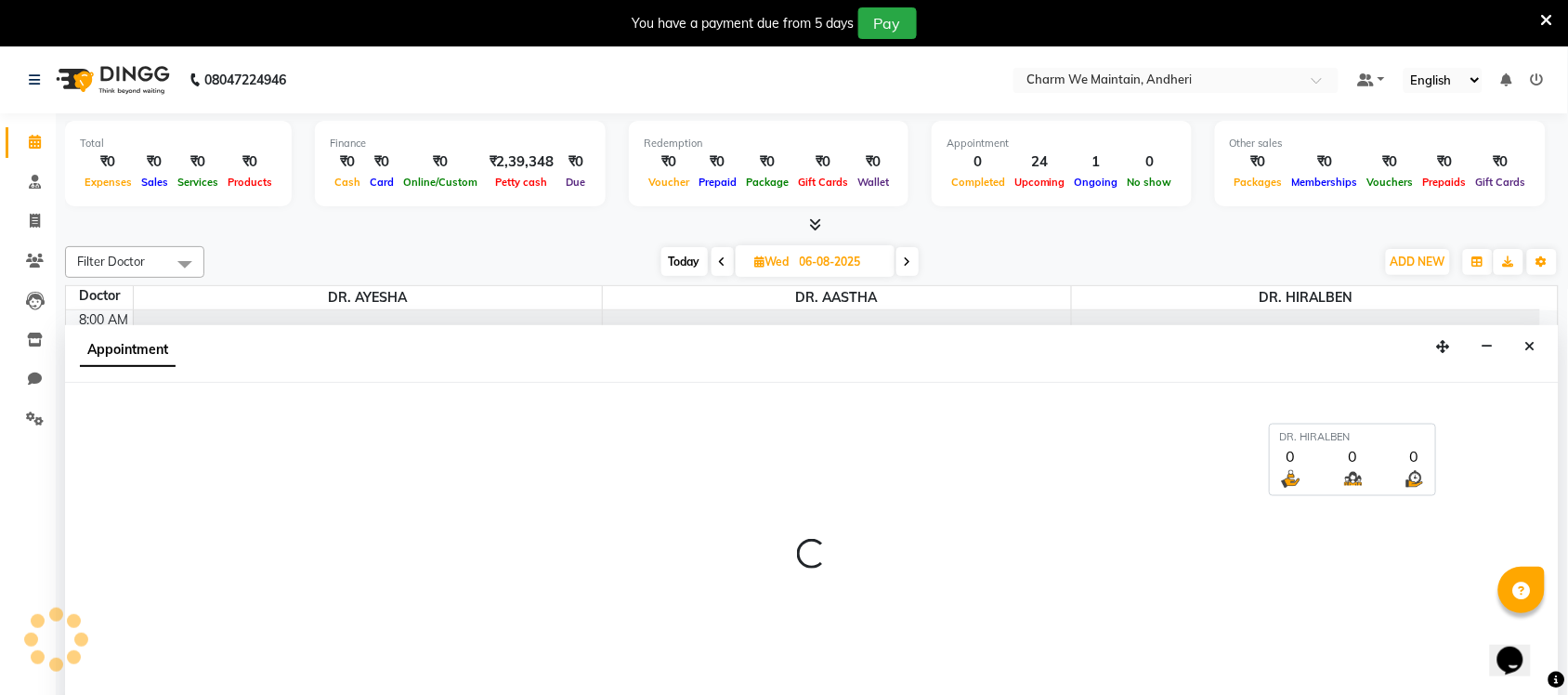 select on "tentative" 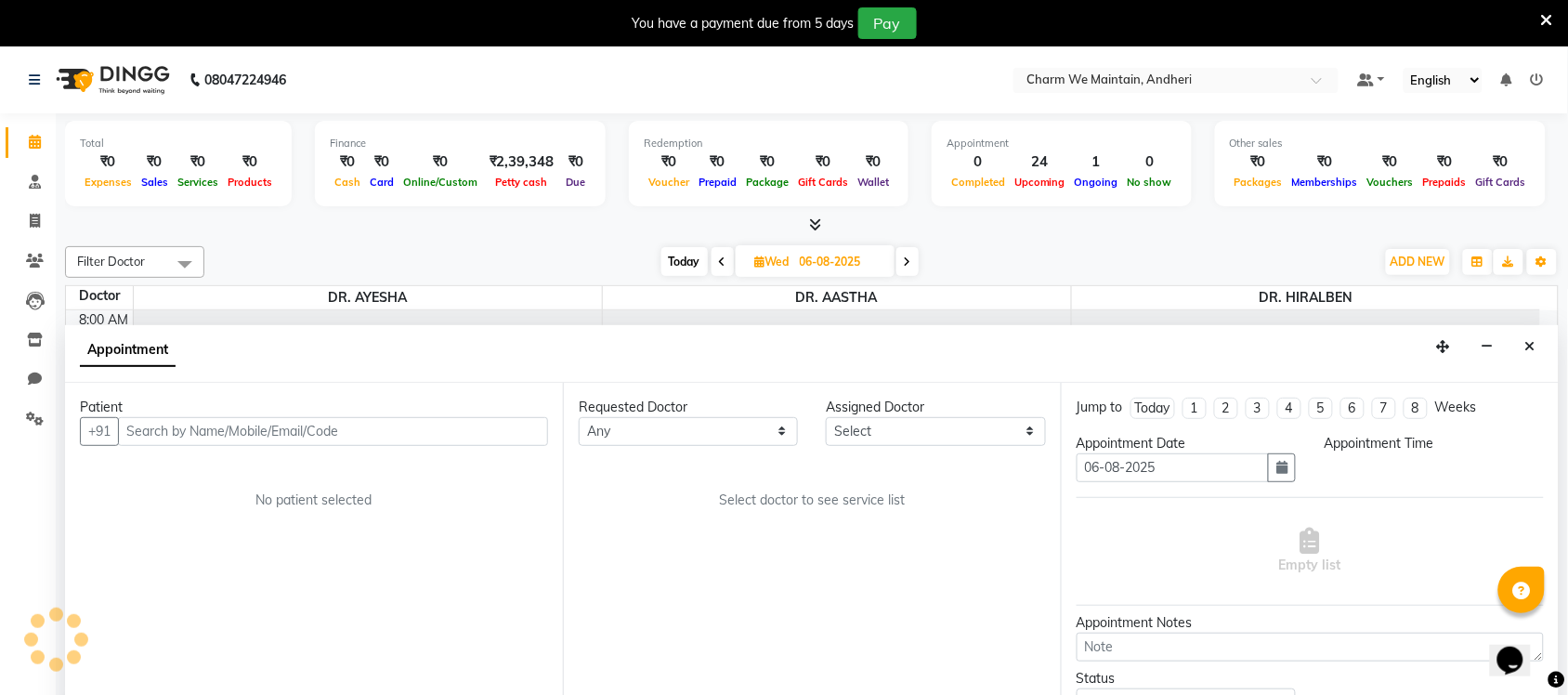 scroll, scrollTop: 46, scrollLeft: 0, axis: vertical 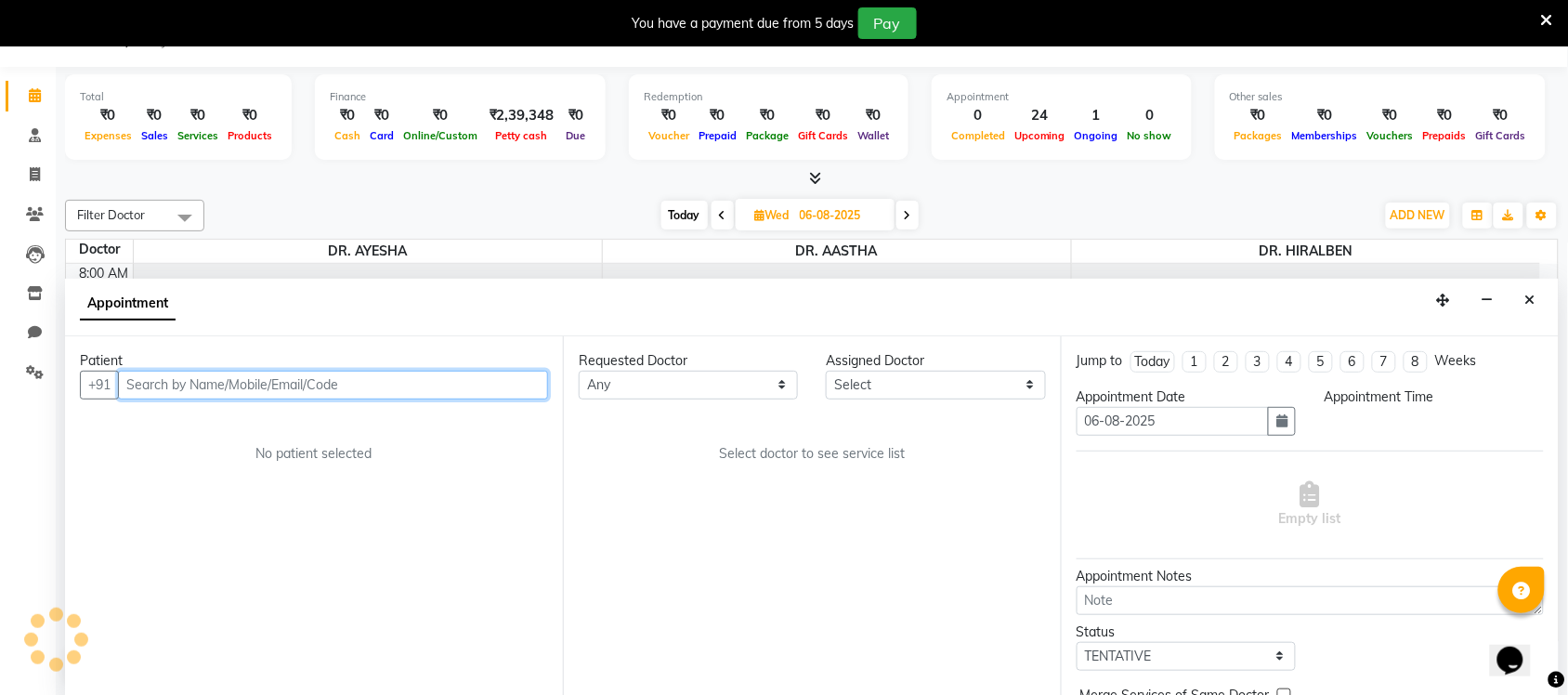 select on "540" 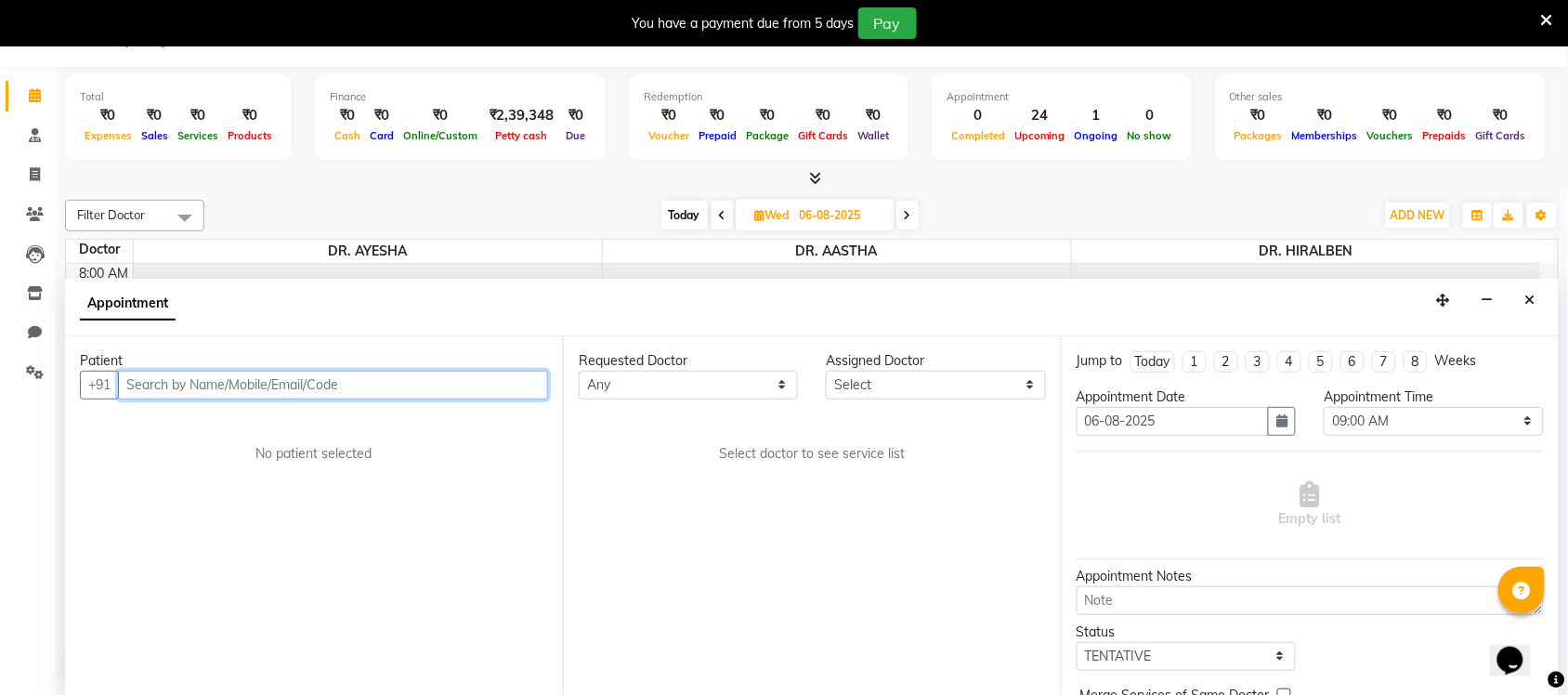 click at bounding box center [333, 385] 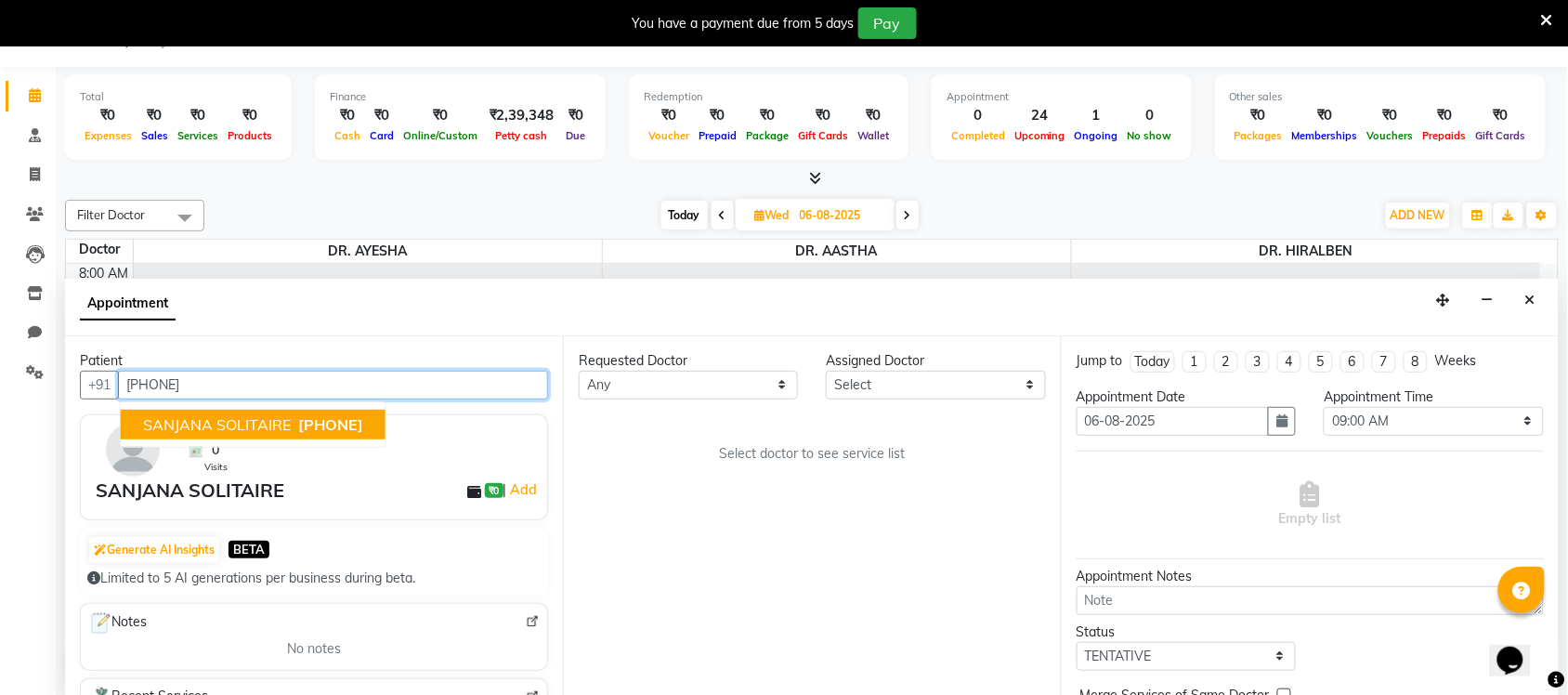 type on "[PHONE]" 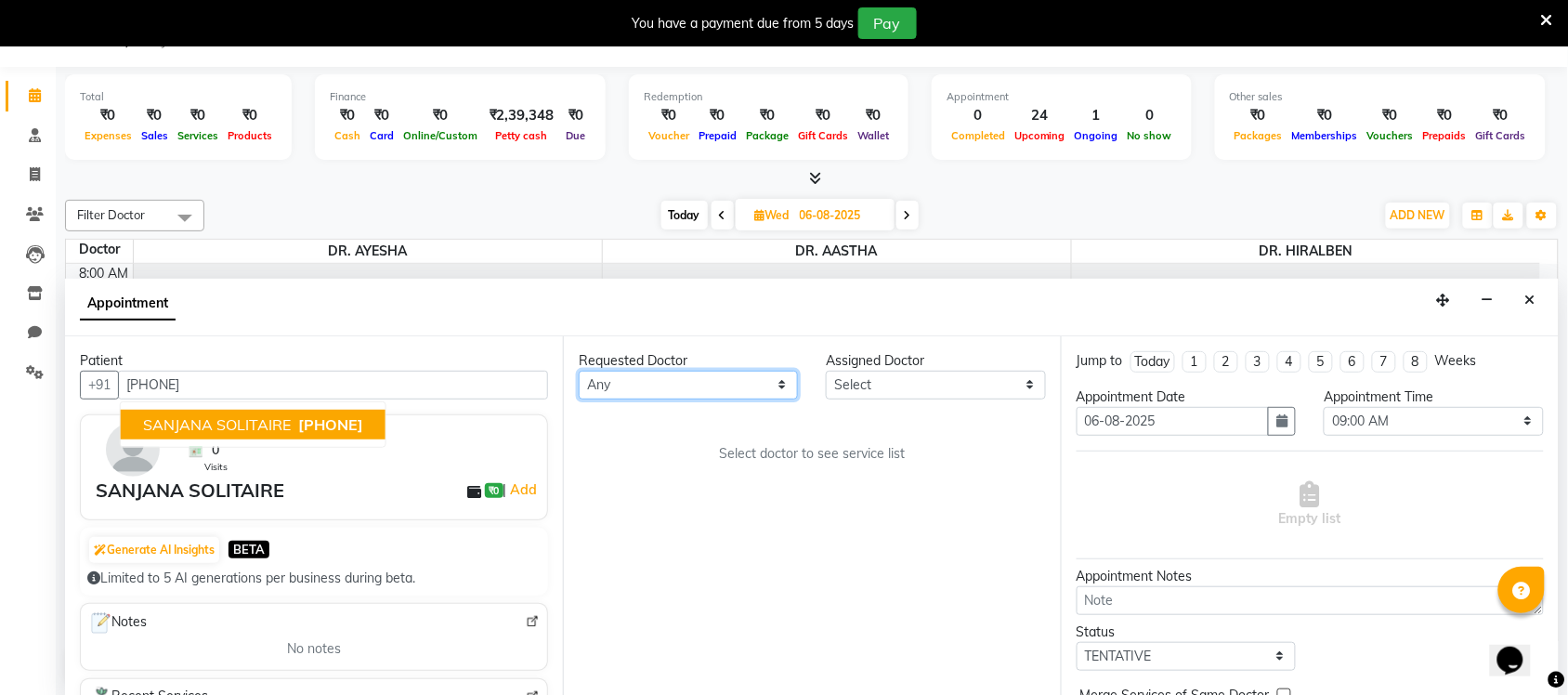 click on "Any DR. AASTHA	 DR. AYESHA	 DR. HIRALBEN" at bounding box center [688, 385] 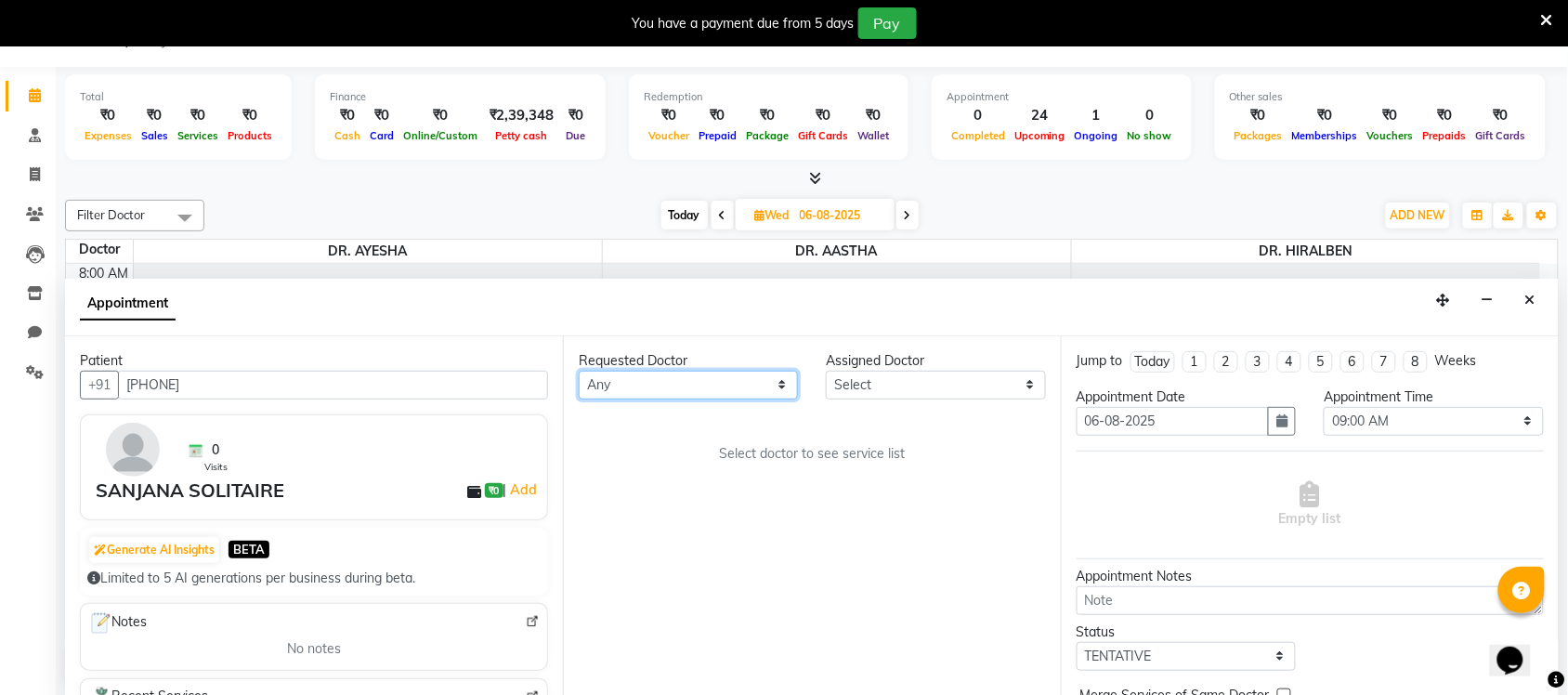 select on "86210" 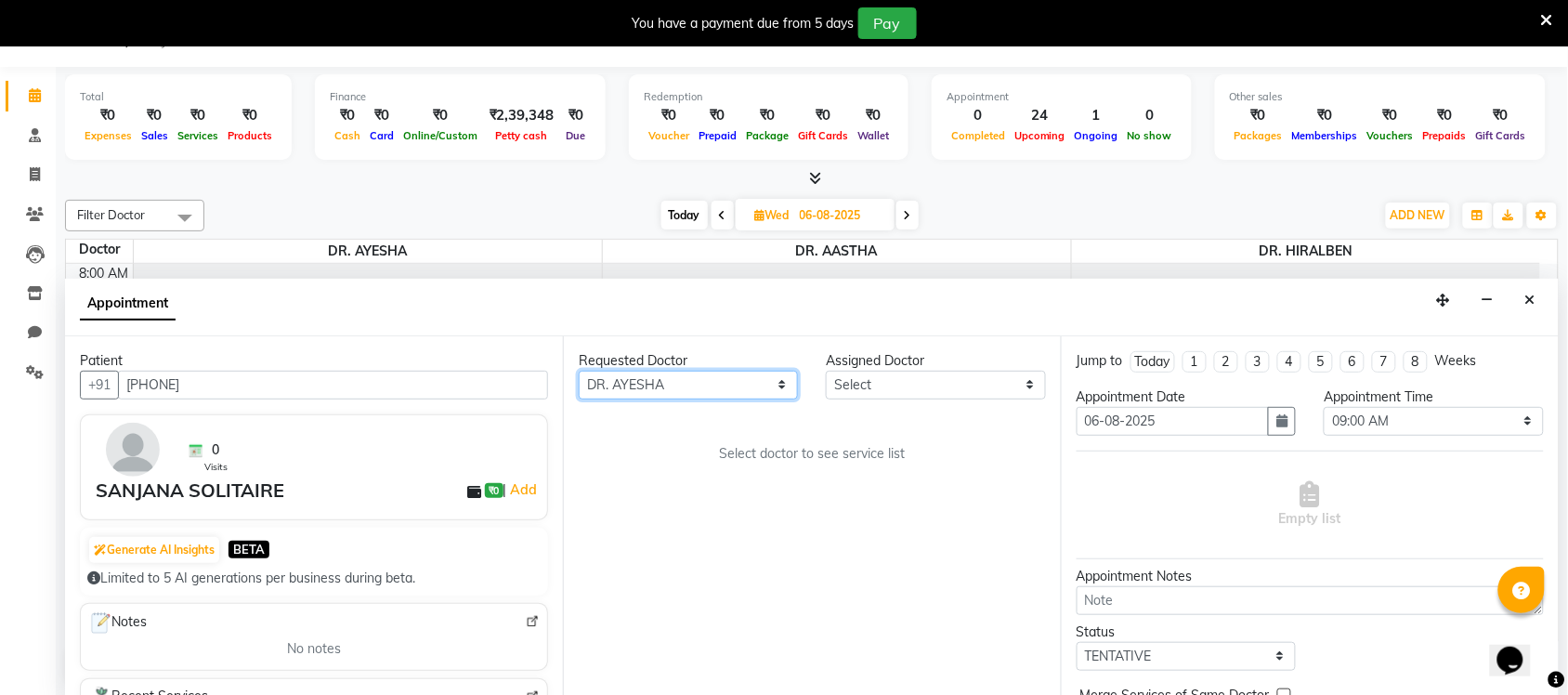 click on "Any DR. AASTHA	 DR. AYESHA	 DR. HIRALBEN" at bounding box center (688, 385) 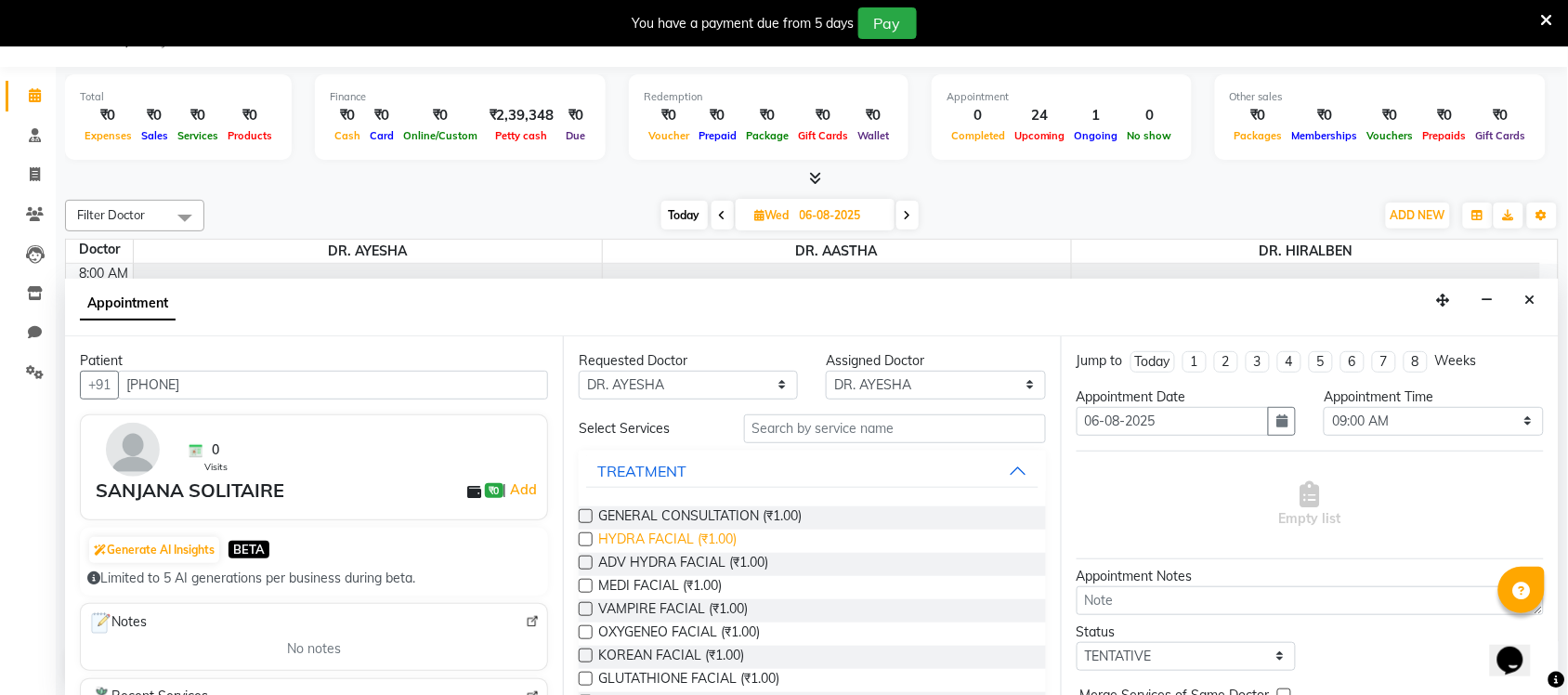 click on "HYDRA FACIAL (₹1.00)" at bounding box center (667, 541) 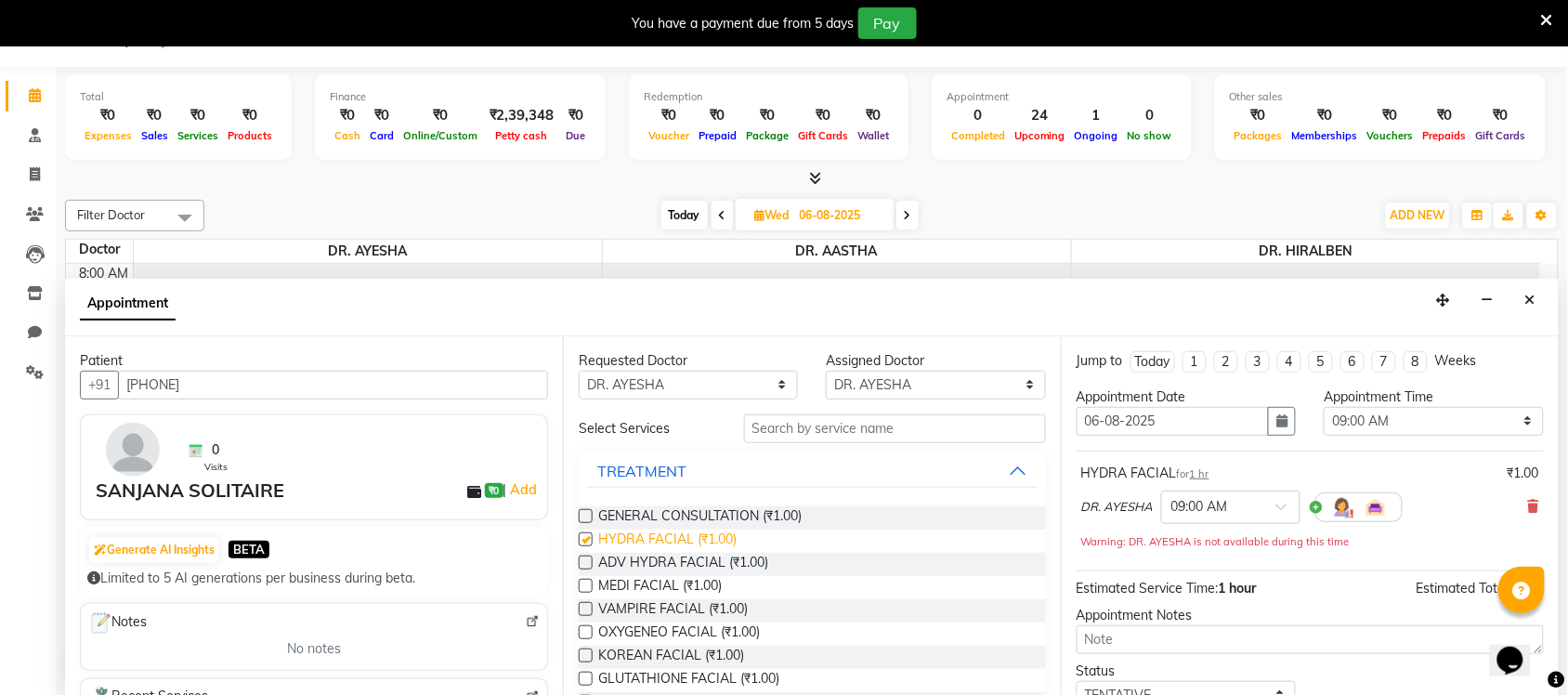 checkbox on "false" 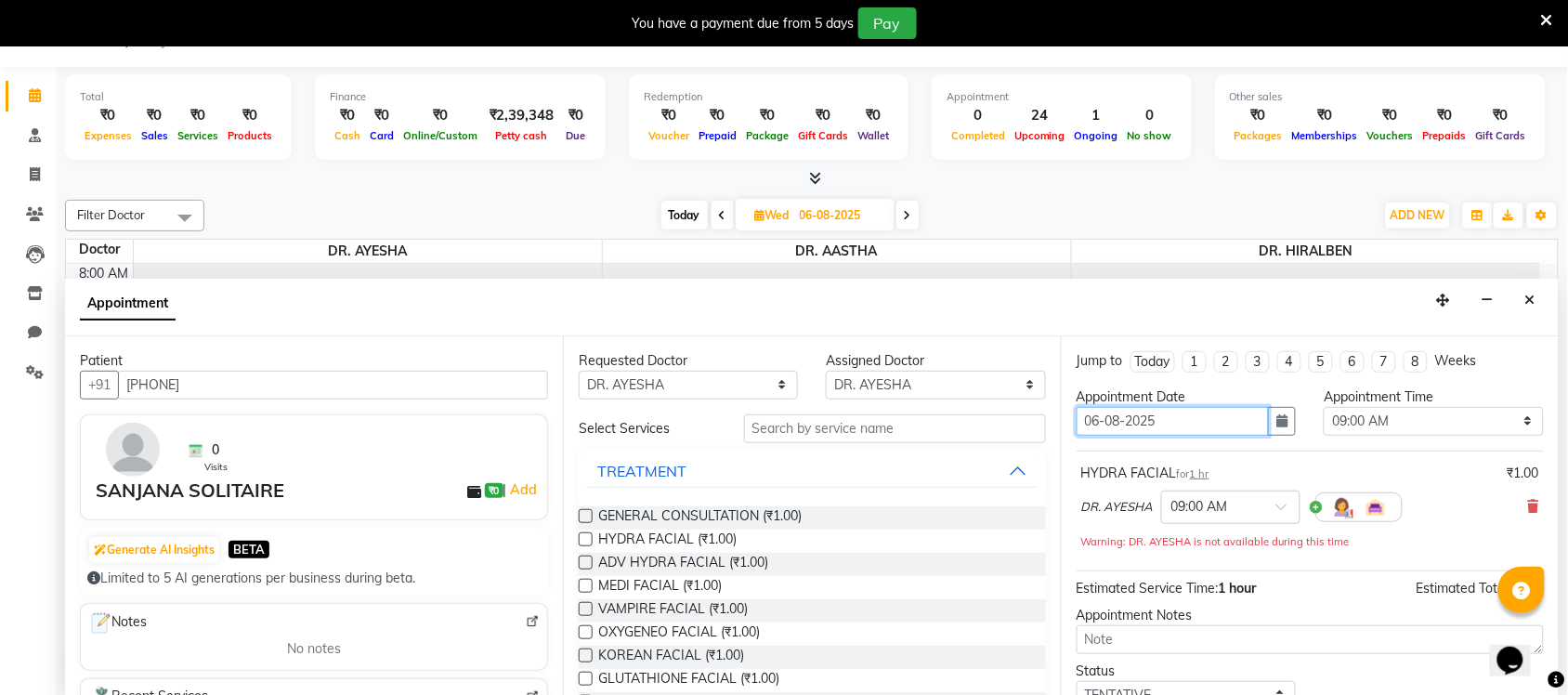 click on "06-08-2025" at bounding box center (1172, 421) 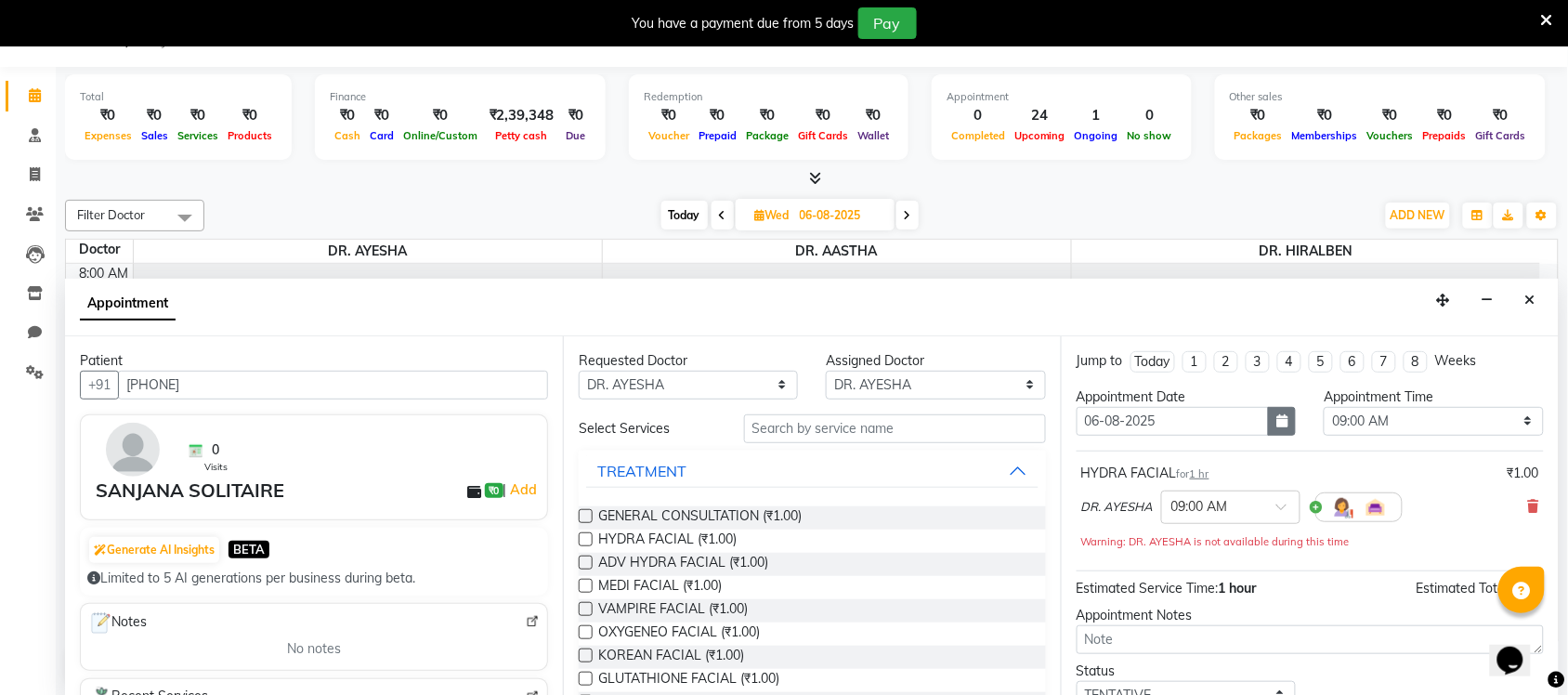 click at bounding box center [1282, 421] 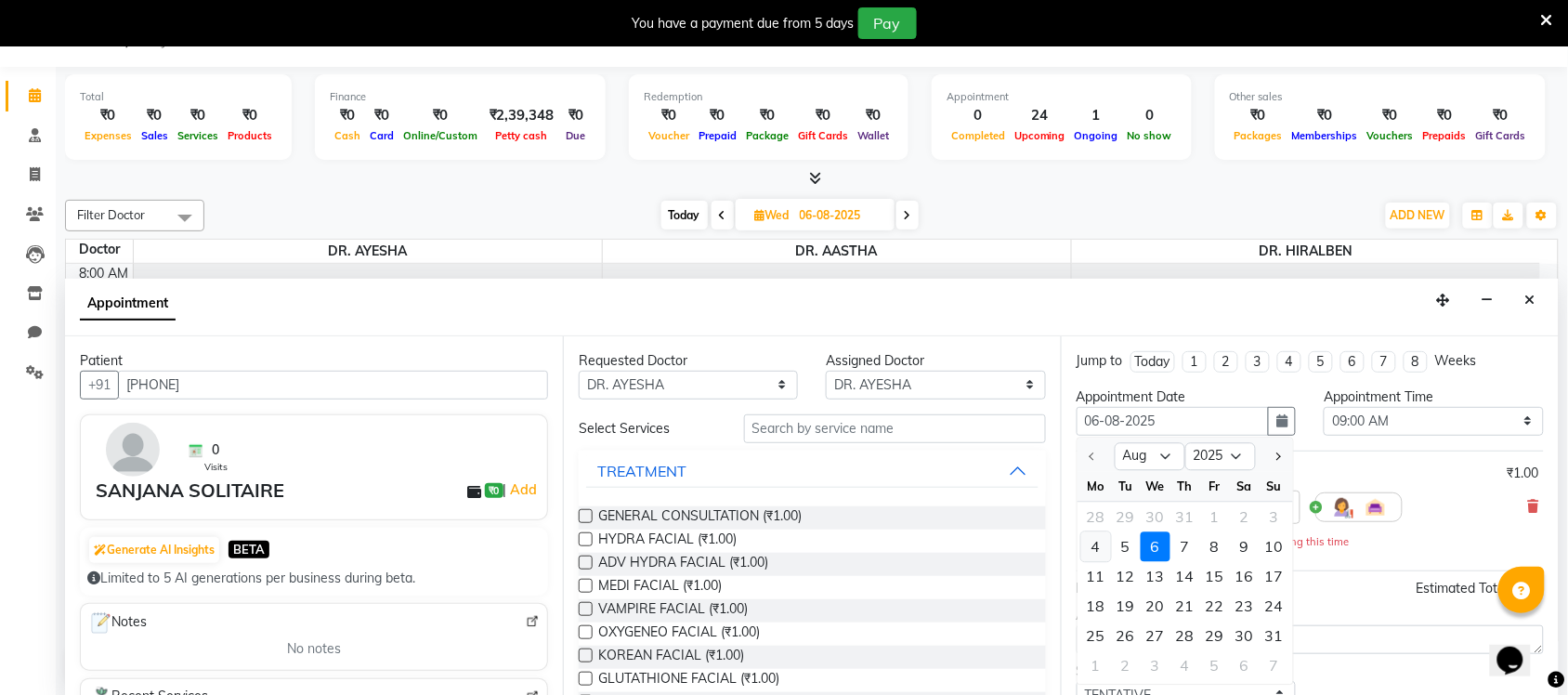 click on "4" at bounding box center (1096, 546) 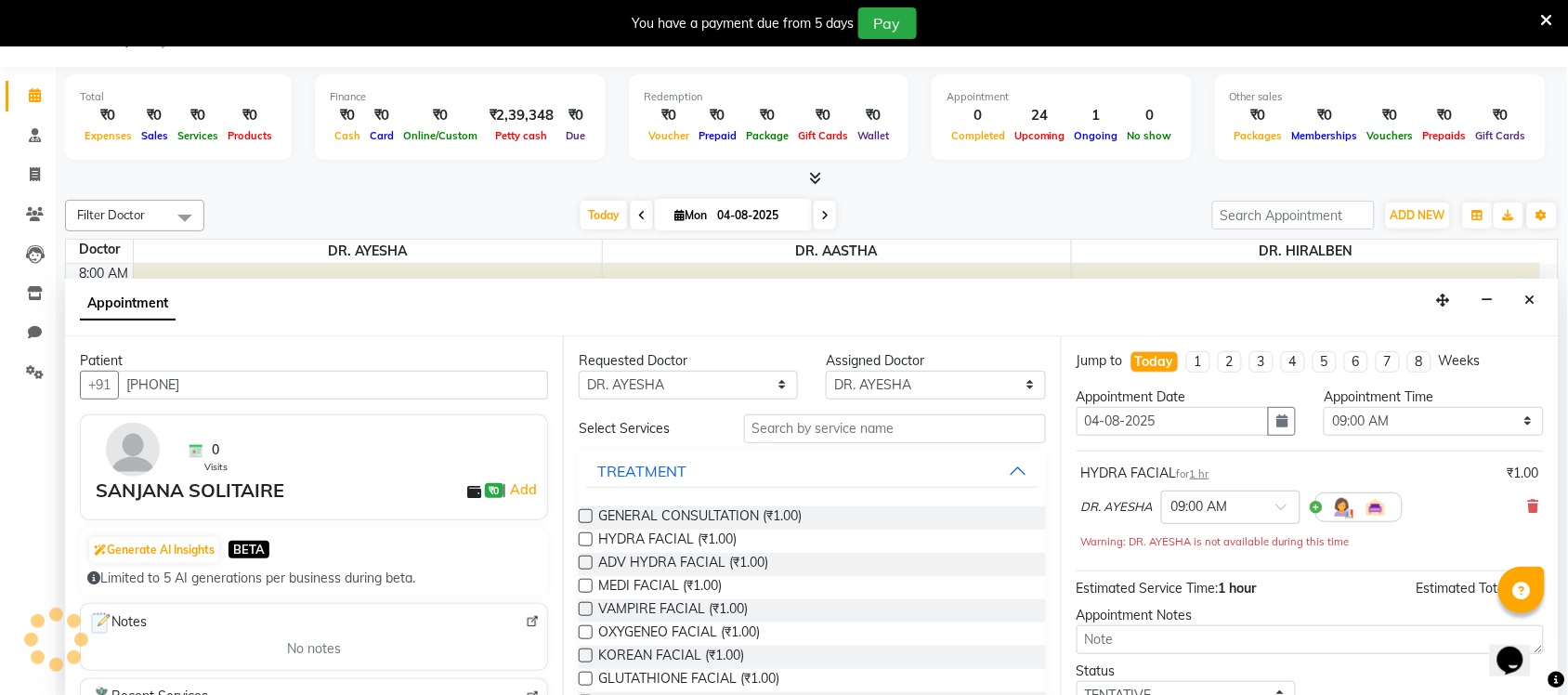 scroll, scrollTop: 662, scrollLeft: 0, axis: vertical 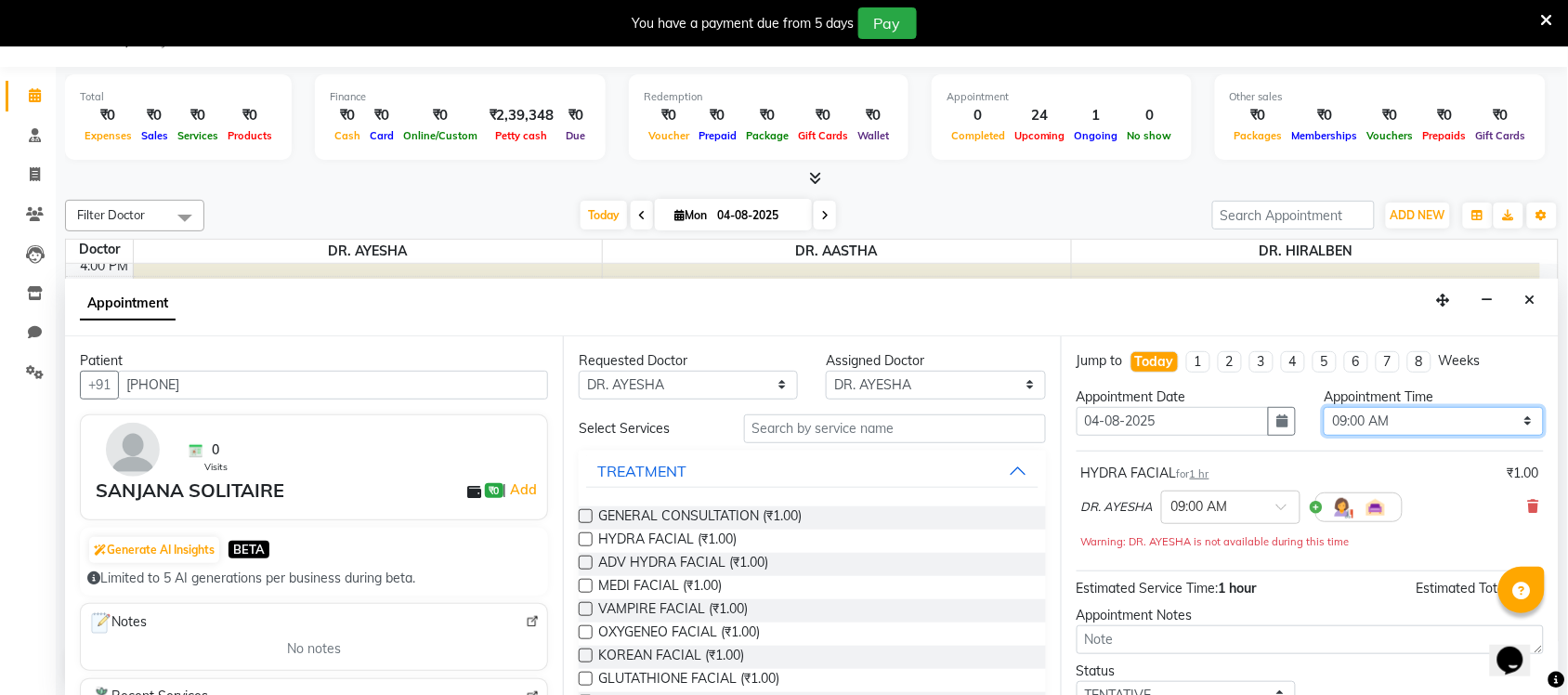 click on "Select 09:00 AM 09:15 AM 09:30 AM 09:45 AM 10:00 AM 10:15 AM 10:30 AM 10:45 AM 11:00 AM 11:15 AM 11:30 AM 11:45 AM 12:00 PM 12:15 PM 12:30 PM 12:45 PM 01:00 PM 01:15 PM 01:30 PM 01:45 PM 02:00 PM 02:15 PM 02:30 PM 02:45 PM 03:00 PM 03:15 PM 03:30 PM 03:45 PM 04:00 PM 04:15 PM 04:30 PM 04:45 PM 05:00 PM 05:15 PM 05:30 PM 05:45 PM 06:00 PM 06:15 PM 06:30 PM 06:45 PM 07:00 PM 07:15 PM 07:30 PM 07:45 PM 08:00 PM 08:15 PM 08:30 PM 08:45 PM 09:00 PM 09:15 PM 09:30 PM 09:45 PM 10:00 PM" at bounding box center [1433, 421] 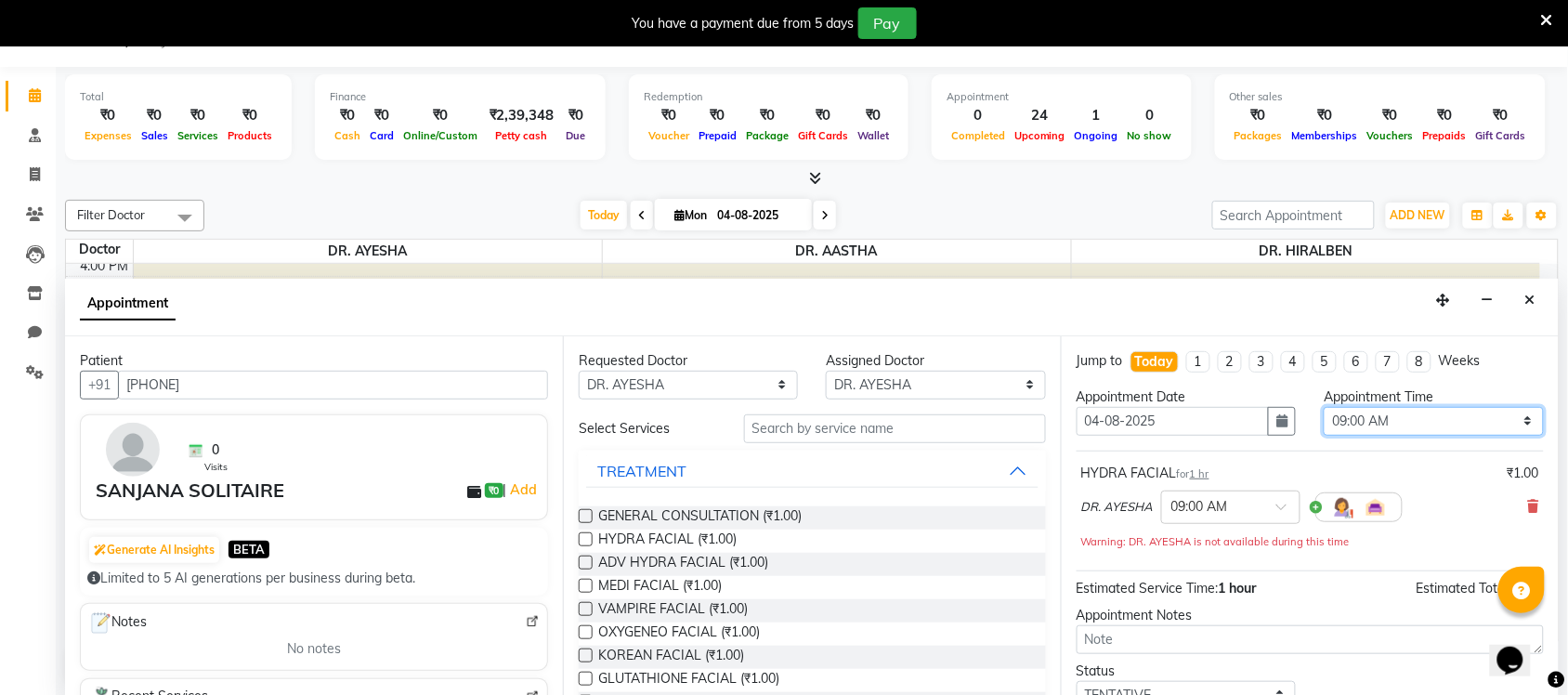 select on "1050" 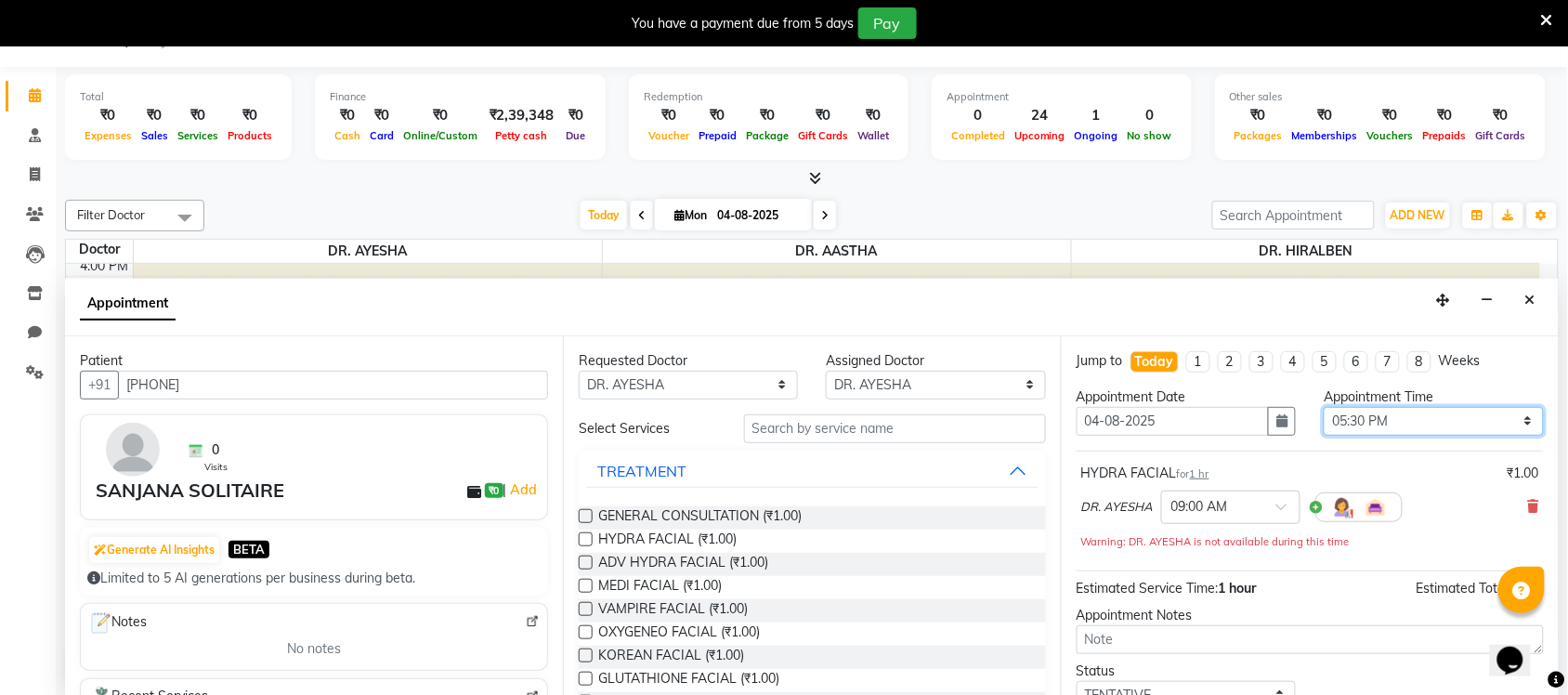 click on "Select 09:00 AM 09:15 AM 09:30 AM 09:45 AM 10:00 AM 10:15 AM 10:30 AM 10:45 AM 11:00 AM 11:15 AM 11:30 AM 11:45 AM 12:00 PM 12:15 PM 12:30 PM 12:45 PM 01:00 PM 01:15 PM 01:30 PM 01:45 PM 02:00 PM 02:15 PM 02:30 PM 02:45 PM 03:00 PM 03:15 PM 03:30 PM 03:45 PM 04:00 PM 04:15 PM 04:30 PM 04:45 PM 05:00 PM 05:15 PM 05:30 PM 05:45 PM 06:00 PM 06:15 PM 06:30 PM 06:45 PM 07:00 PM 07:15 PM 07:30 PM 07:45 PM 08:00 PM 08:15 PM 08:30 PM 08:45 PM 09:00 PM 09:15 PM 09:30 PM 09:45 PM 10:00 PM" at bounding box center [1433, 421] 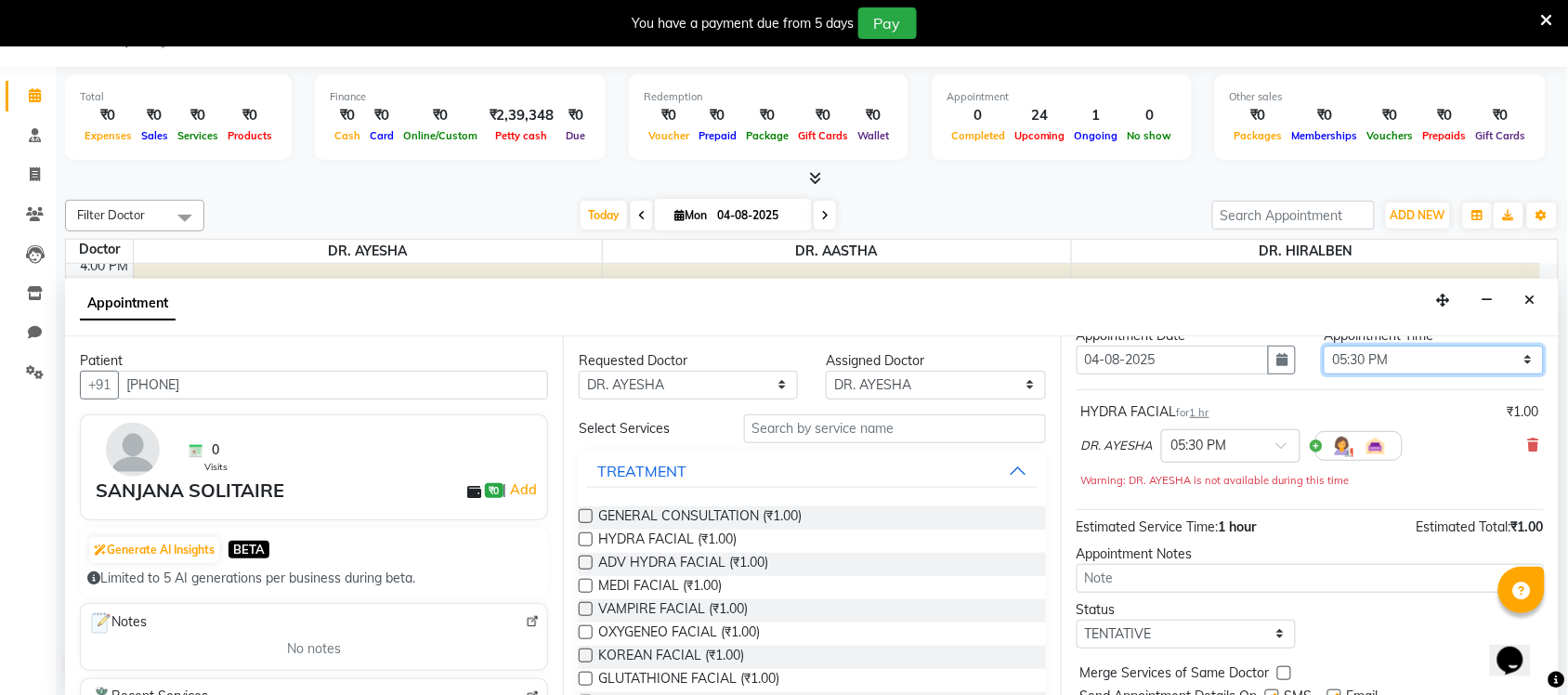 scroll, scrollTop: 116, scrollLeft: 0, axis: vertical 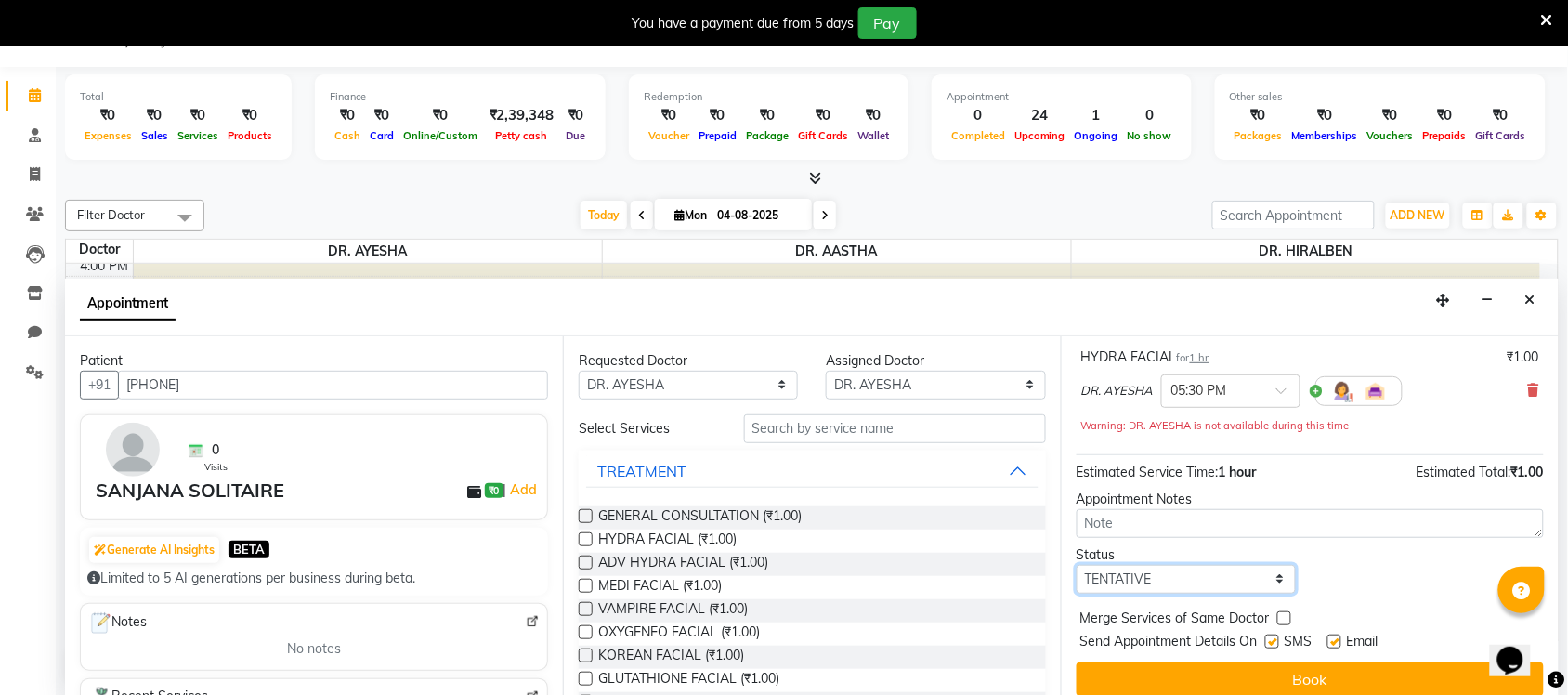 click on "Select TENTATIVE CONFIRM CHECK-IN UPCOMING" at bounding box center (1186, 579) 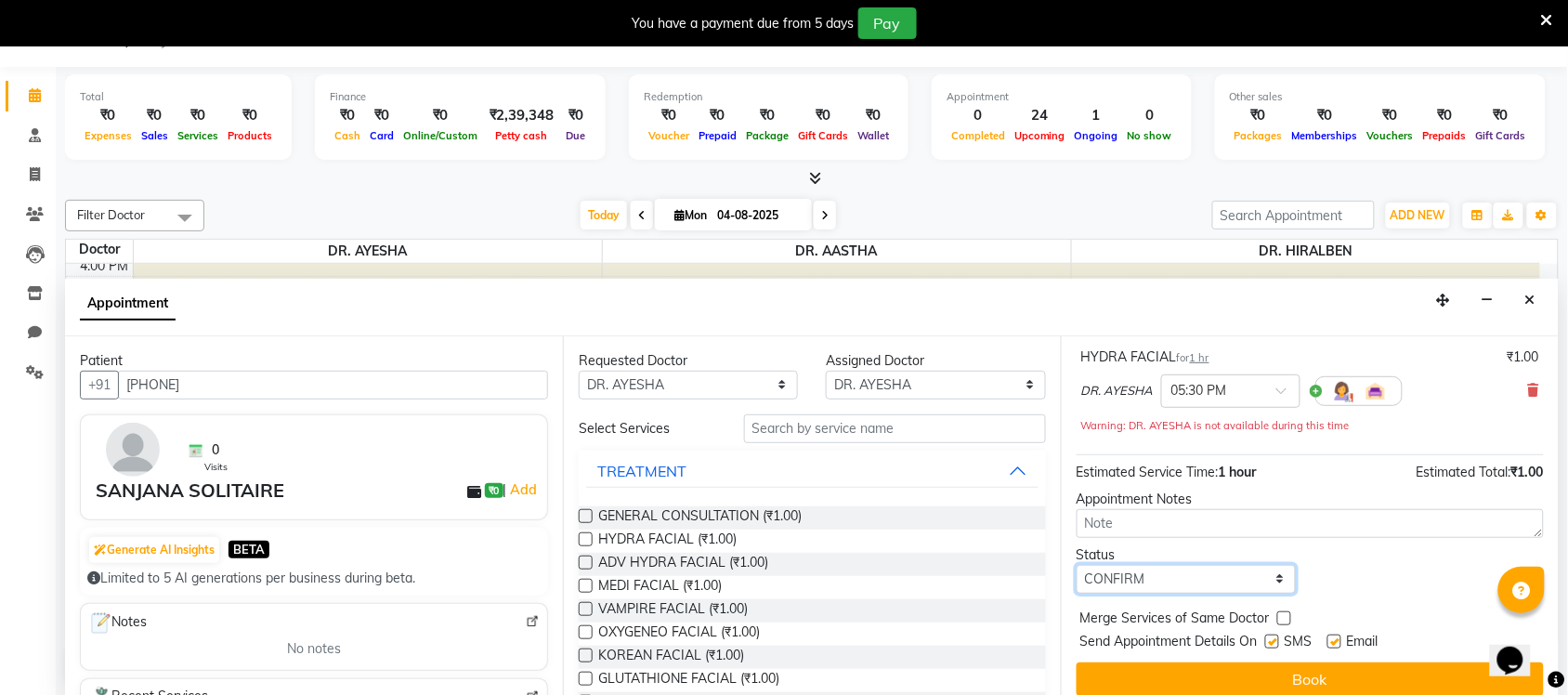 click on "Select TENTATIVE CONFIRM CHECK-IN UPCOMING" at bounding box center [1186, 579] 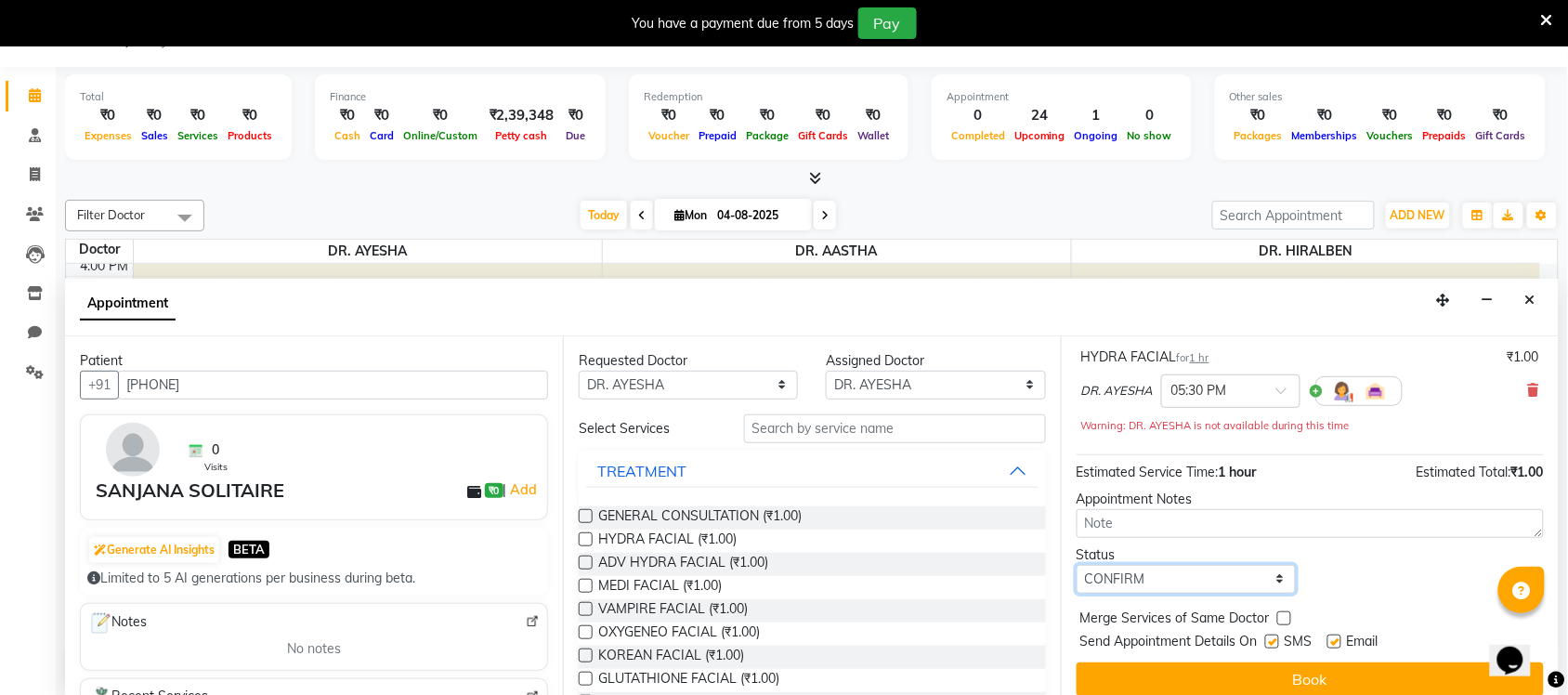 scroll, scrollTop: 132, scrollLeft: 0, axis: vertical 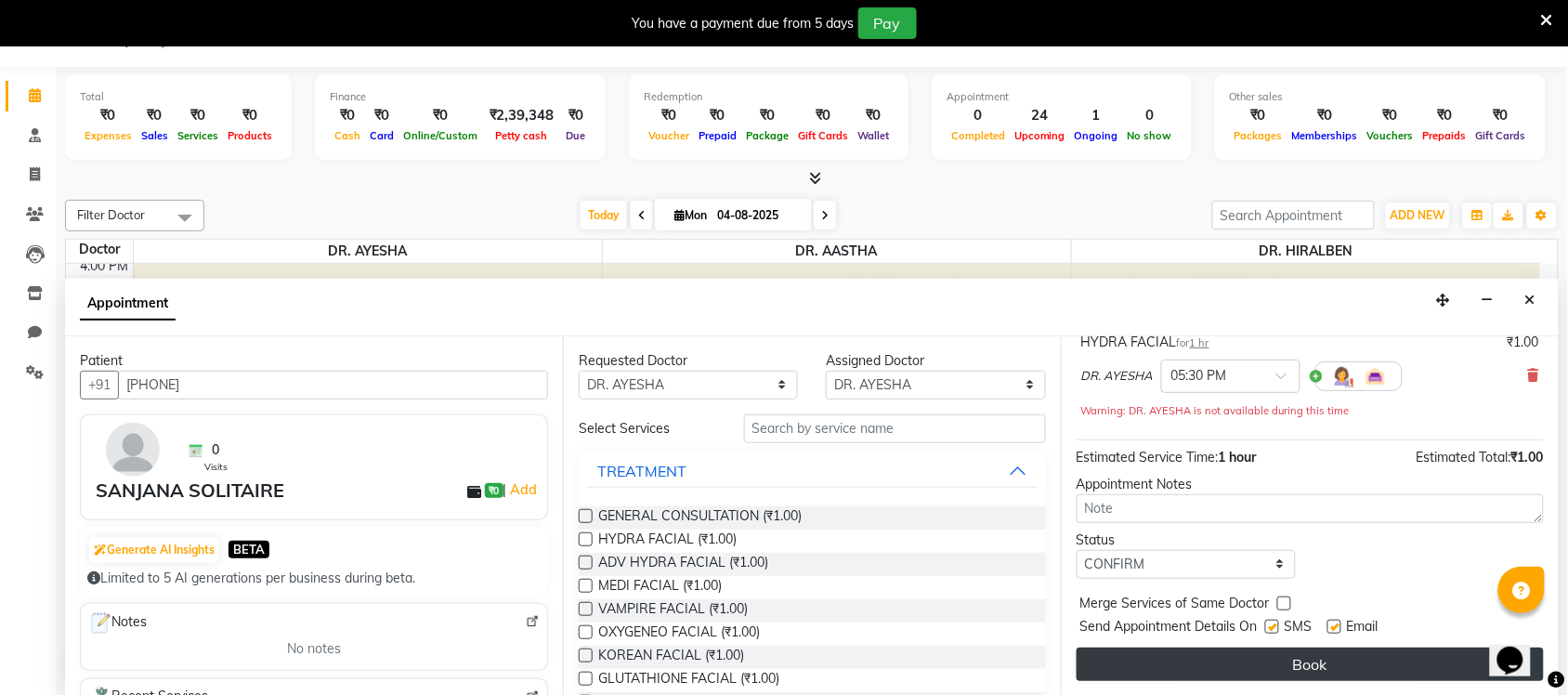 click on "Book" at bounding box center (1310, 664) 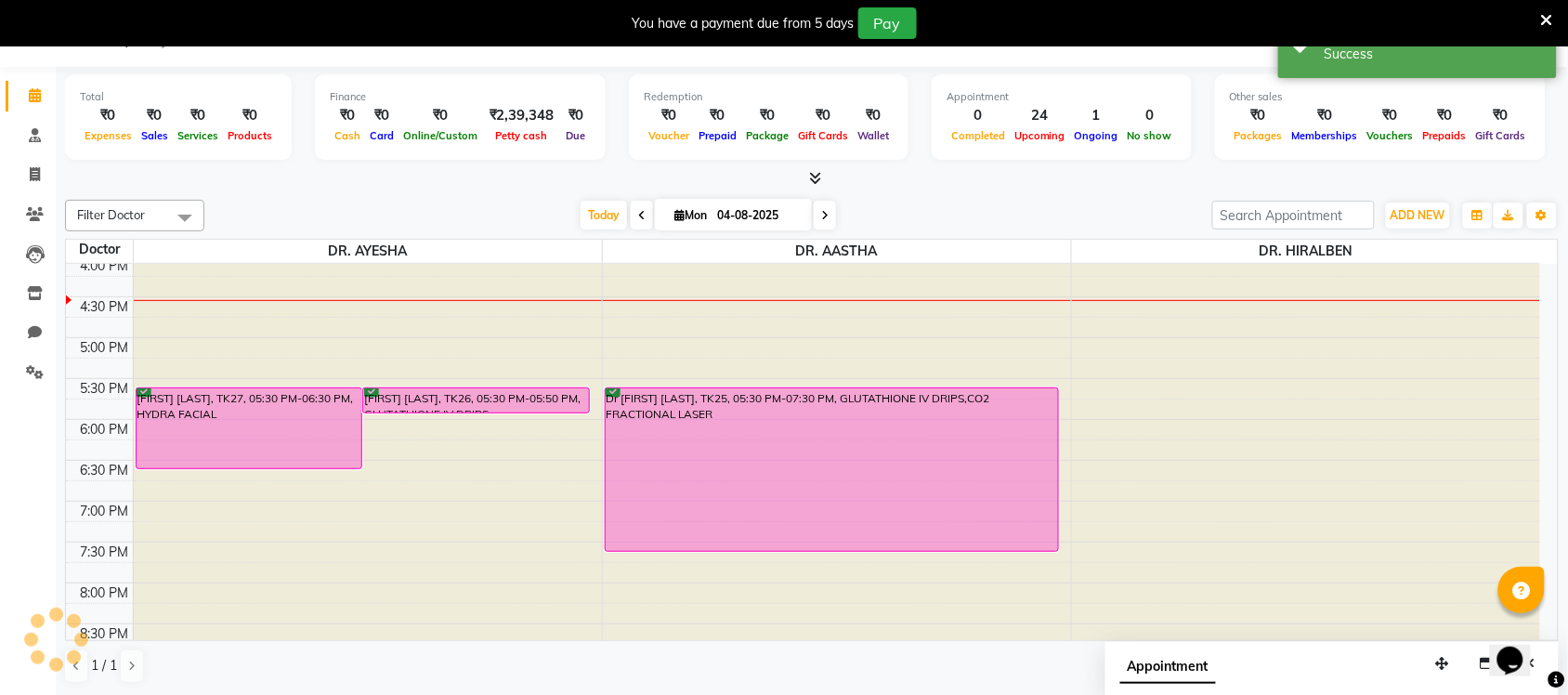 scroll, scrollTop: 0, scrollLeft: 0, axis: both 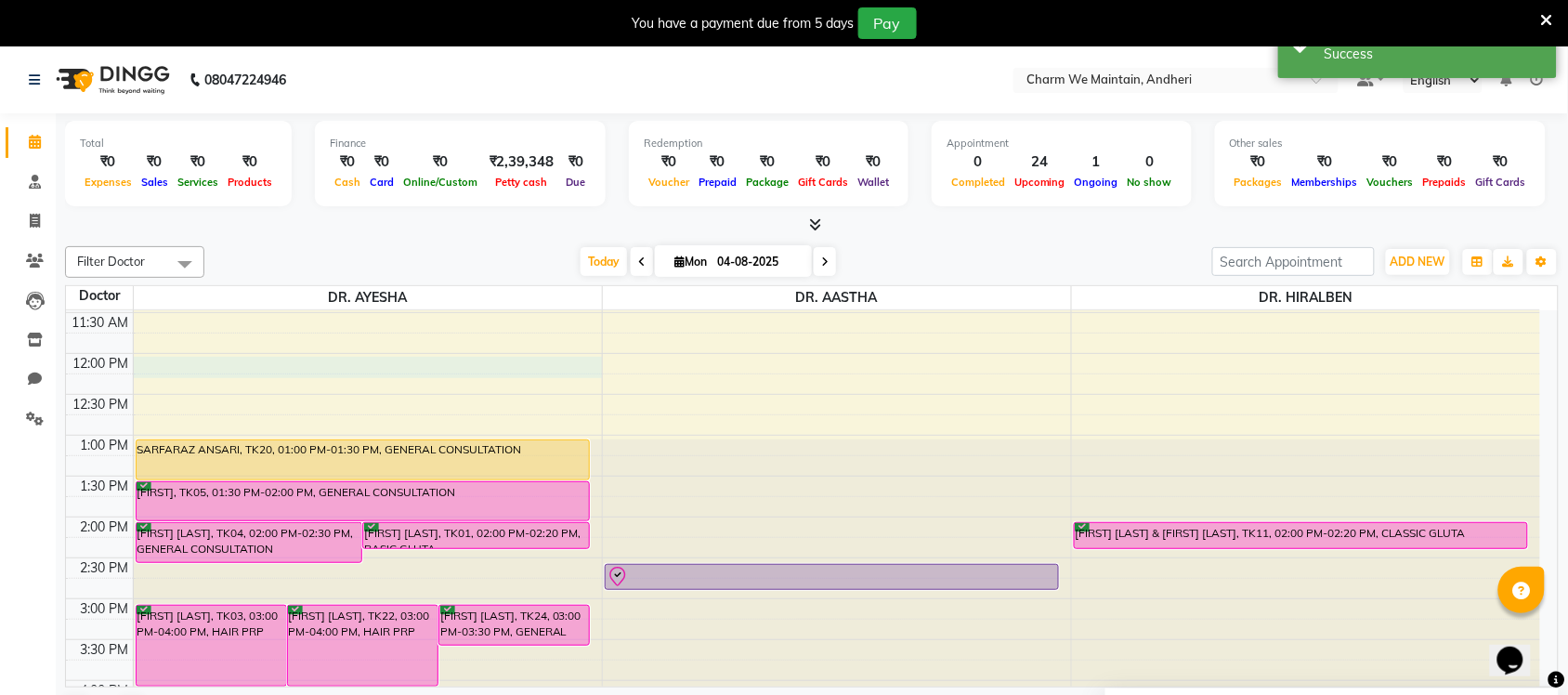 click on "8:00 AM 8:30 AM 9:00 AM 9:30 AM 10:00 AM 10:30 AM 11:00 AM 11:30 AM 12:00 PM 12:30 PM 1:00 PM 1:30 PM 2:00 PM 2:30 PM 3:00 PM 3:30 PM 4:00 PM 4:30 PM 5:00 PM 5:30 PM 6:00 PM 6:30 PM 7:00 PM 7:30 PM 8:00 PM 8:30 PM 9:00 PM 9:30 PM 10:00 PM 10:30 PM             [FIRST] [LAST], TK06, 09:00 AM-10:00 AM, WEIGHT LOSS IV DRIP             [FIRST] [LAST], TK02, 09:00 AM-10:00 AM, HYDRA FACIAL             [FIRST] [LAST], TK07, 09:00 AM-09:30 AM, BASIC GLUTA             [FIRST], TK08, 09:00 AM-09:10 AM, HAIR PRP             [FIRST] [LAST], TK10, 09:00 AM-09:10 AM, GLUTATHIONE IV DRIPS     [FIRST] [LAST], TK03, 03:00 PM-04:00 PM, HAIR PRP     [FIRST] [LAST], TK22, 03:00 PM-04:00 PM, HAIR PRP     [FIRST] [LAST], TK24, 03:00 PM-03:30 PM, GENERAL CONSULTATION     [FIRST] [LAST], TK04, 02:00 PM-02:30 PM, GENERAL CONSULTATION     [FIRST] [LAST], TK01, 02:00 PM-02:20 PM, BASIC GLUTA     [FIRST] [LAST], TK27, 05:30 PM-06:30 PM, HYDRA FACIAL     [FIRST] [LAST], TK26, 05:30 PM-05:50 PM, GLUTATHIONE IV DRIPS" at bounding box center [803, 639] 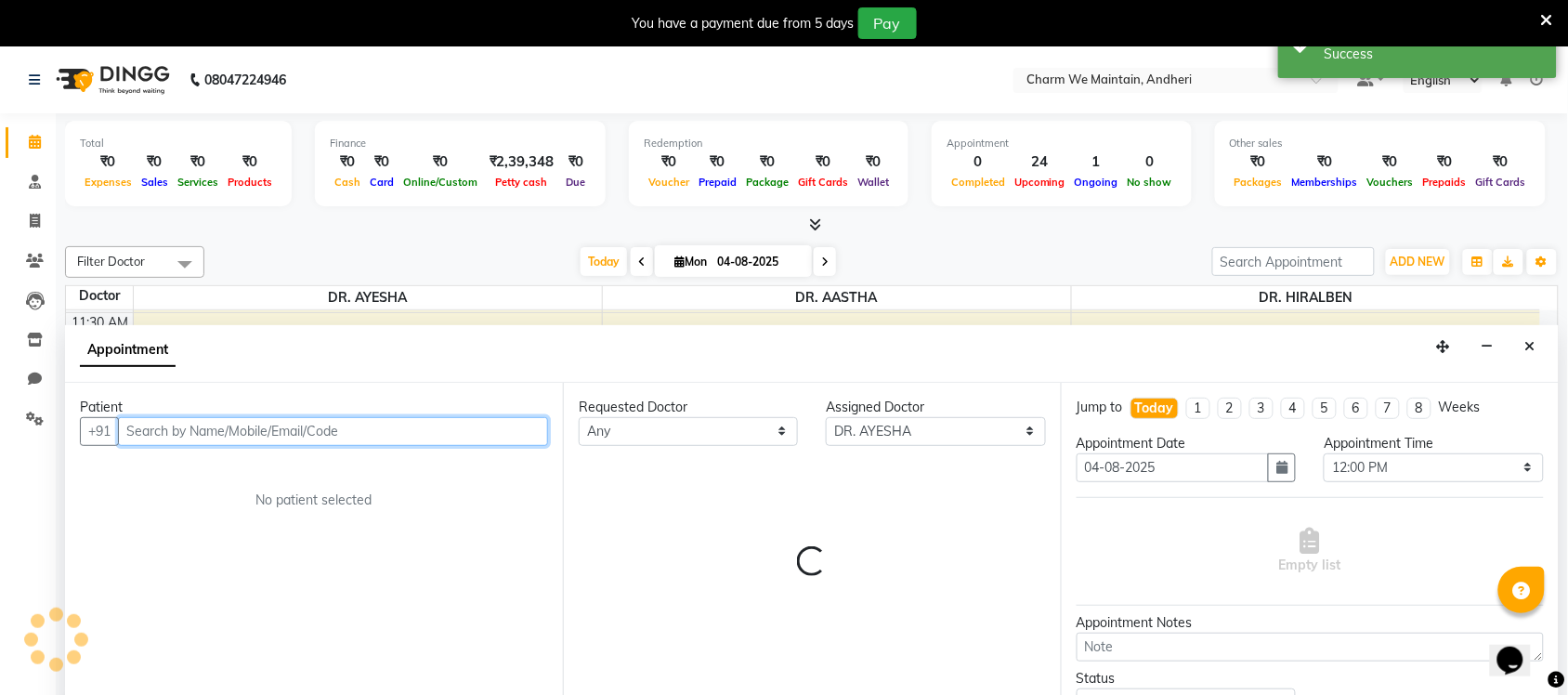 scroll, scrollTop: 46, scrollLeft: 0, axis: vertical 